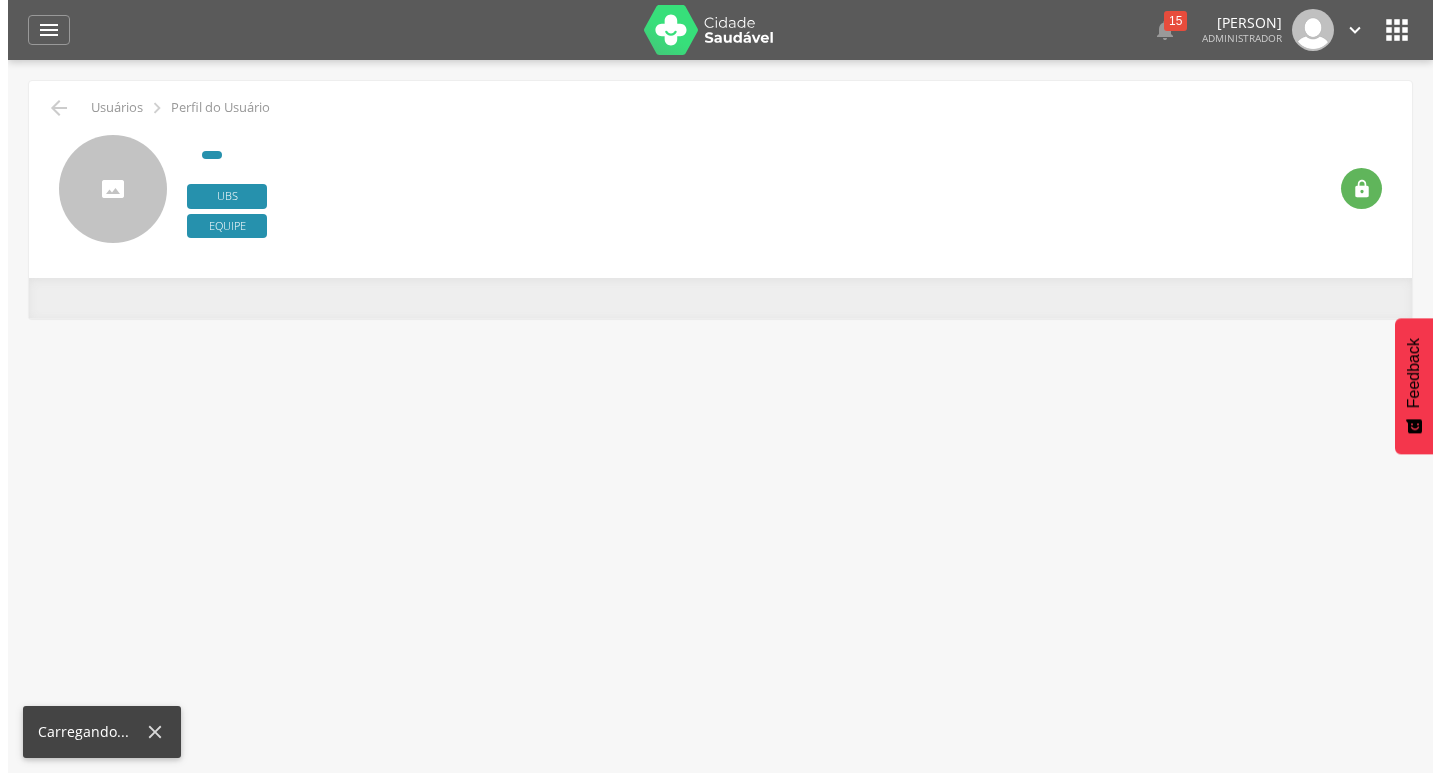 scroll, scrollTop: 0, scrollLeft: 0, axis: both 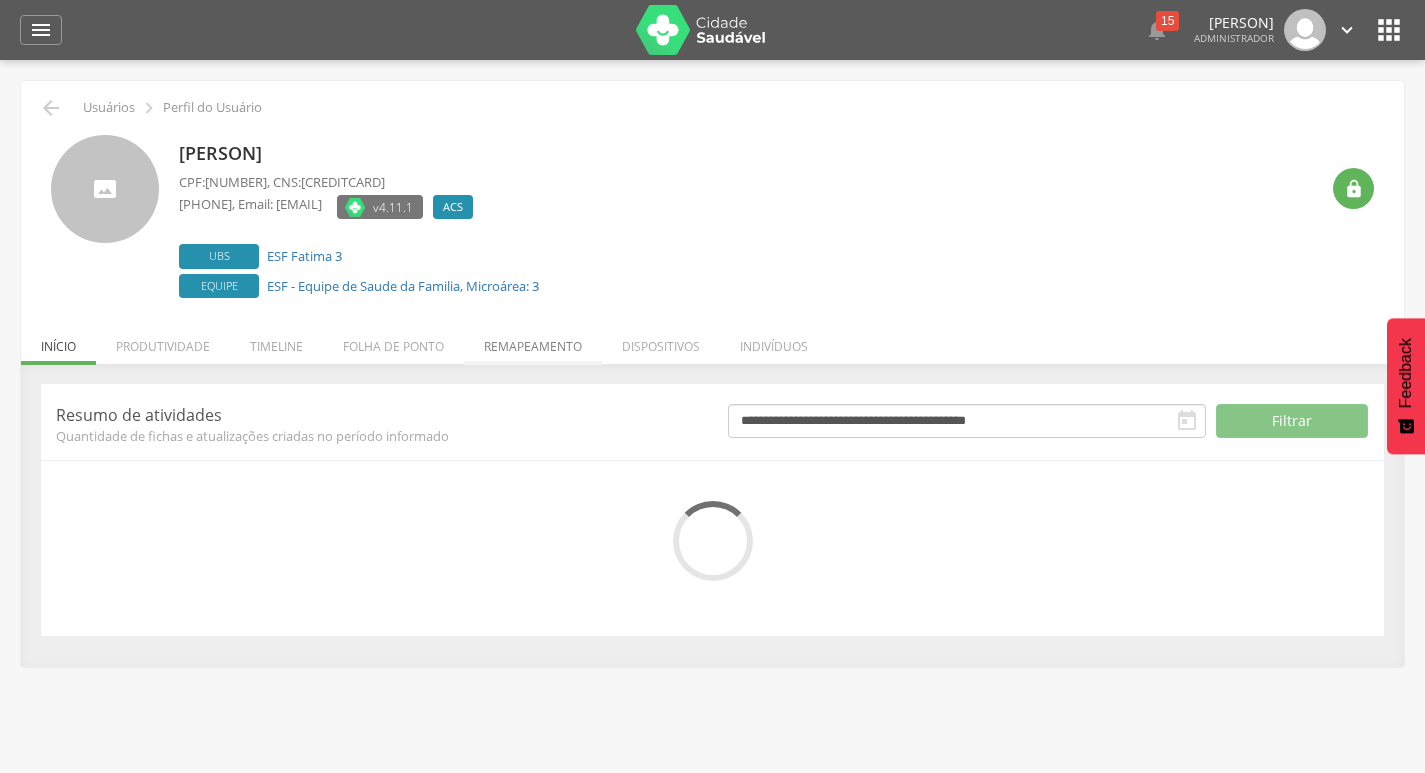 click on "Remapeamento" at bounding box center [533, 341] 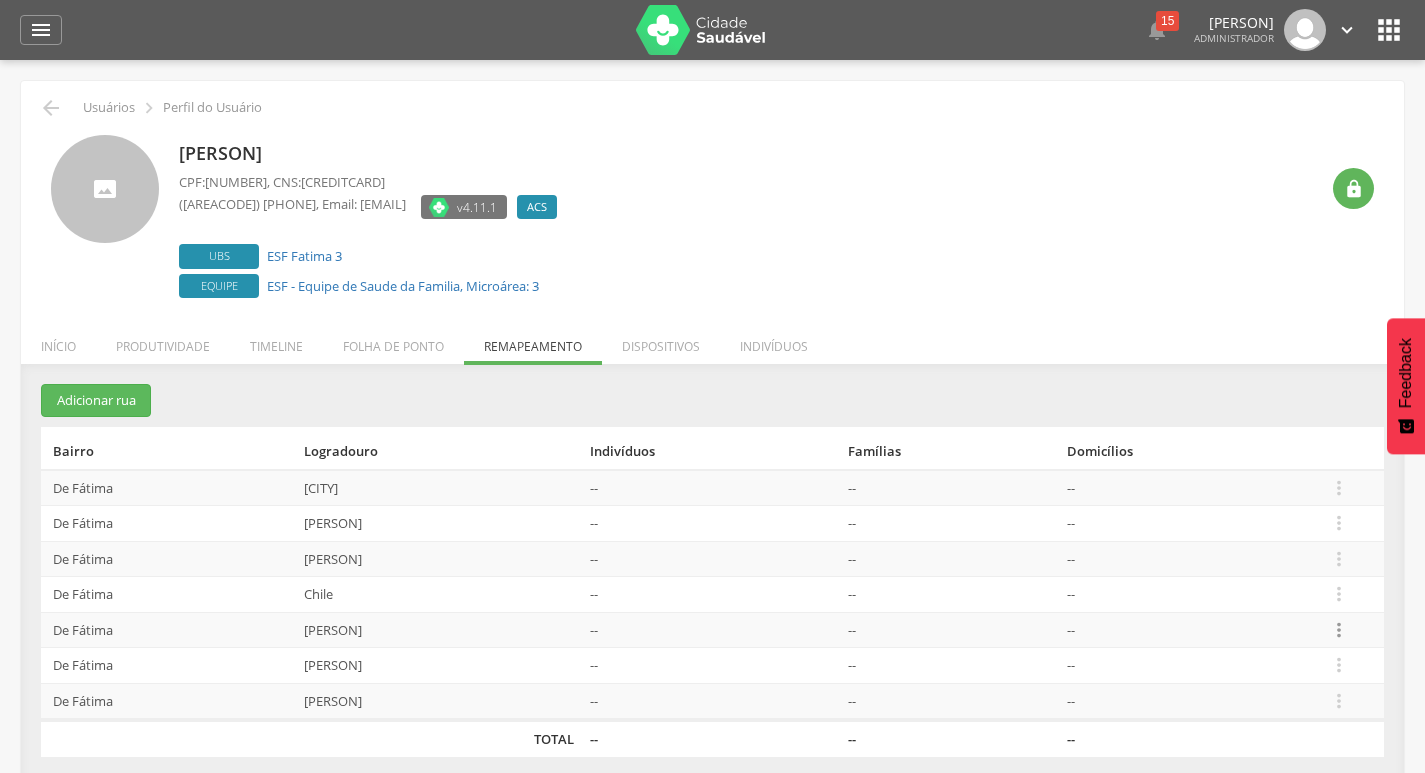 click on "" at bounding box center (1339, 630) 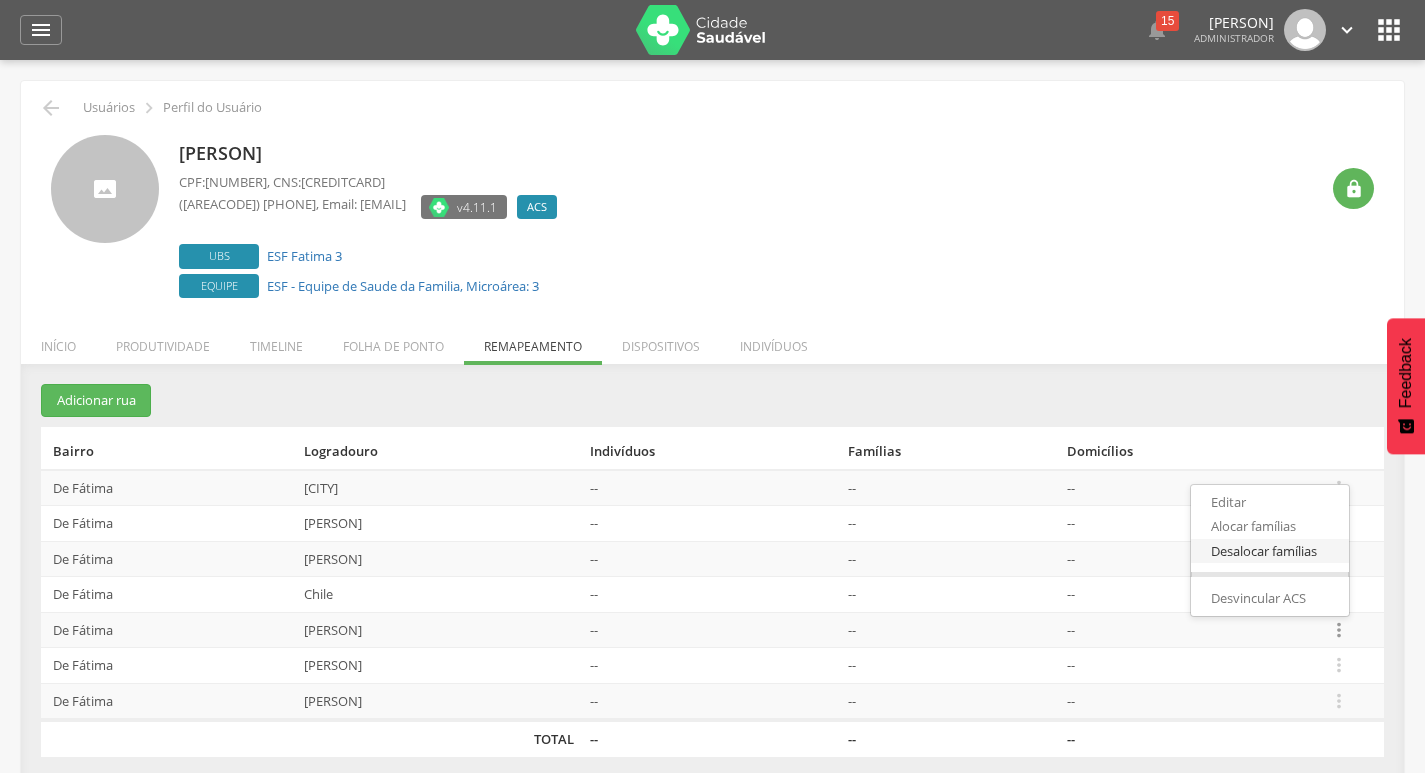 click on "Desalocar famílias" at bounding box center [1270, 551] 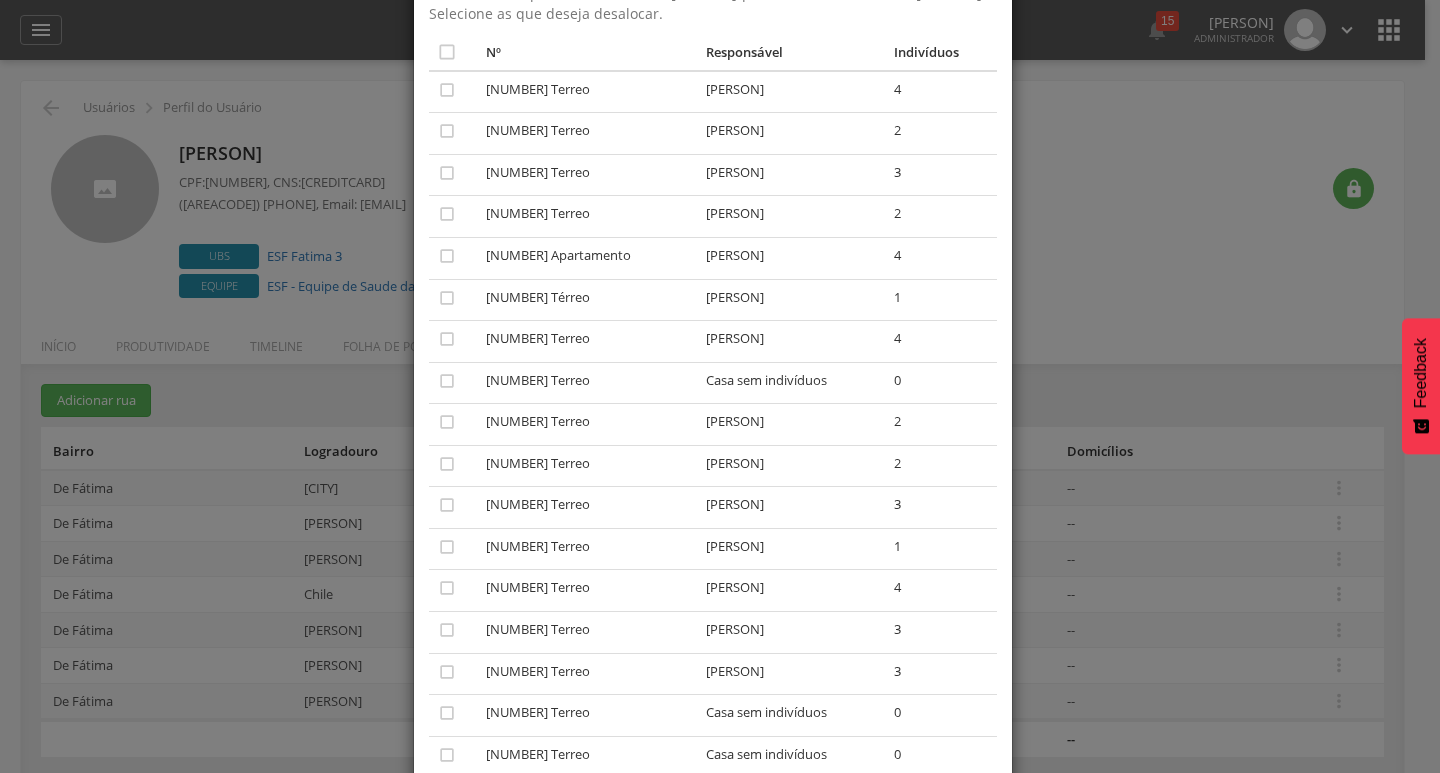 scroll, scrollTop: 400, scrollLeft: 0, axis: vertical 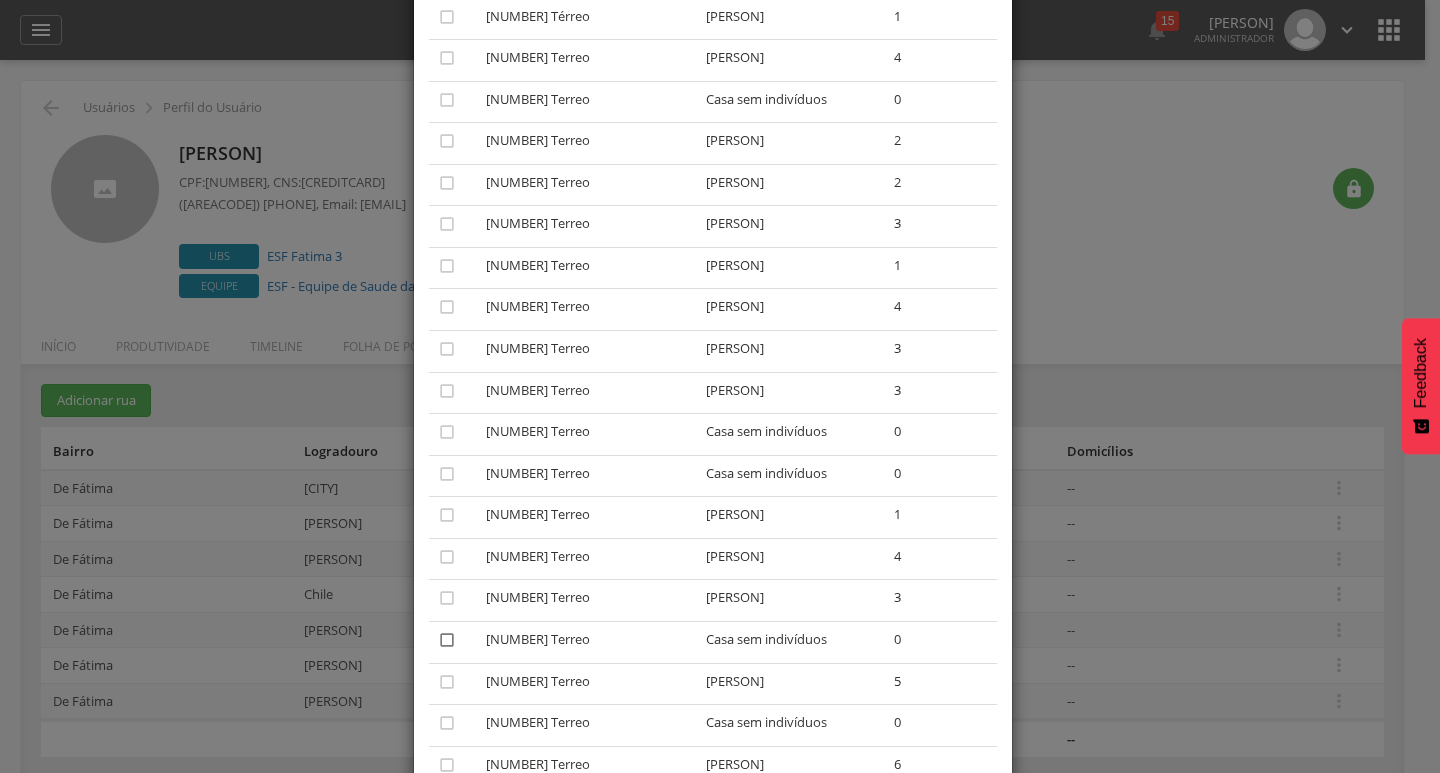 click on "" at bounding box center (447, 640) 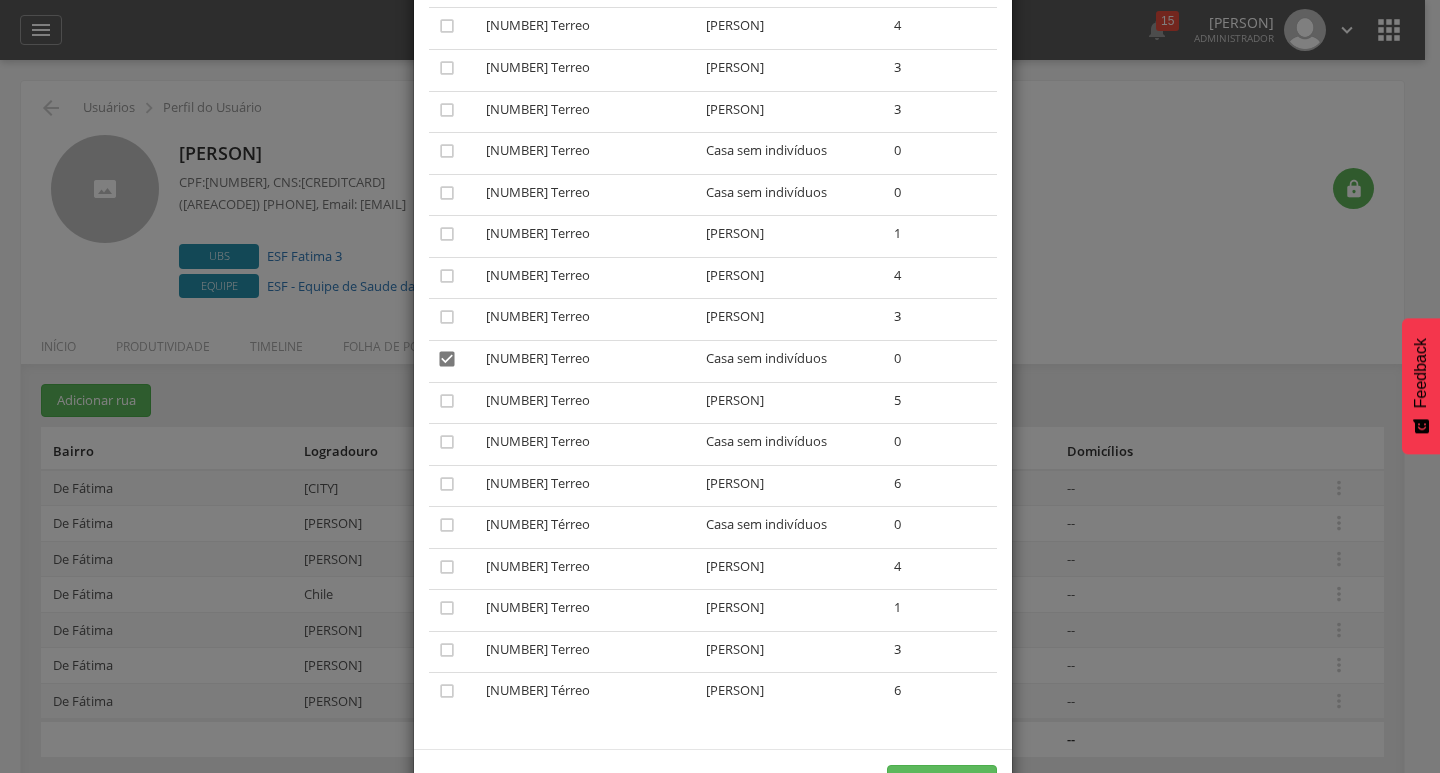 scroll, scrollTop: 753, scrollLeft: 0, axis: vertical 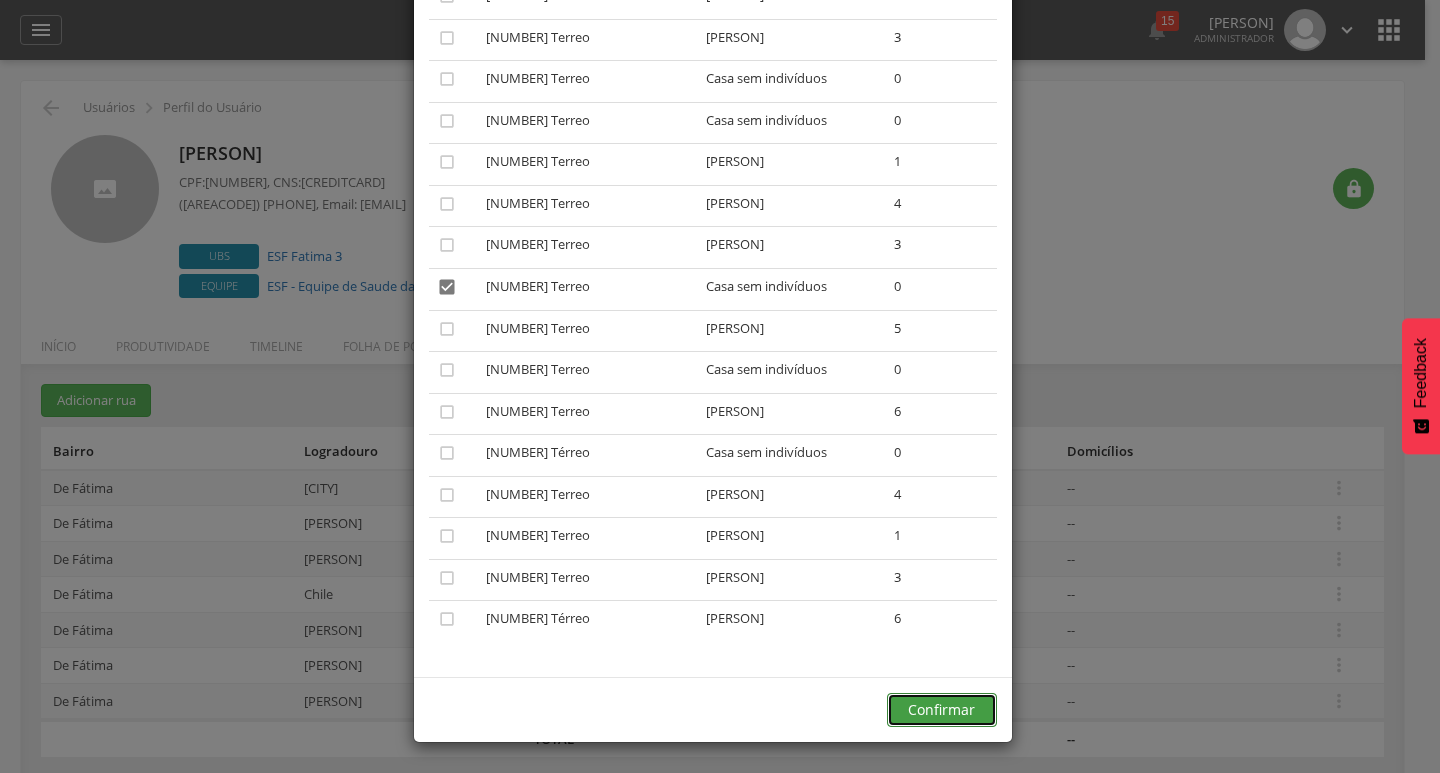 click on "Confirmar" at bounding box center [942, 710] 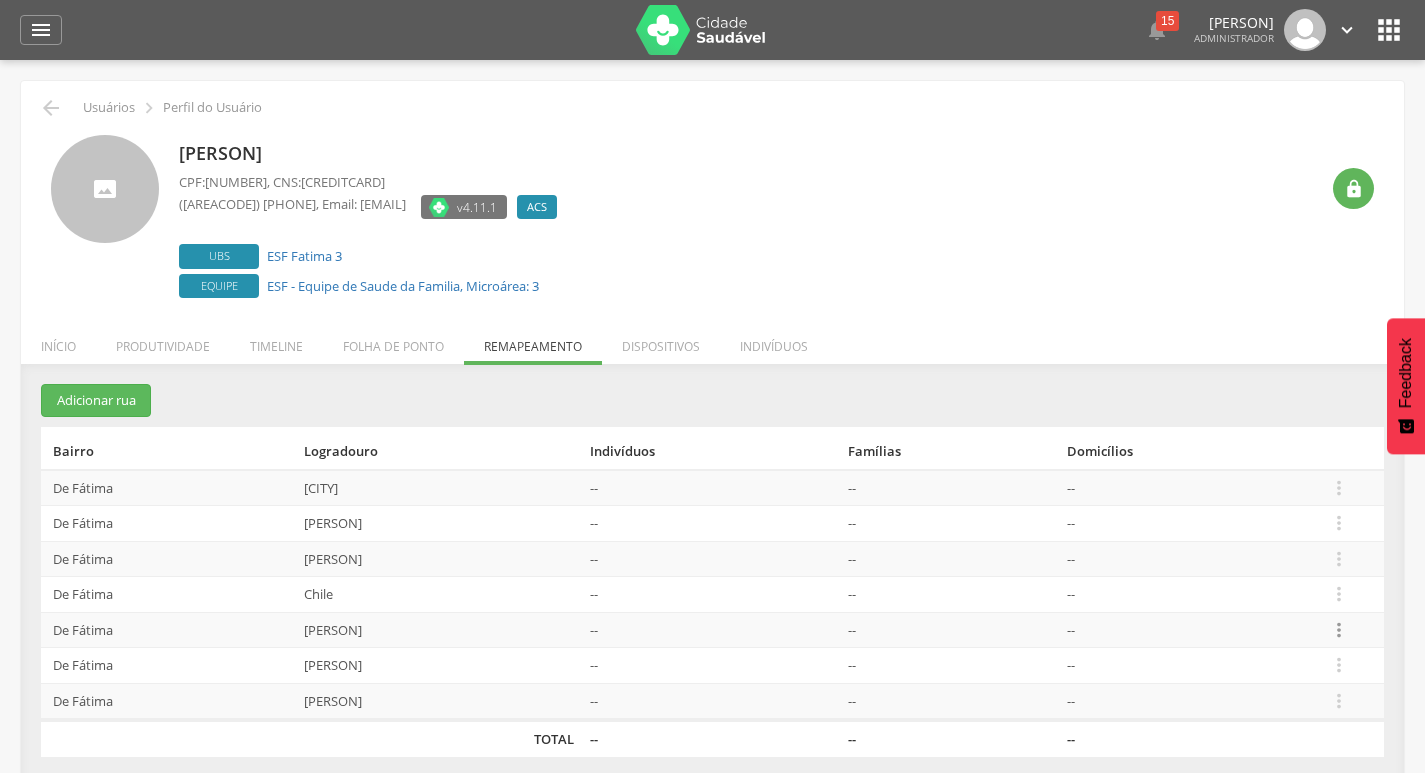 click on "" at bounding box center [1339, 630] 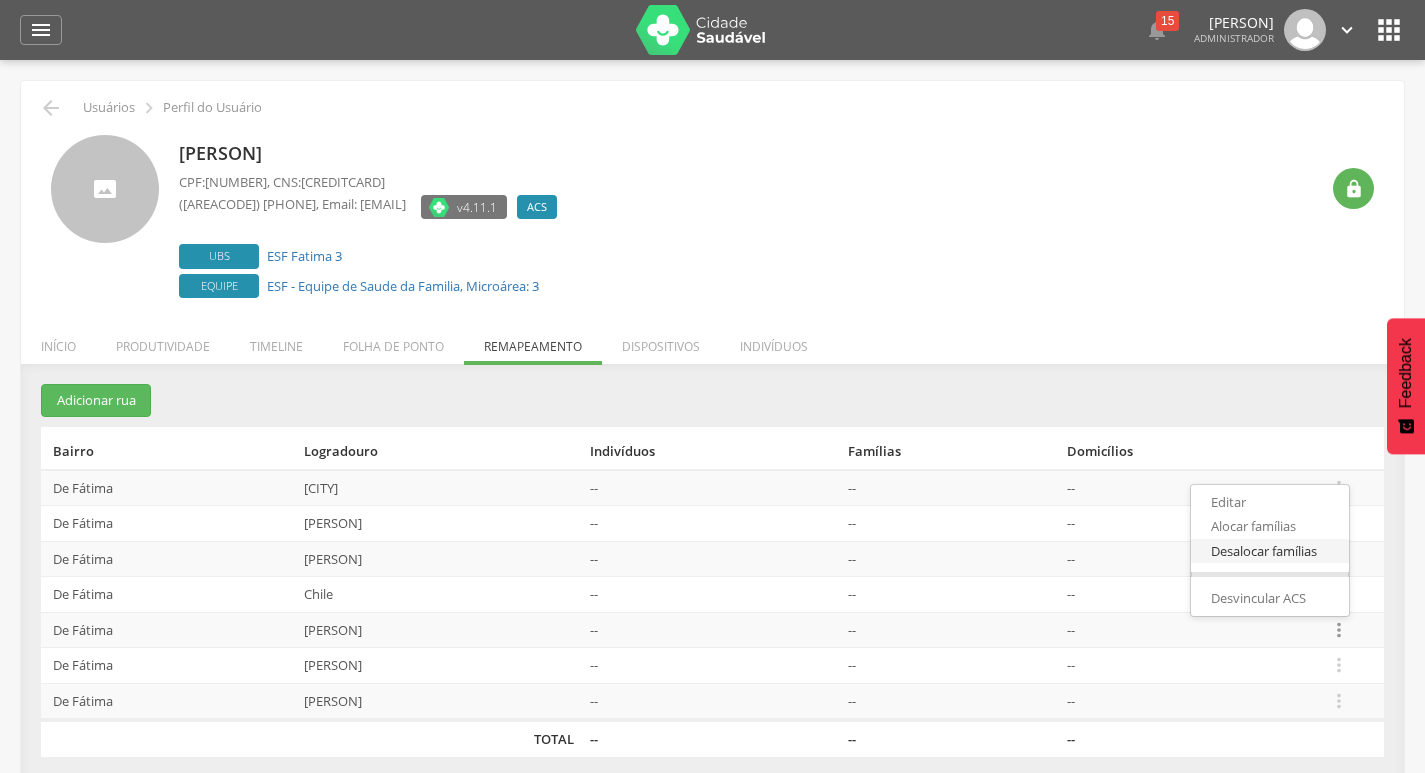 click on "Desalocar famílias" at bounding box center [1270, 551] 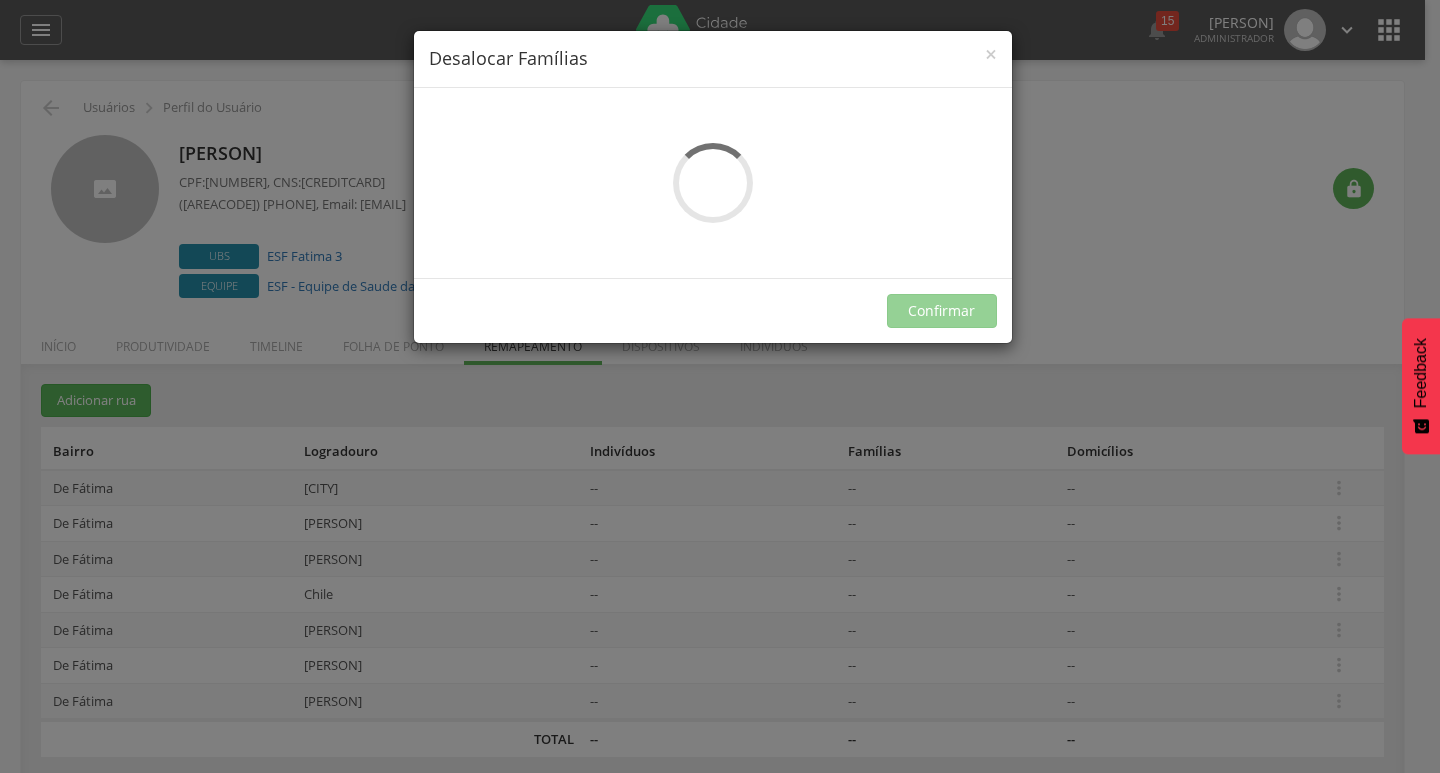 scroll, scrollTop: 0, scrollLeft: 0, axis: both 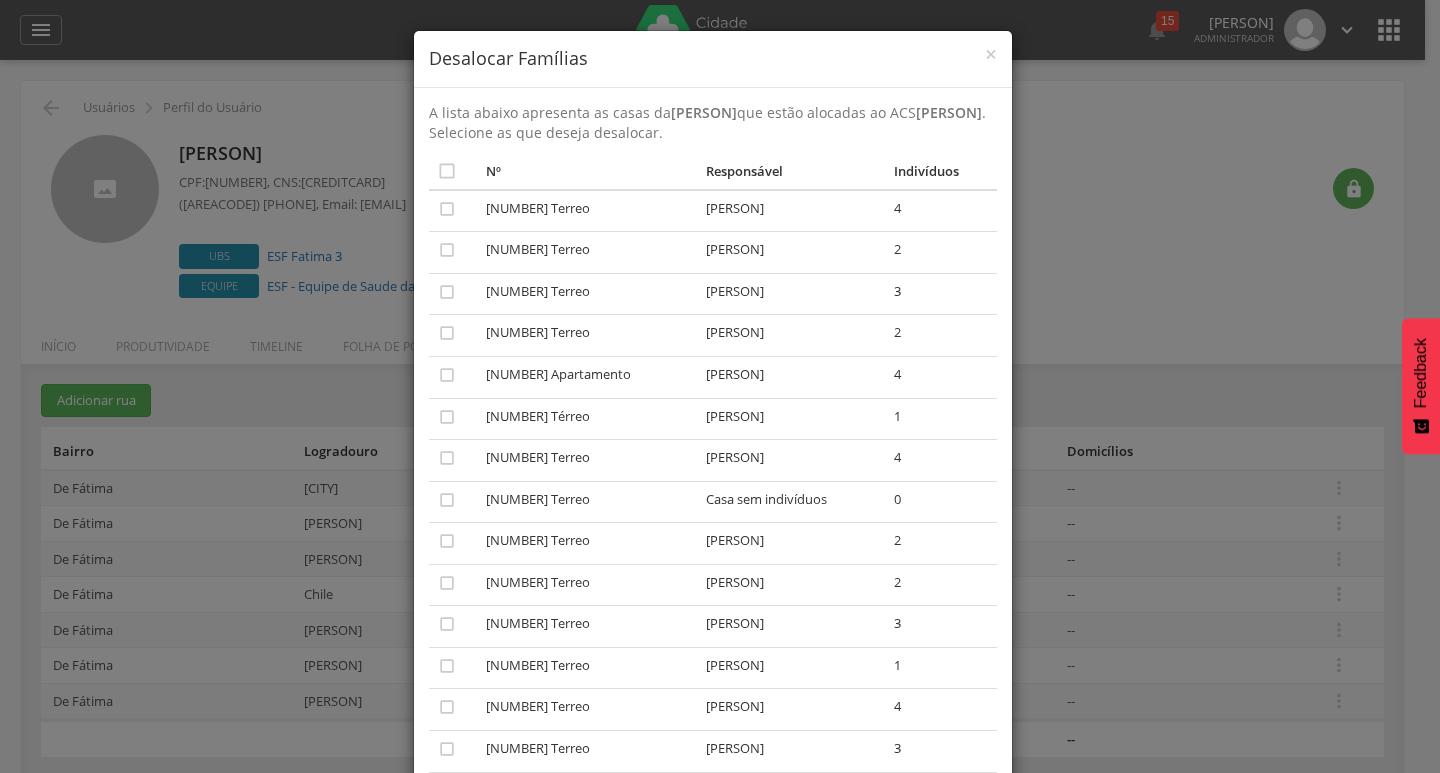 drag, startPoint x: 387, startPoint y: 247, endPoint x: 402, endPoint y: 251, distance: 15.524175 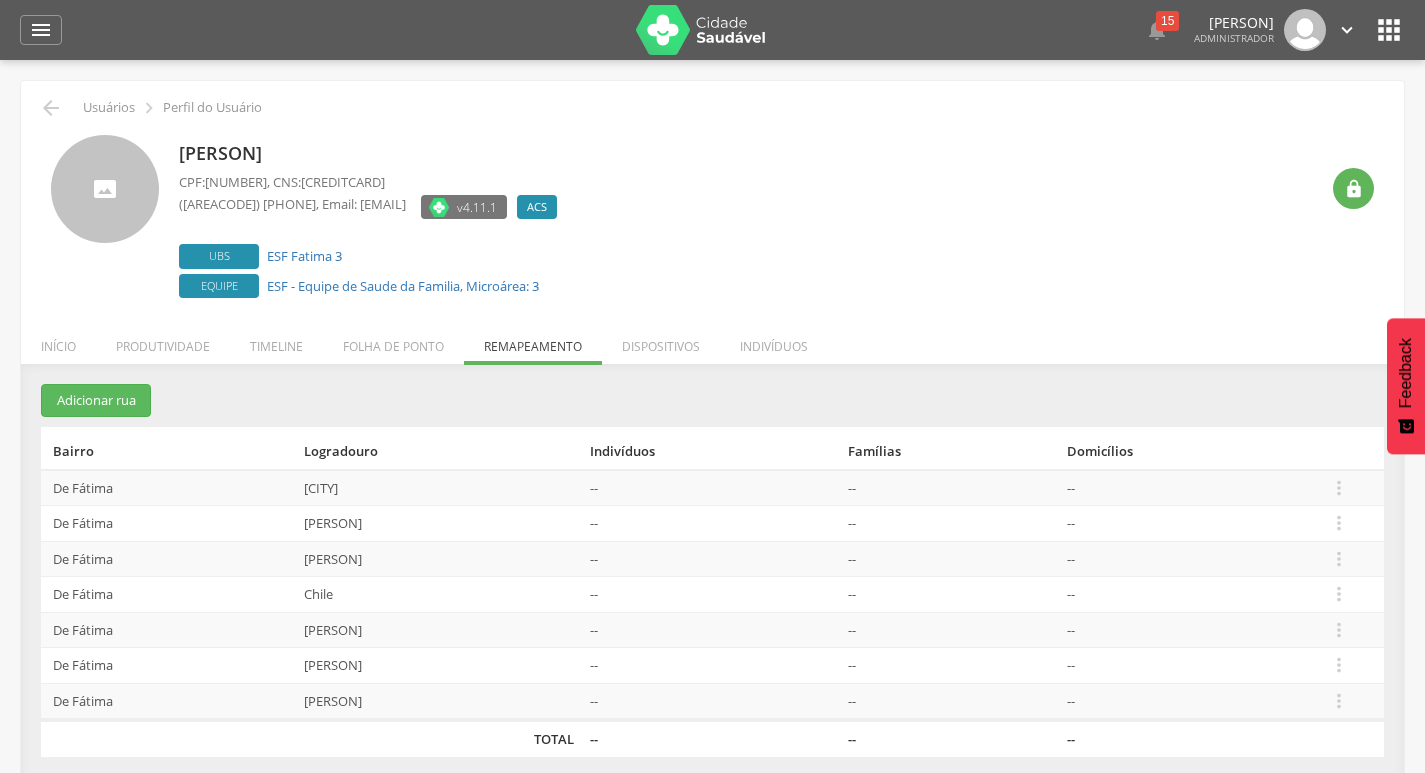 click on " Editar Alocar famílias Desalocar famílias Desvincular ACS" at bounding box center [1352, 630] 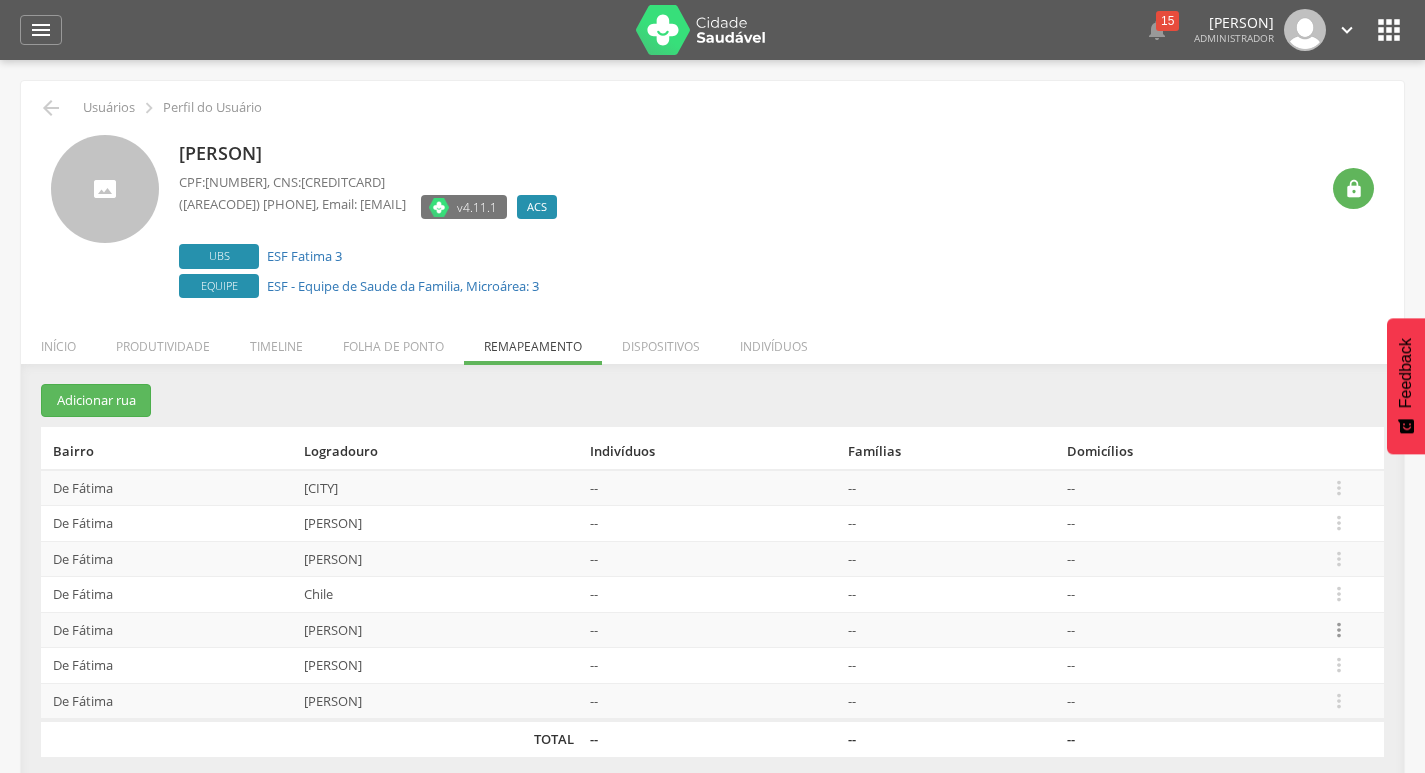 click on "" at bounding box center [1339, 630] 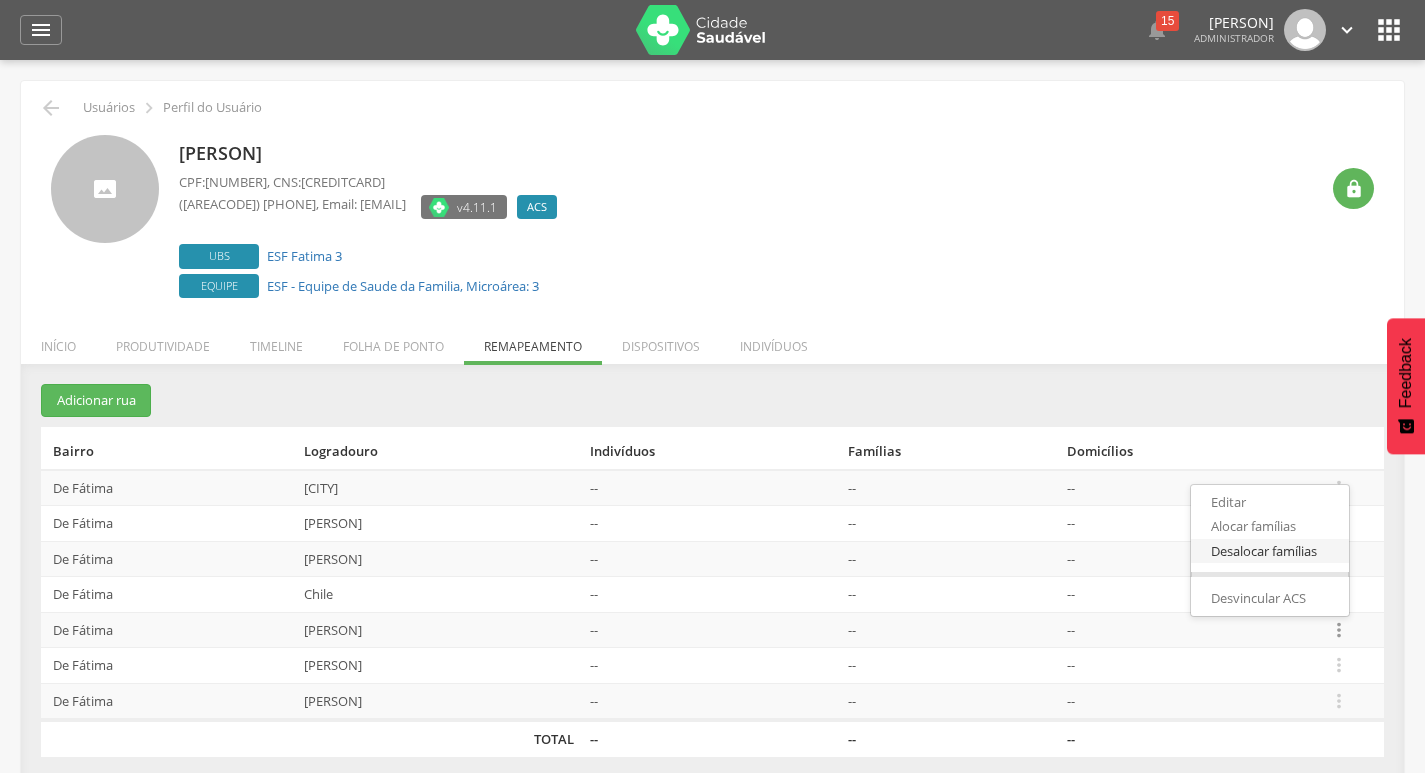 click on "Desalocar famílias" at bounding box center (1270, 551) 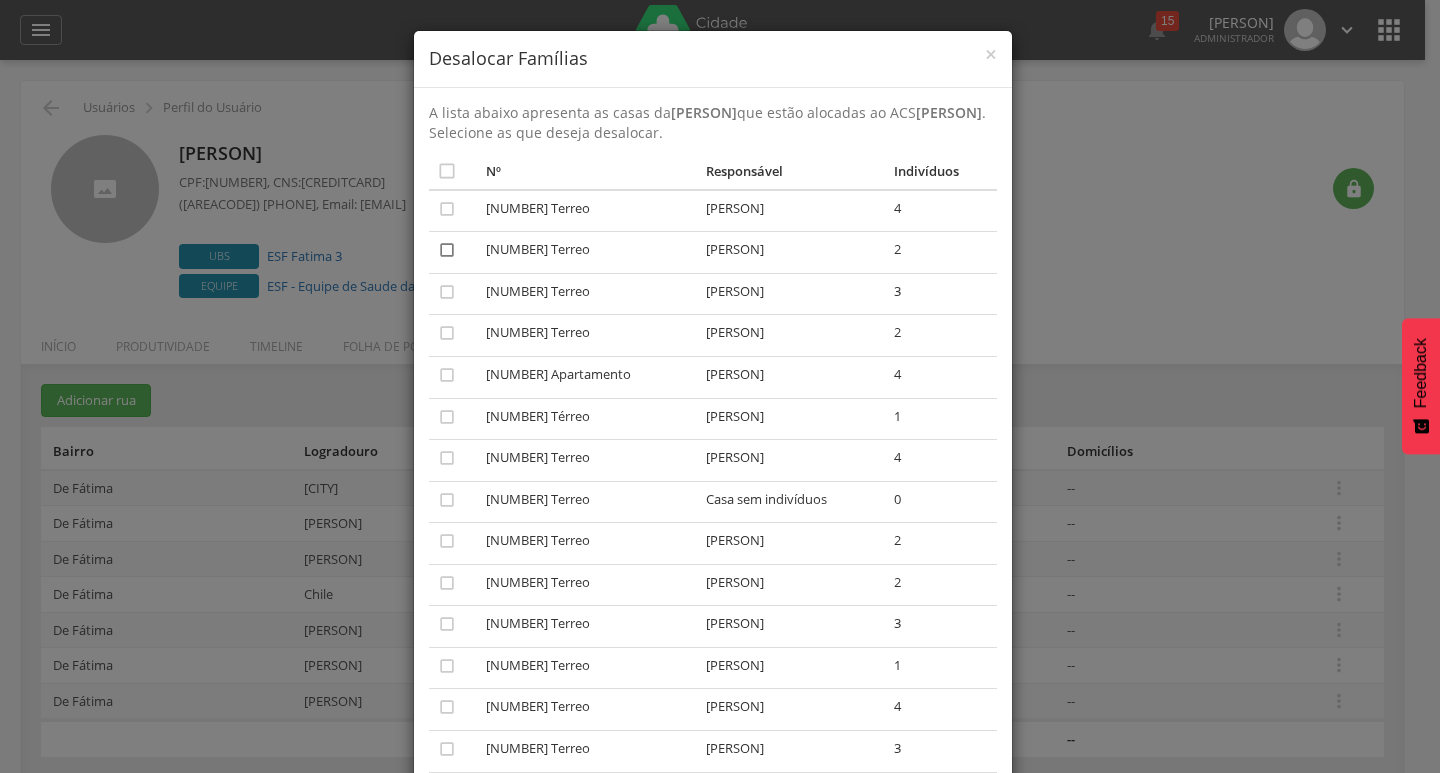 click on "" at bounding box center [447, 250] 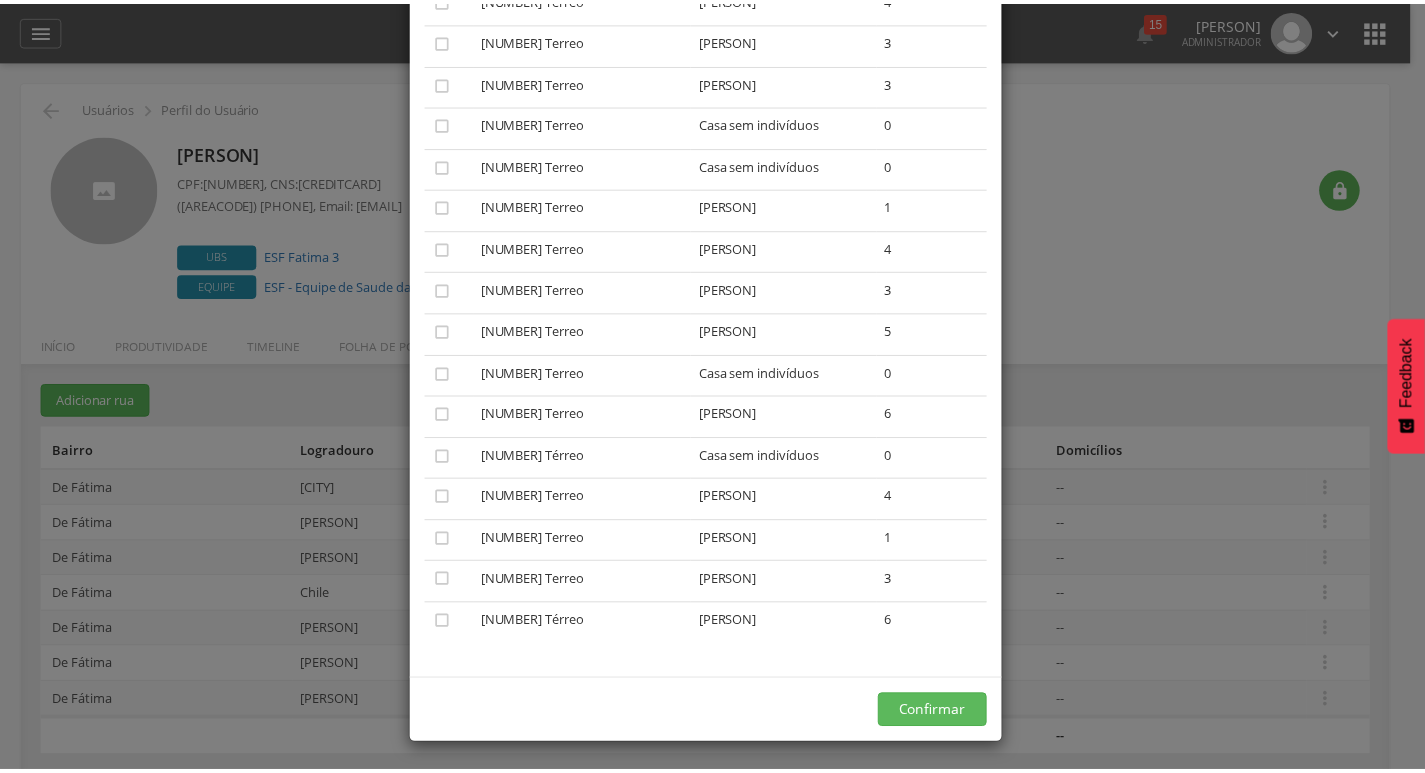 scroll, scrollTop: 711, scrollLeft: 0, axis: vertical 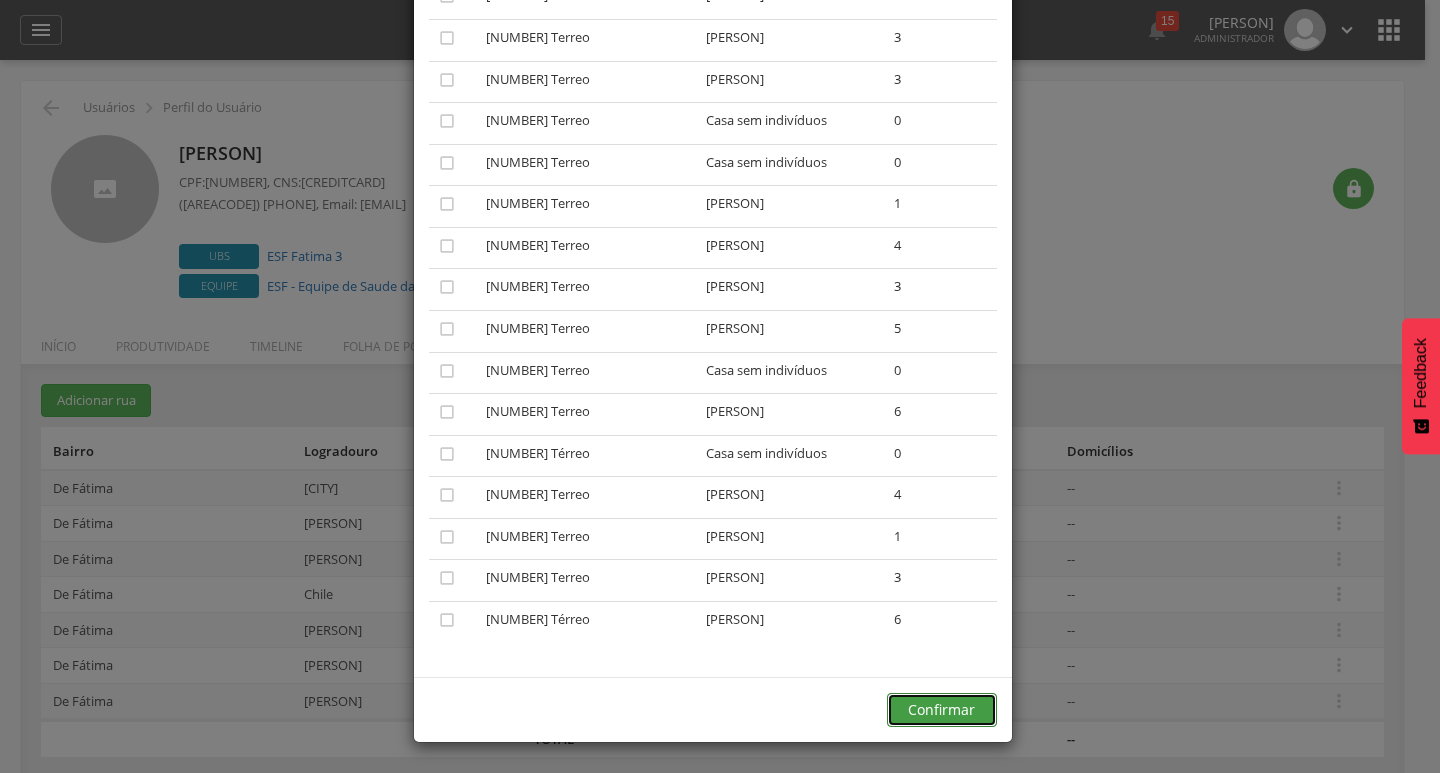 click on "Confirmar" at bounding box center [942, 710] 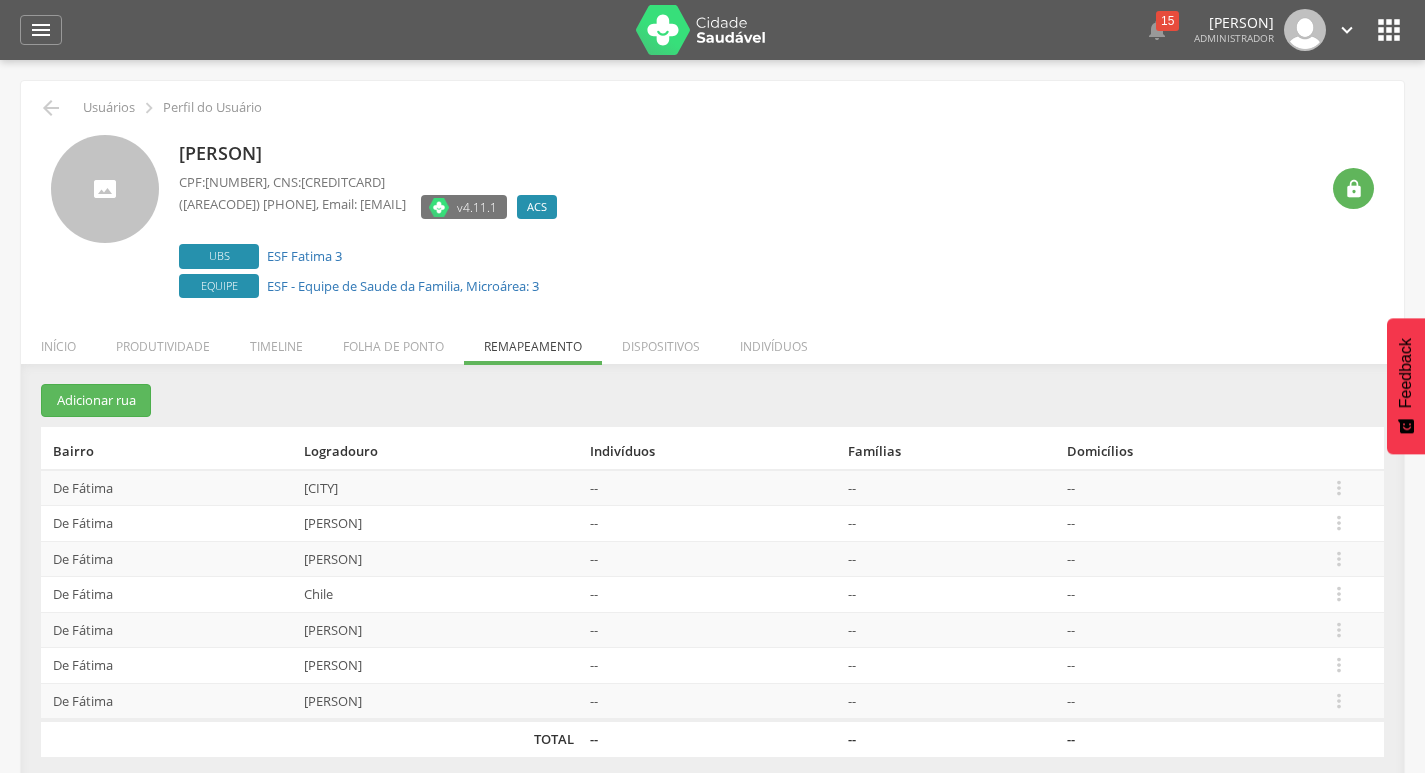 click on "
15

Lorem ipsum dolor  sit amet,  sed do eiusmod  tempor incididunt ut labore et dolore magna aliqua. Lorem ipsum dolor sit amet... 1 min

Lorem ipsum dolor  sit amet,  sed do eiusmod  tempor incididunt ut labore et dolore magna aliqua. 1 min
Thiago Antenor Silva Gonçalves
Administrador

Configurações
Sair
" at bounding box center (743, 30) 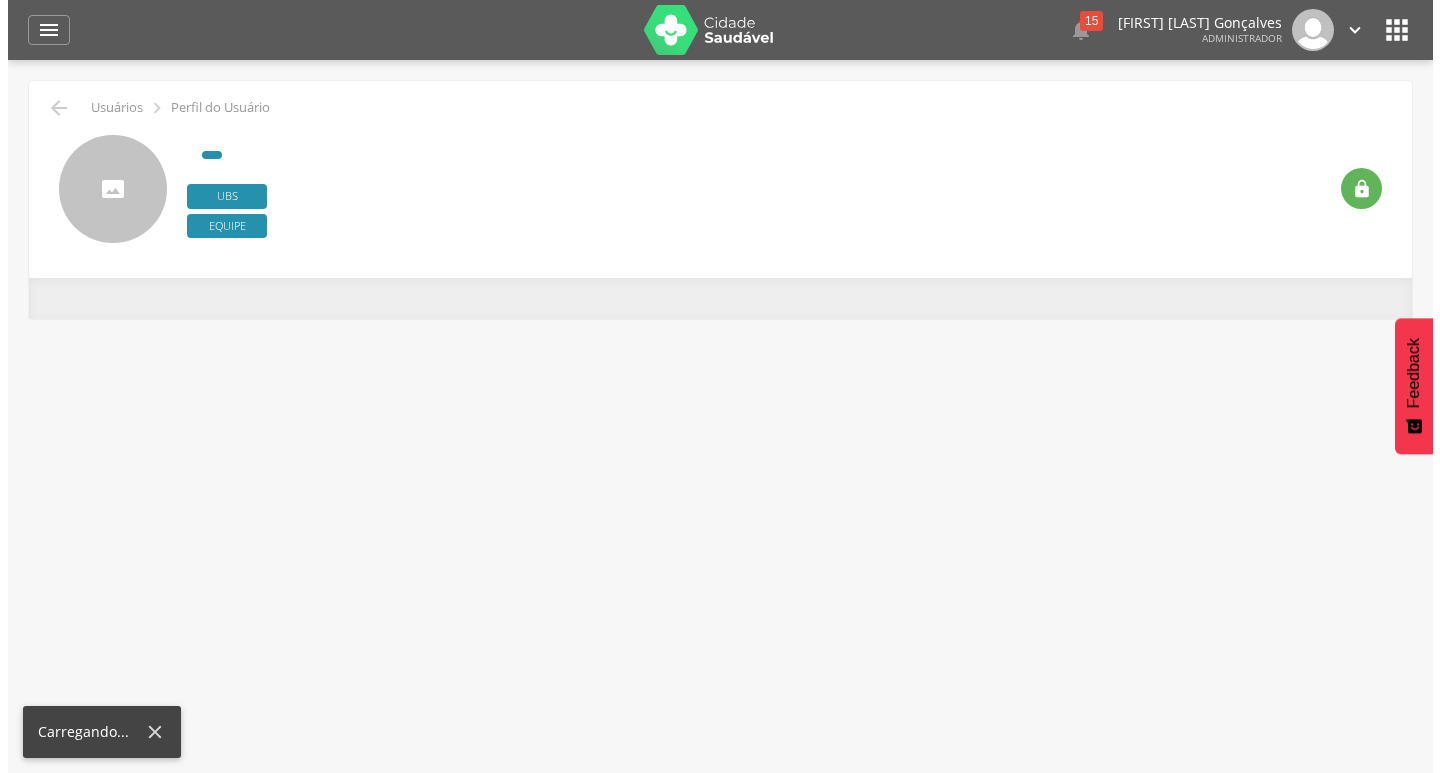 scroll, scrollTop: 0, scrollLeft: 0, axis: both 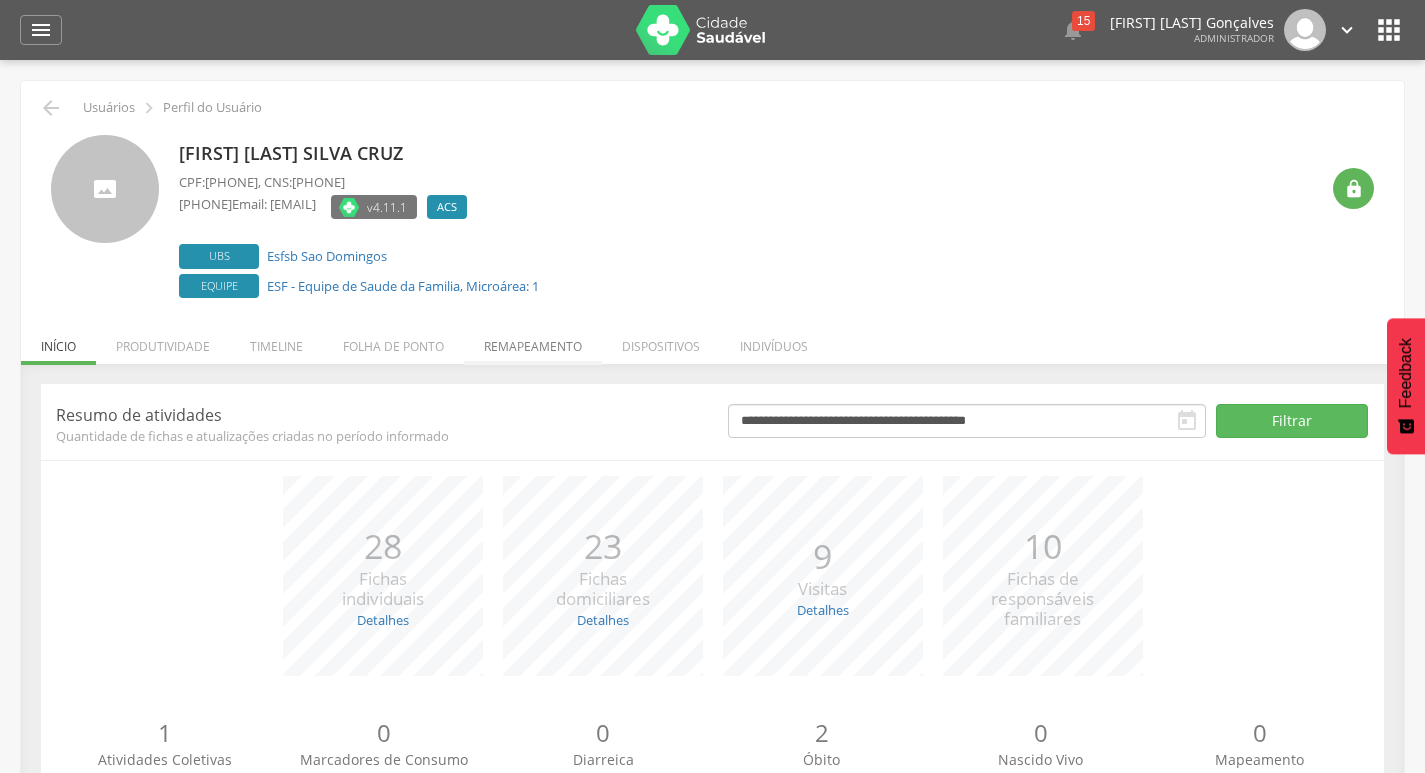 click on "Remapeamento" at bounding box center [533, 341] 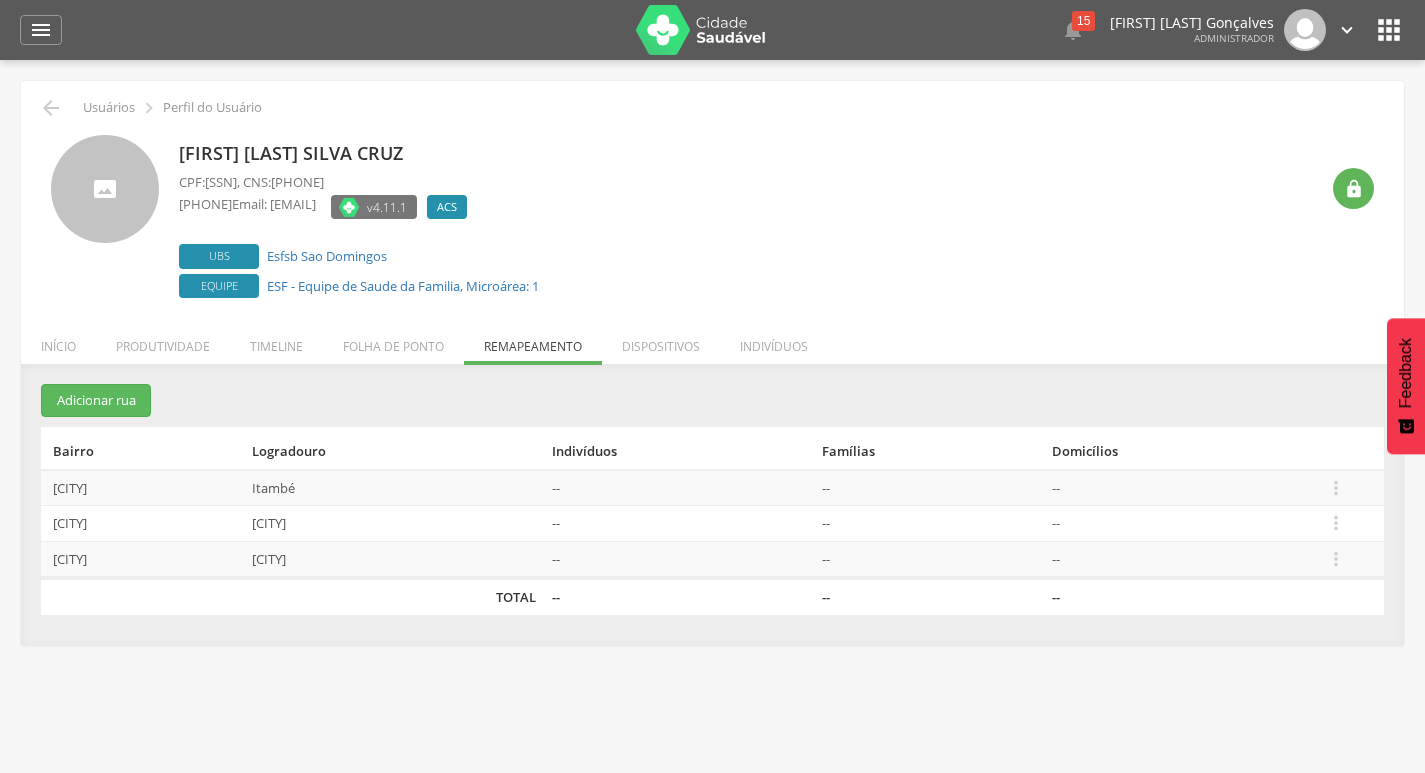 click on " Editar Alocar famílias Desalocar famílias Desvincular ACS" at bounding box center (1350, 488) 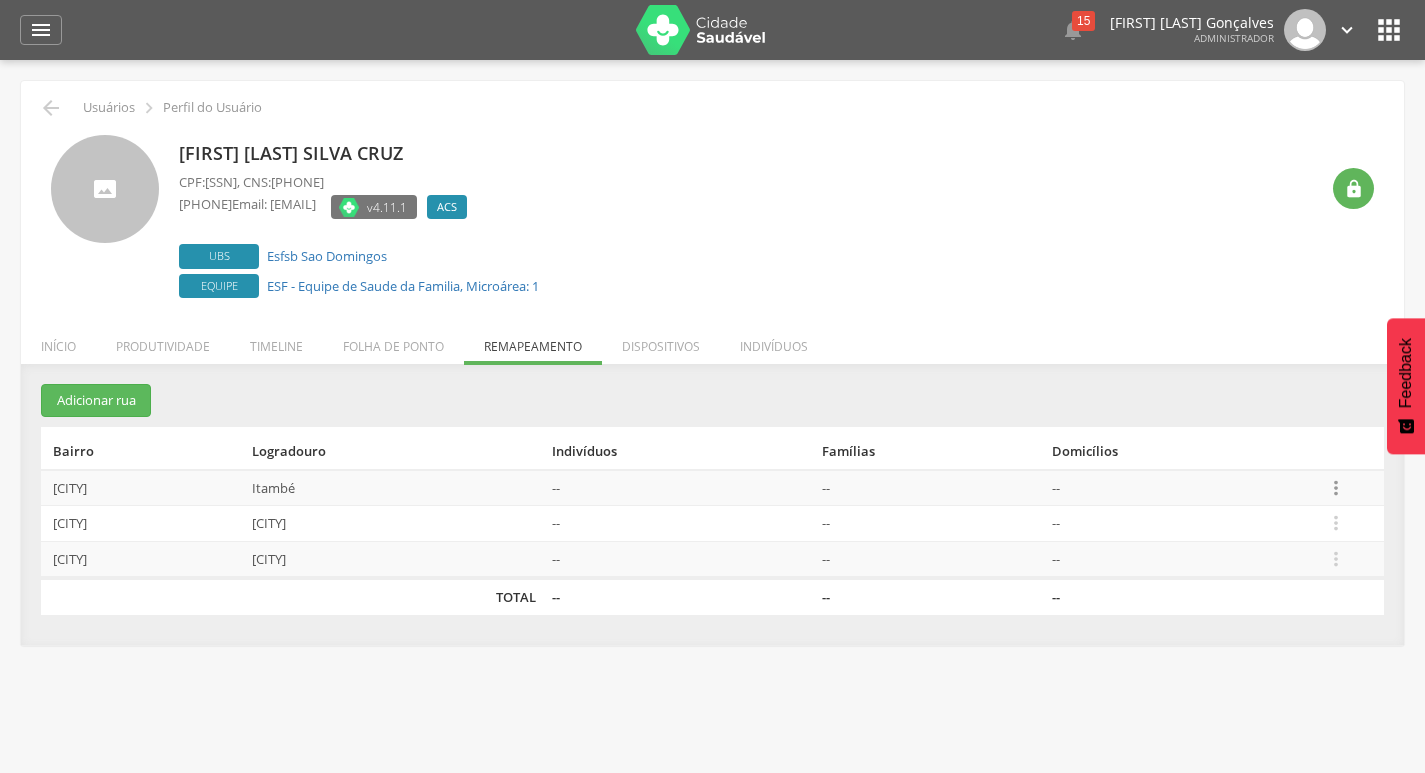 click on "" at bounding box center (1336, 488) 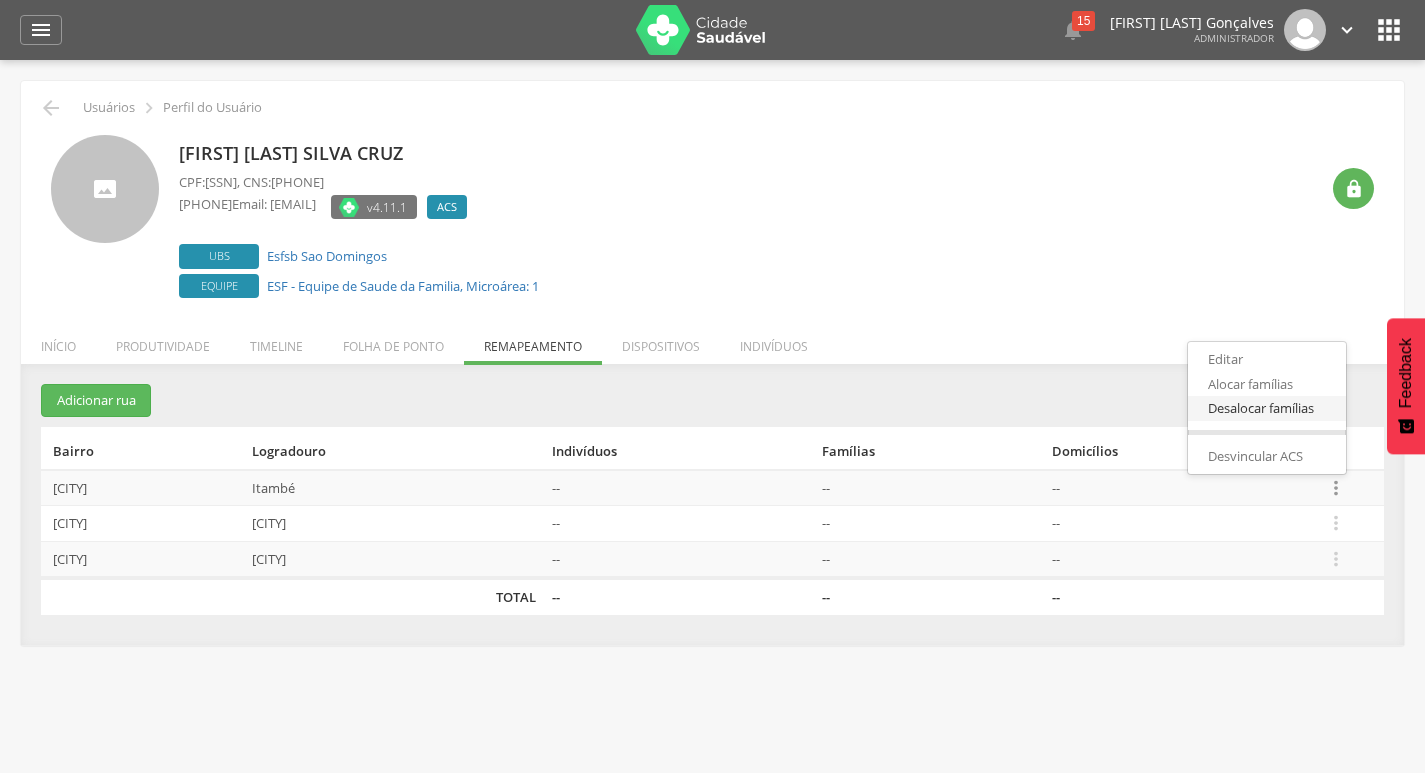 click on "Desalocar famílias" at bounding box center [1267, 408] 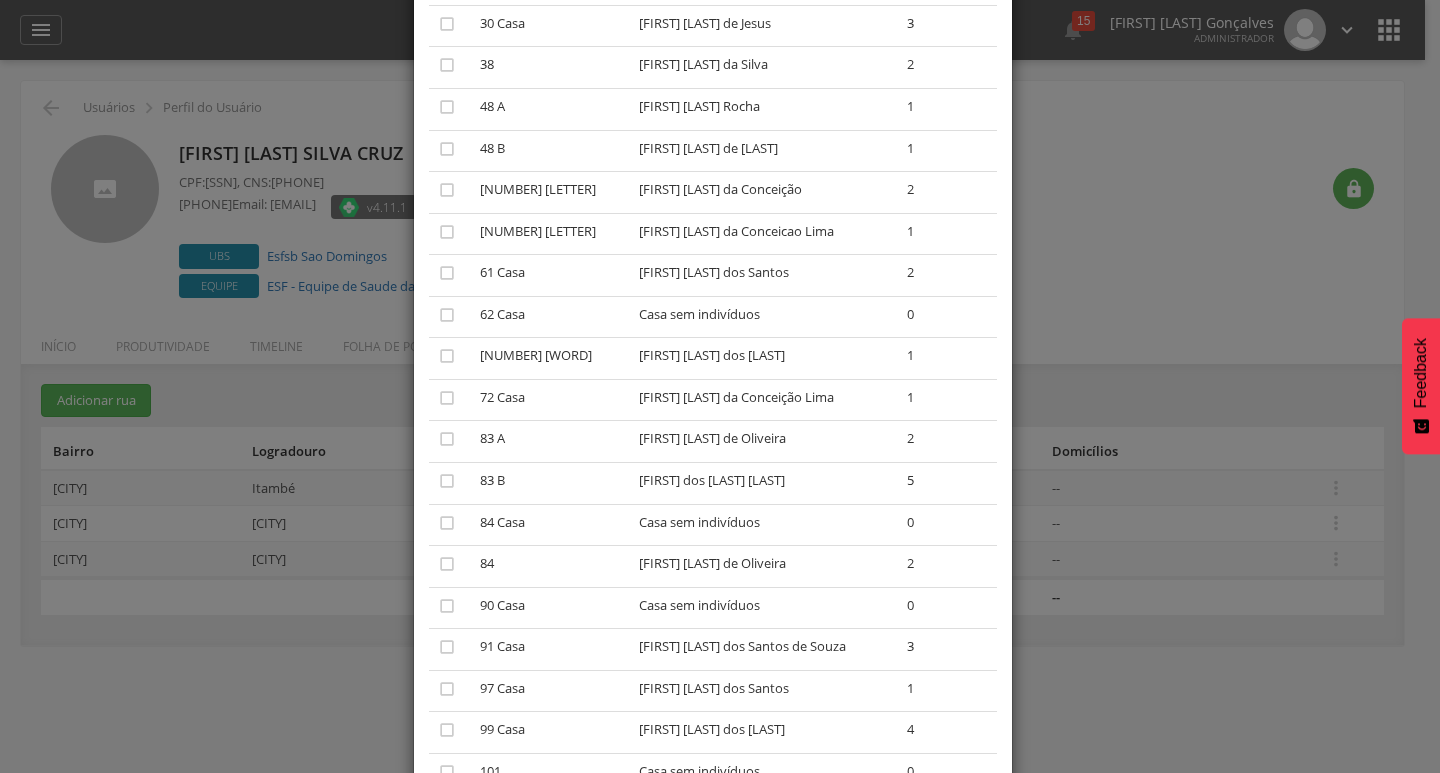 scroll, scrollTop: 300, scrollLeft: 0, axis: vertical 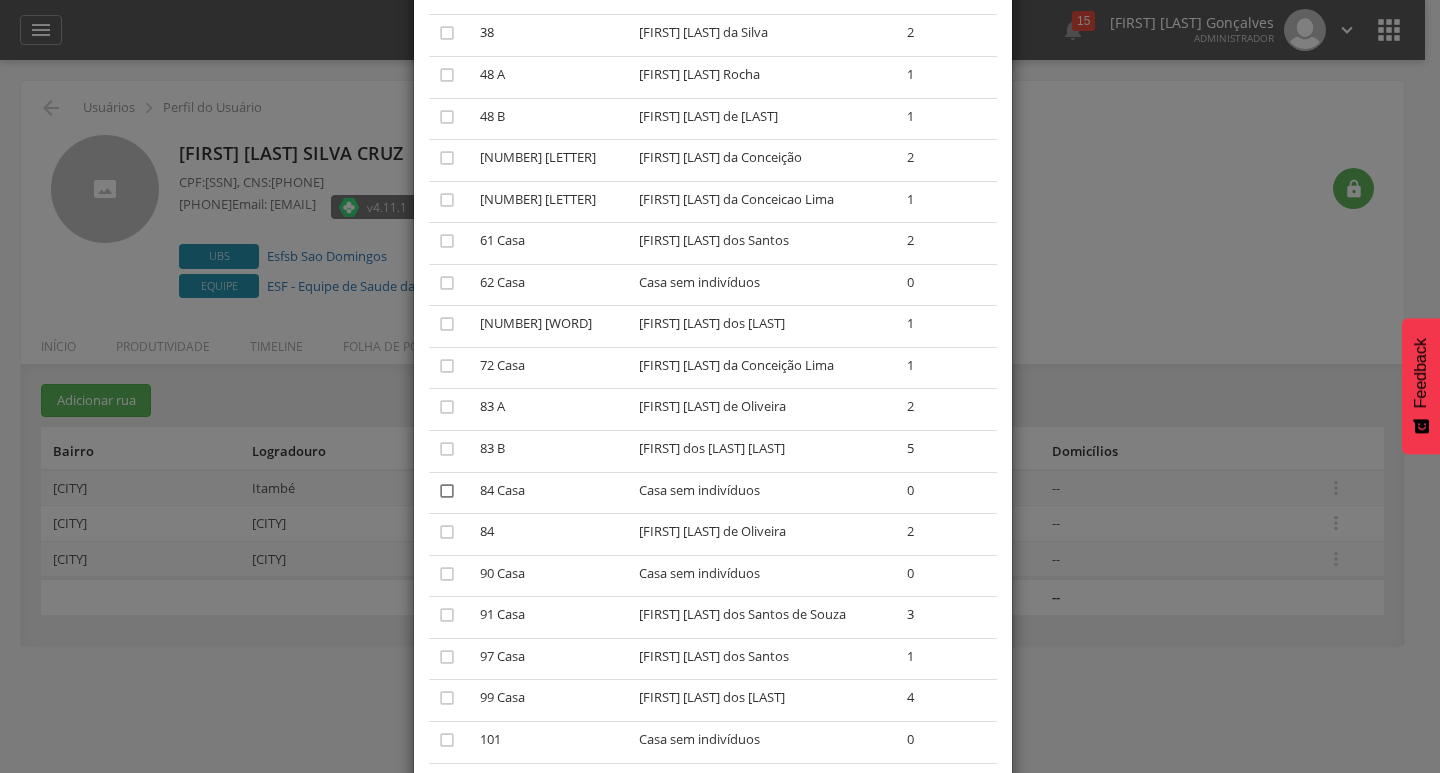 click on "" at bounding box center (447, 491) 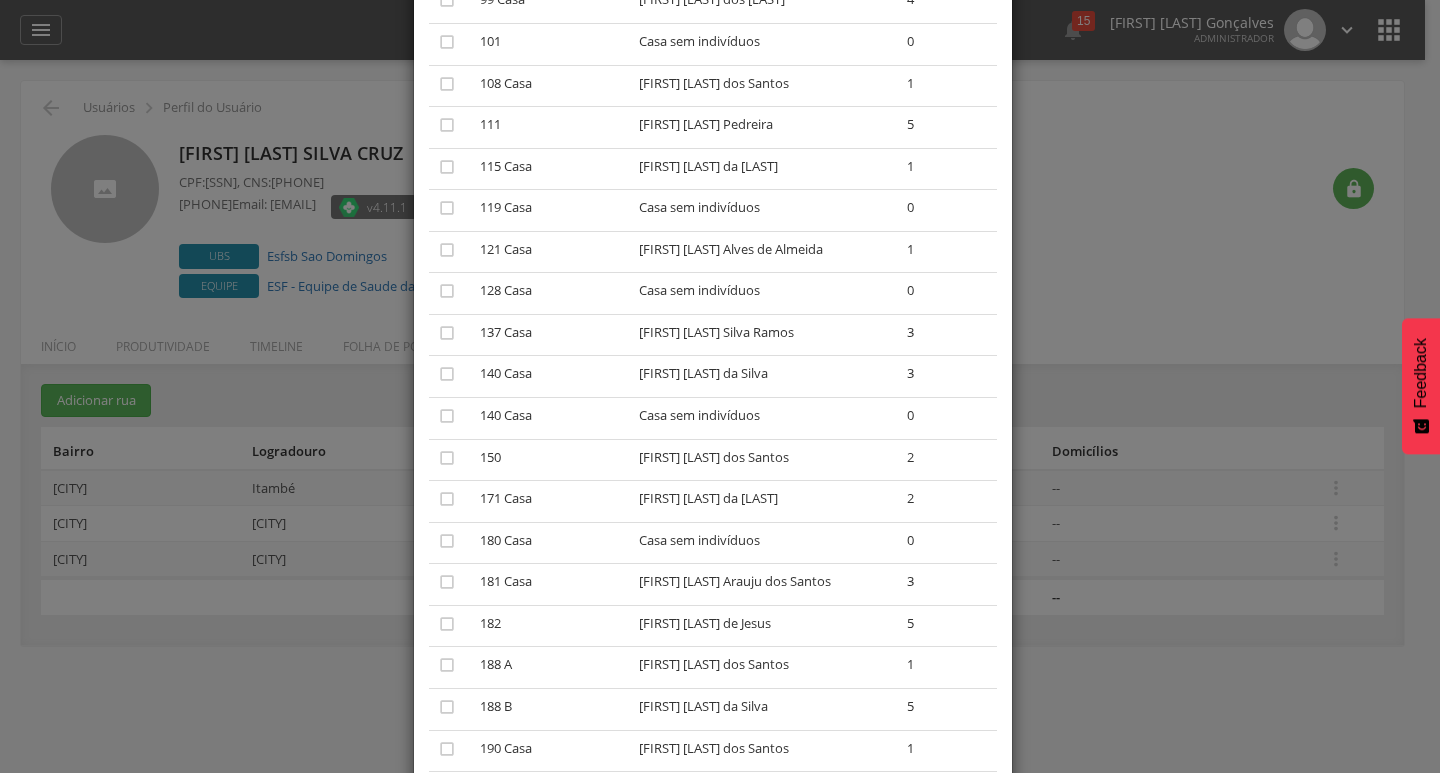 scroll, scrollTop: 1000, scrollLeft: 0, axis: vertical 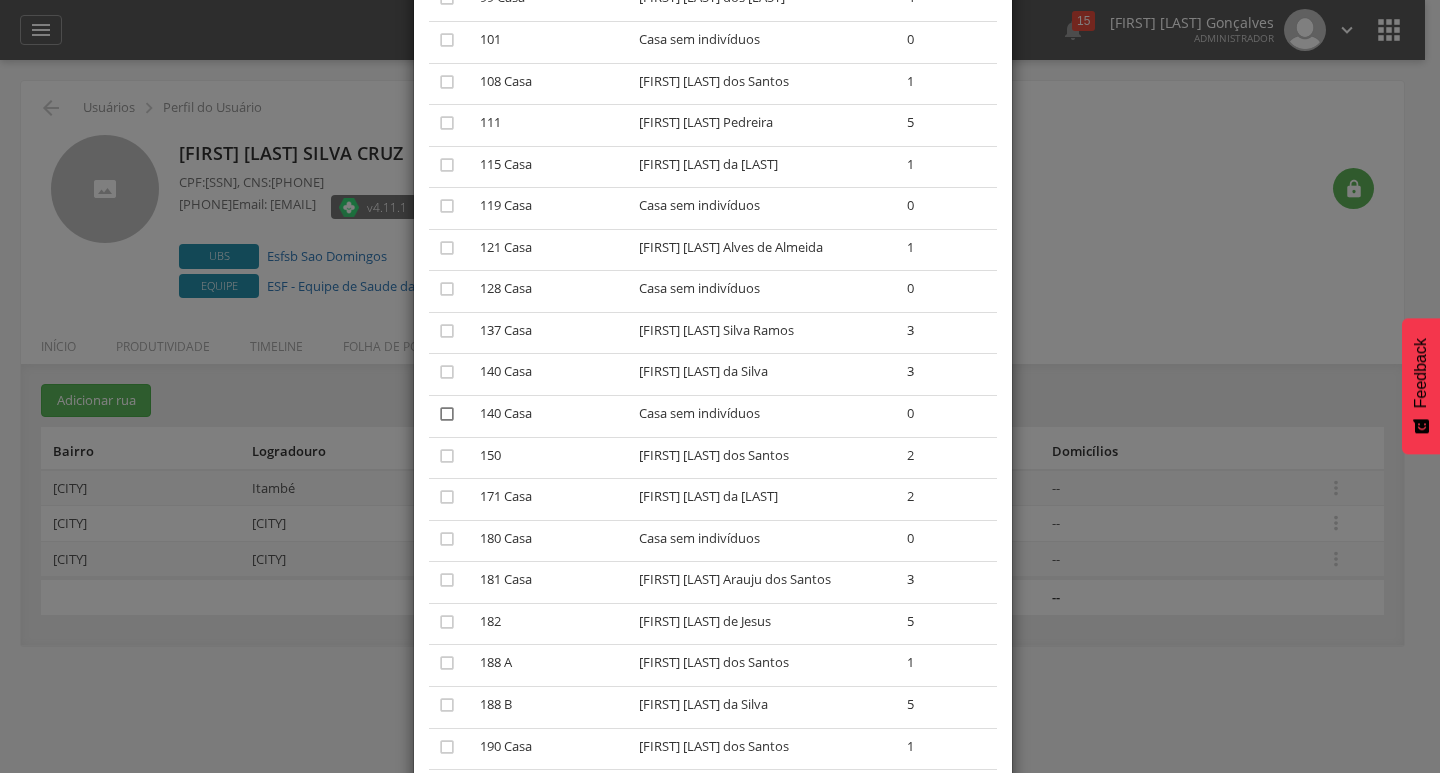 click on "" at bounding box center (447, 414) 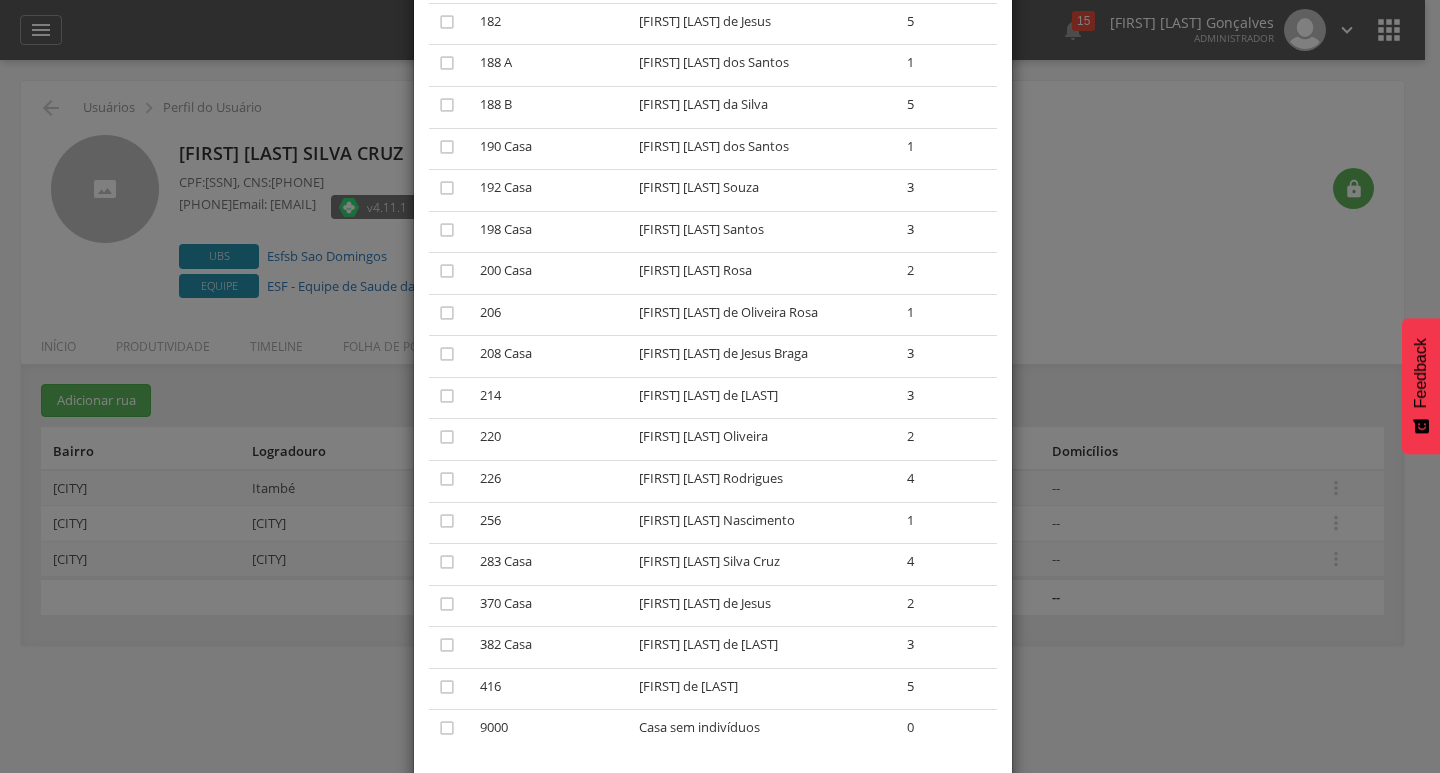 scroll, scrollTop: 1709, scrollLeft: 0, axis: vertical 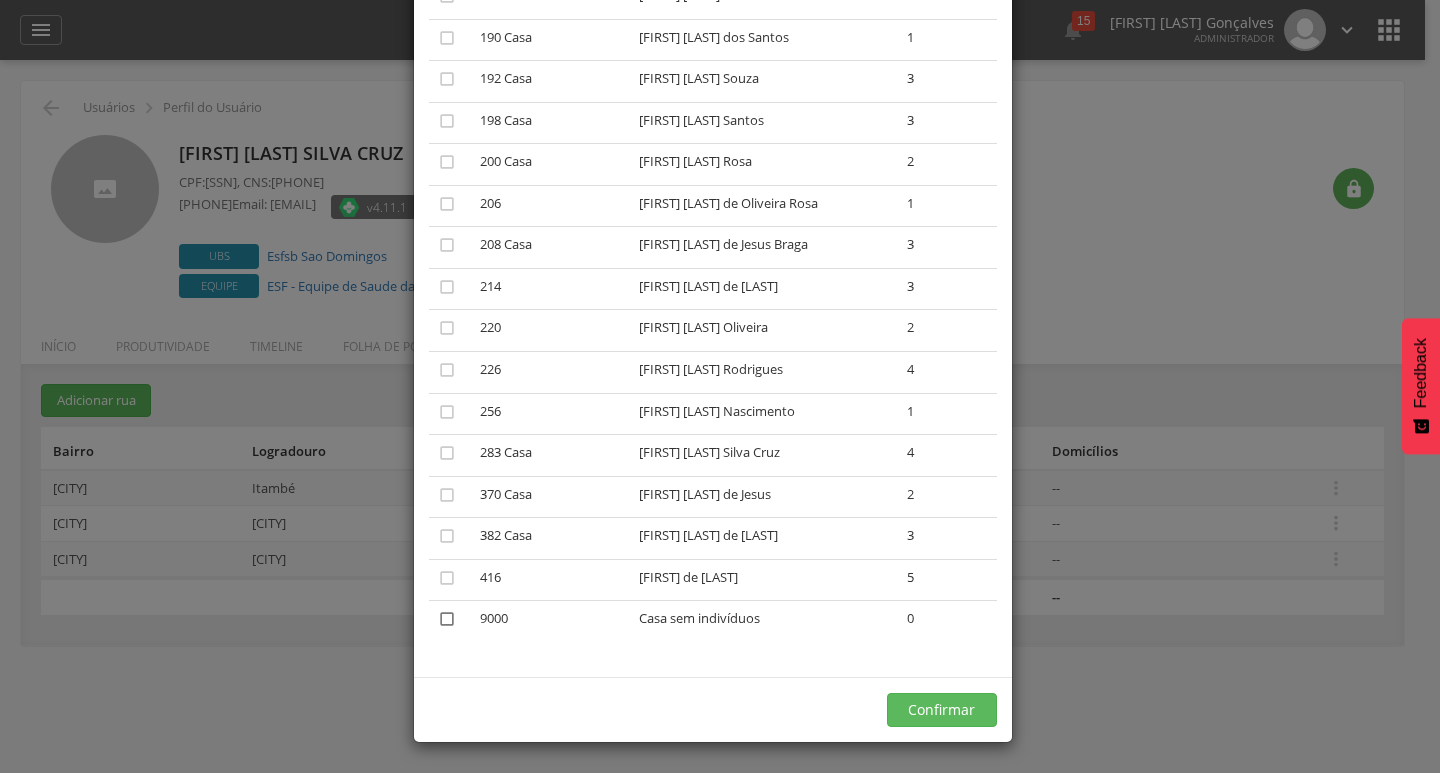 click on "" at bounding box center (447, 619) 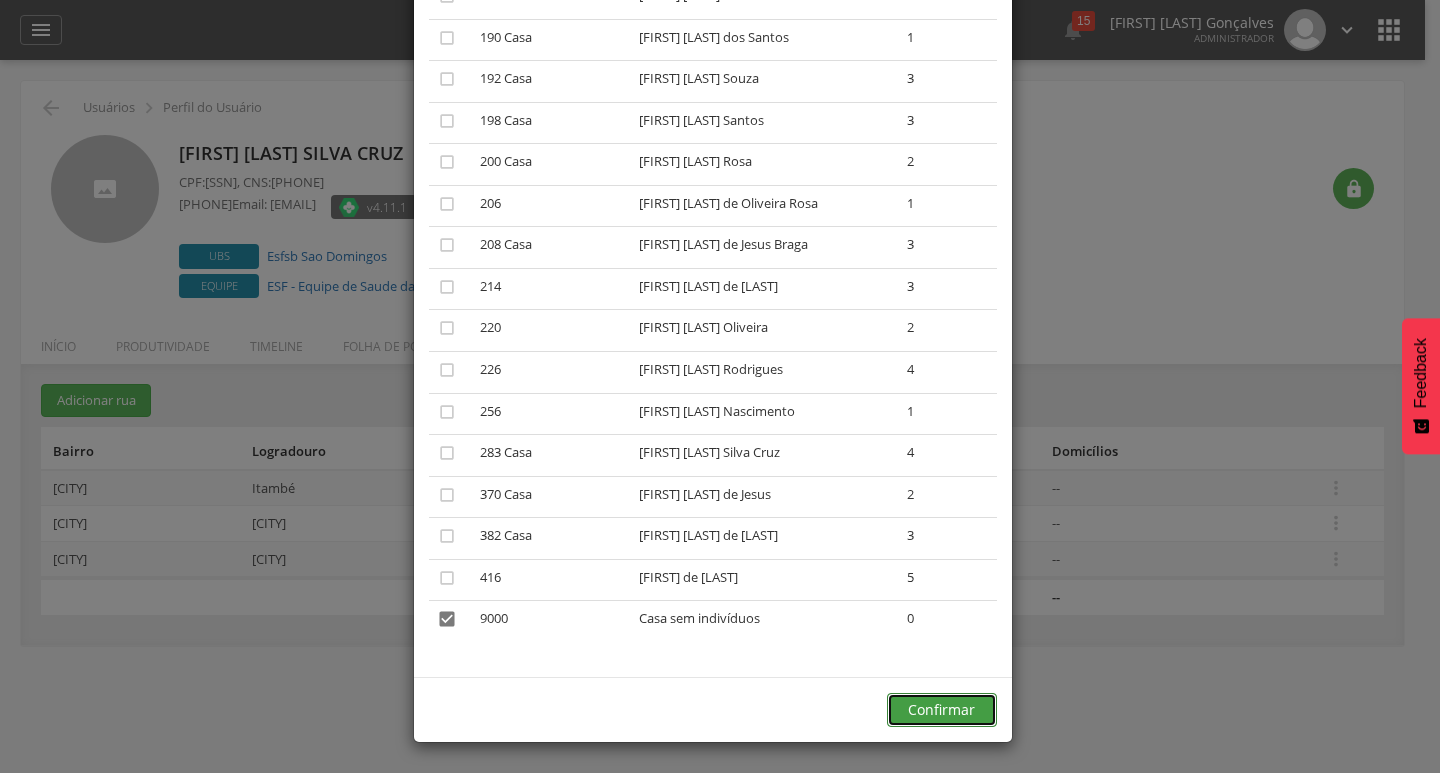 click on "Confirmar" at bounding box center (942, 710) 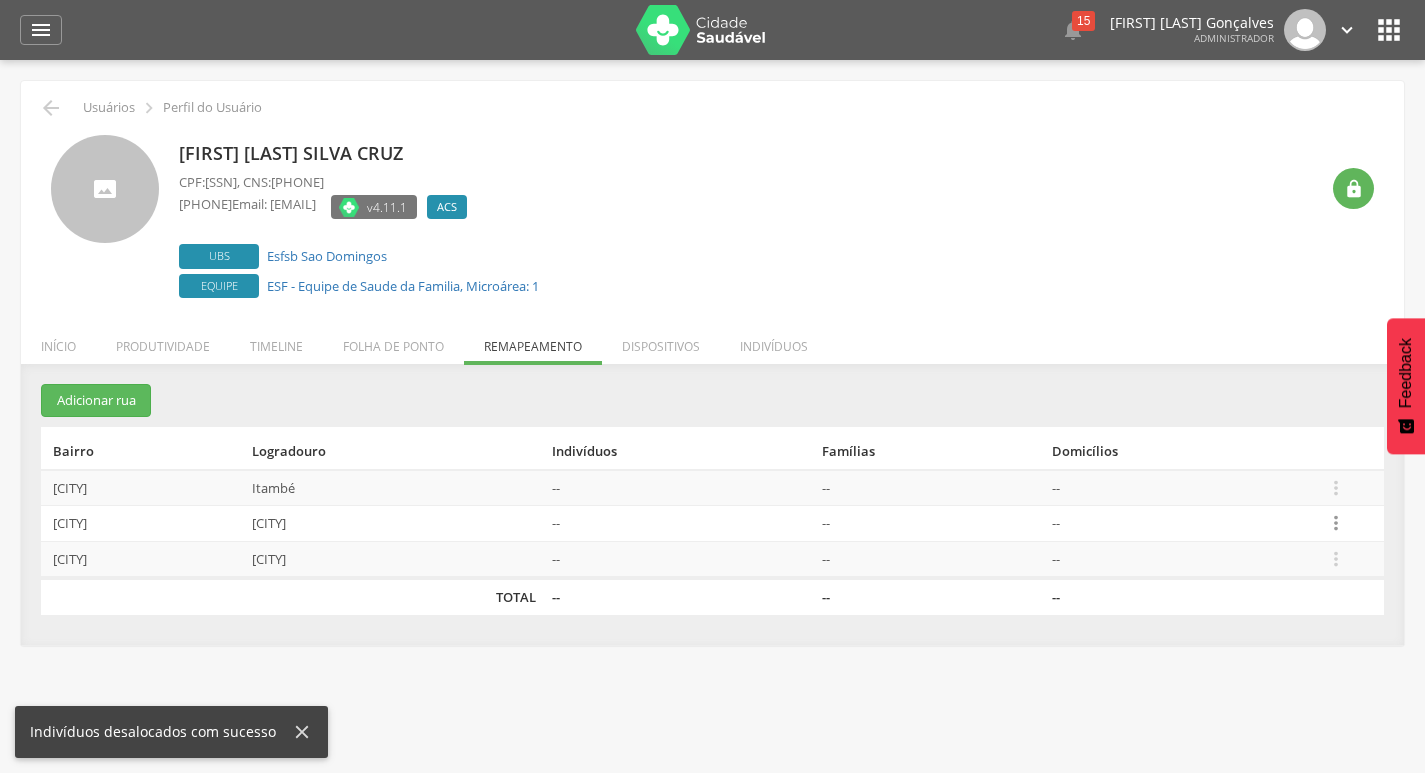 click on "" at bounding box center (1336, 523) 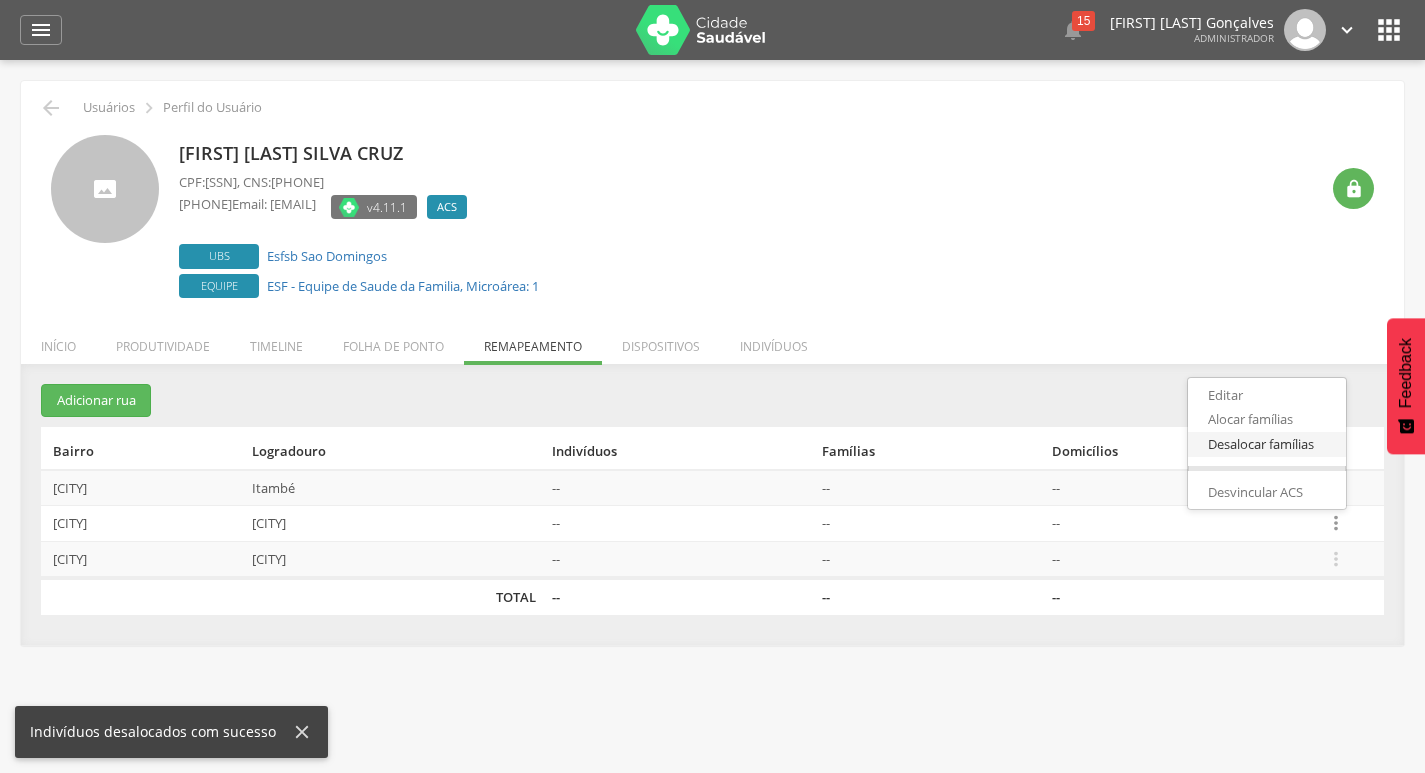 click on "Desalocar famílias" at bounding box center [1267, 444] 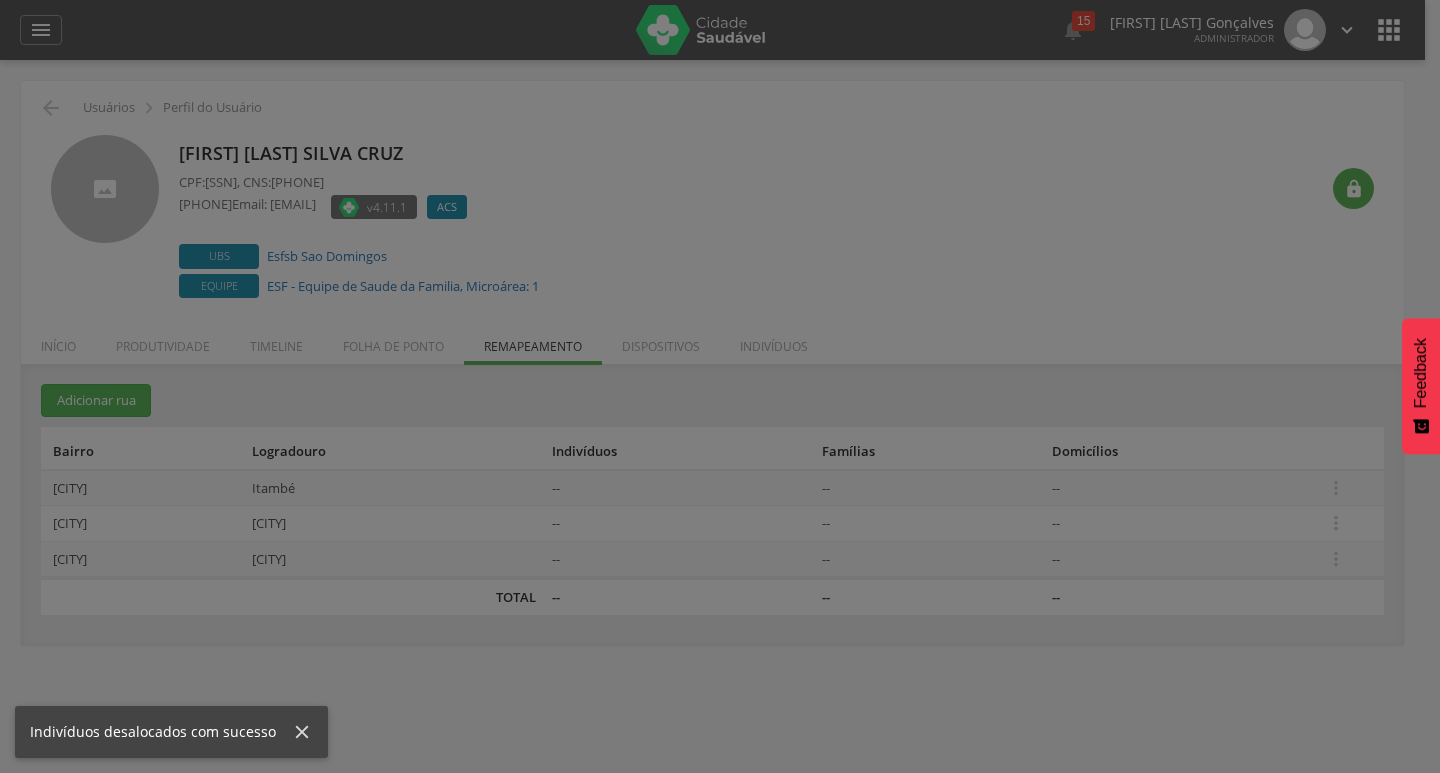scroll, scrollTop: 0, scrollLeft: 0, axis: both 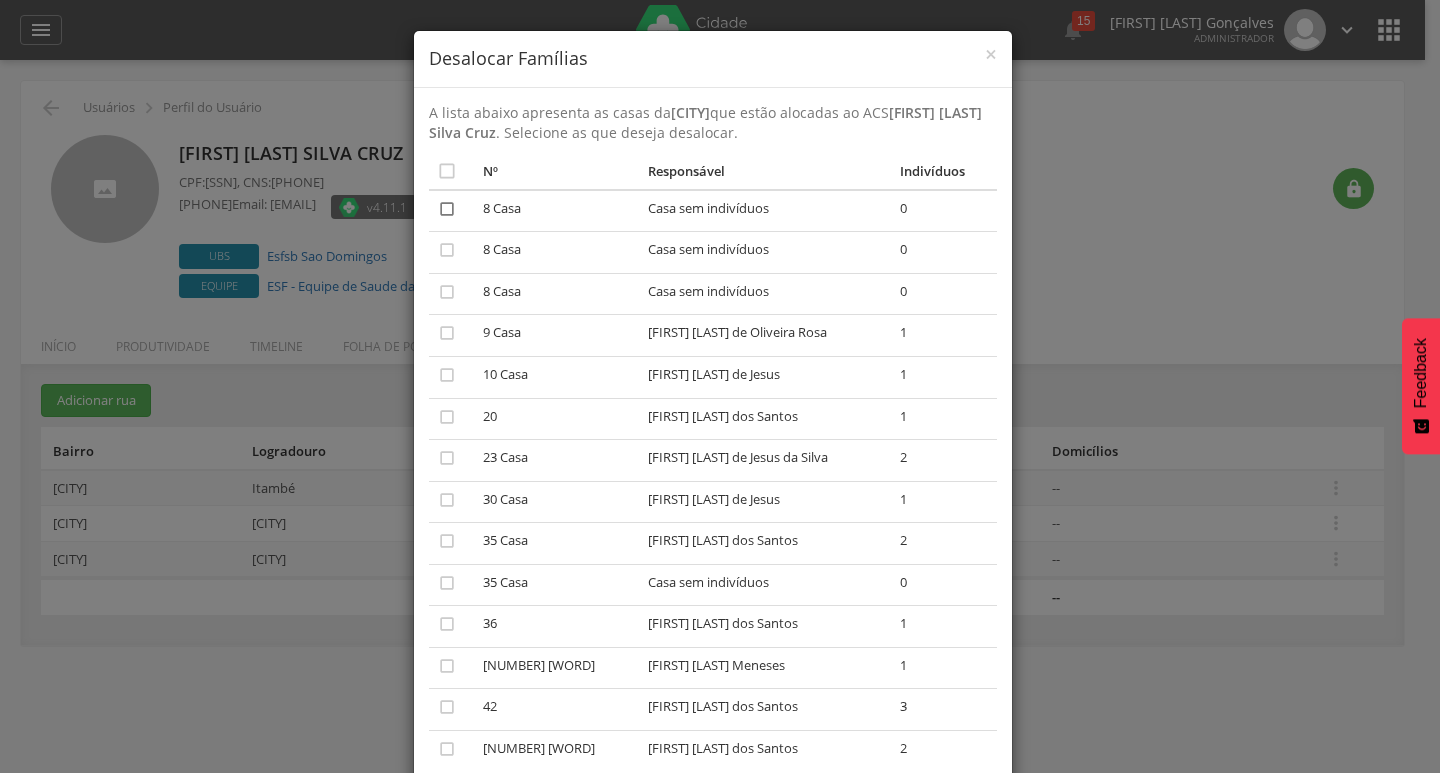 click on "" at bounding box center (447, 209) 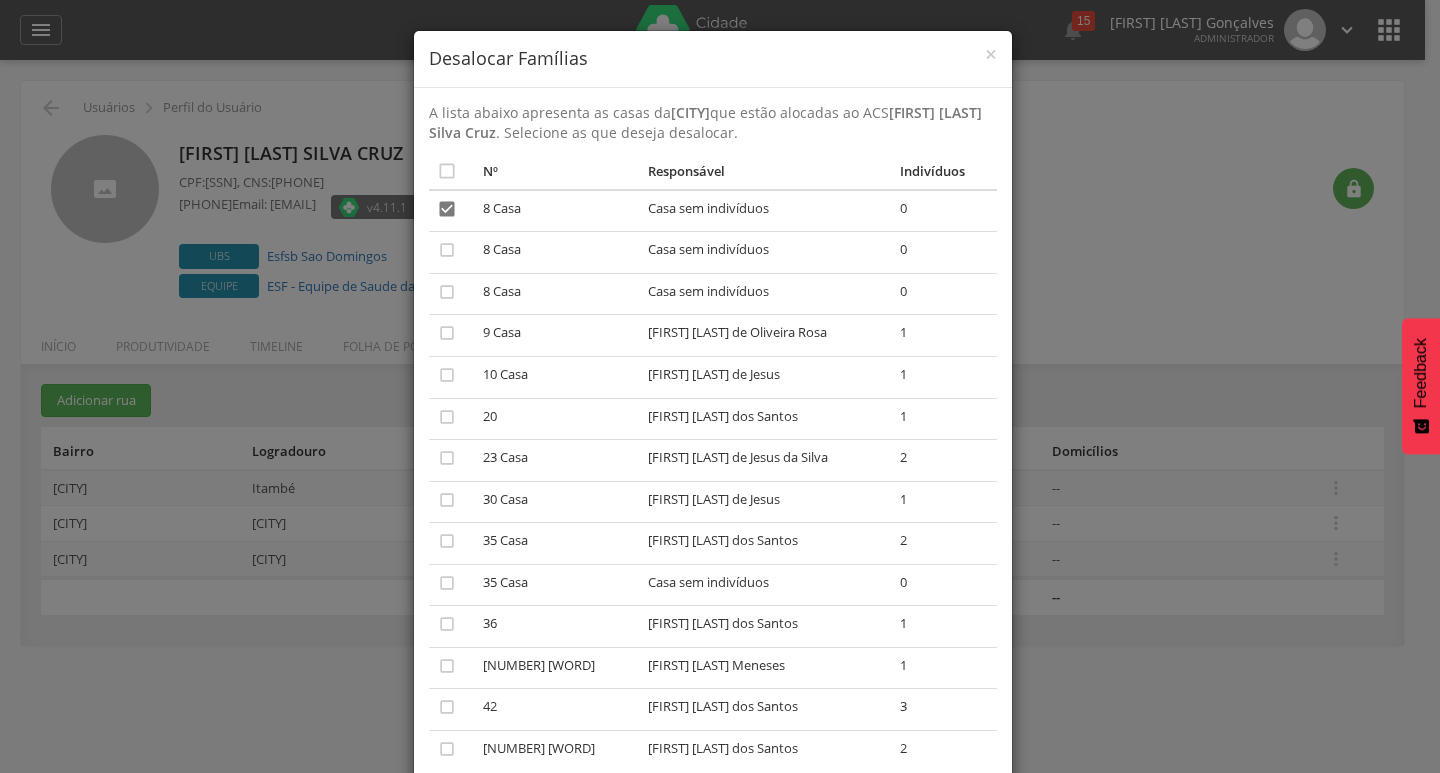 click on "A lista abaixo apresenta as casas da  Marambaia  que estão alocadas ao ACS  Gilvan Silva Cruz . Selecione as que deseja desalocar.

Nº
Responsável
Indivíduos
Último ACS
 8 Casa Casa sem indivíduos 0  8 Casa Casa sem indivíduos 0  8 Casa Casa sem indivíduos 0  9 Casa Joana Rodrigues de Oliveira Rosa 1  10 Casa Alzira Flora de Jesus 1  20  Laercio Jesus dos Santos 1  23 Casa Ana Paula de Jesus da Silva 2  30 Casa Ana Rosa de Jesus 1  35 Casa Valdilene Carvalho dos Santos 2  35 Casa Casa sem indivíduos 0  36  Mario Alenca dos Santos 1  36 Casa Galdencio Alves Meneses 1  42  Maiara Guimarães dos Santos 3  130 Casa Davi Pereira dos Santos 2
Não existe nenhuma família associada a este ACS" at bounding box center (713, 447) 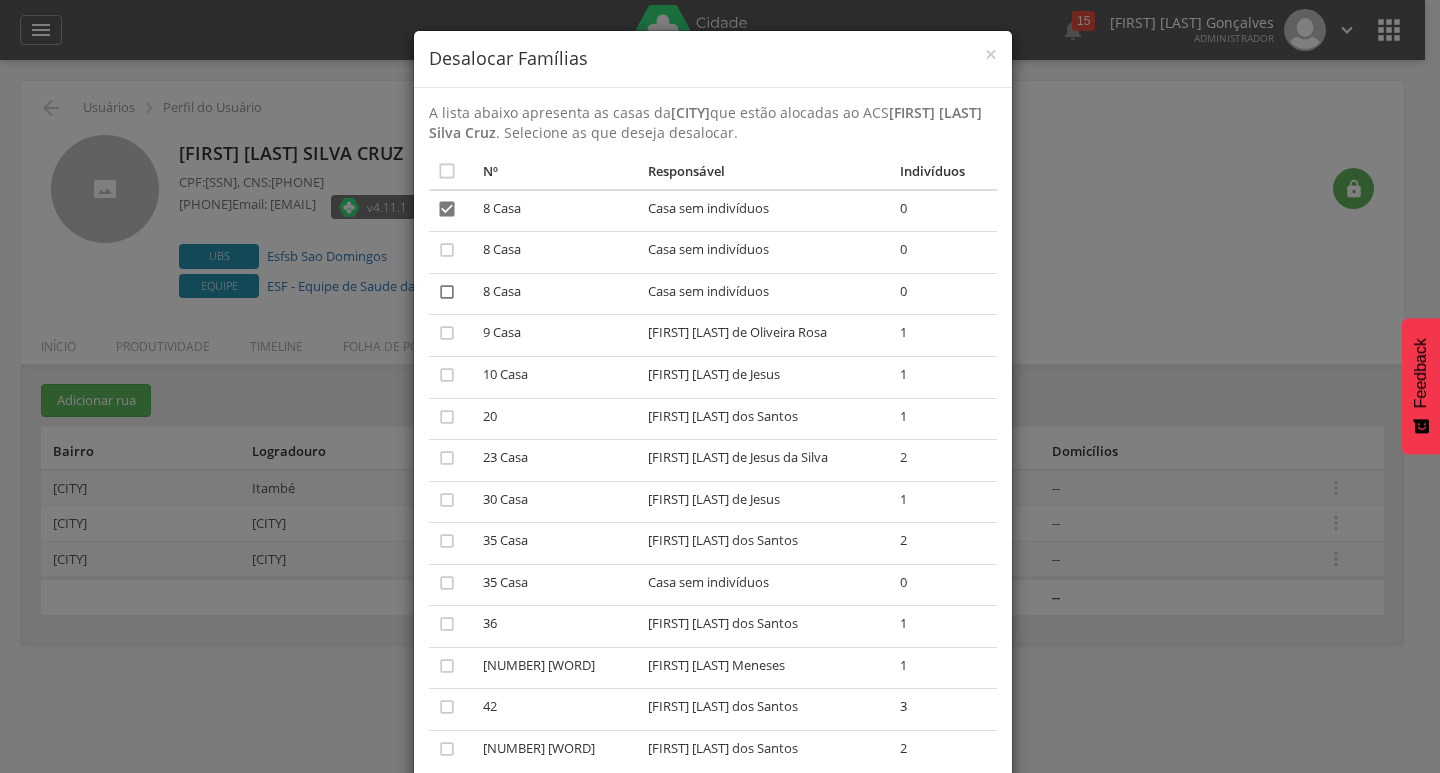 click on "" at bounding box center (447, 292) 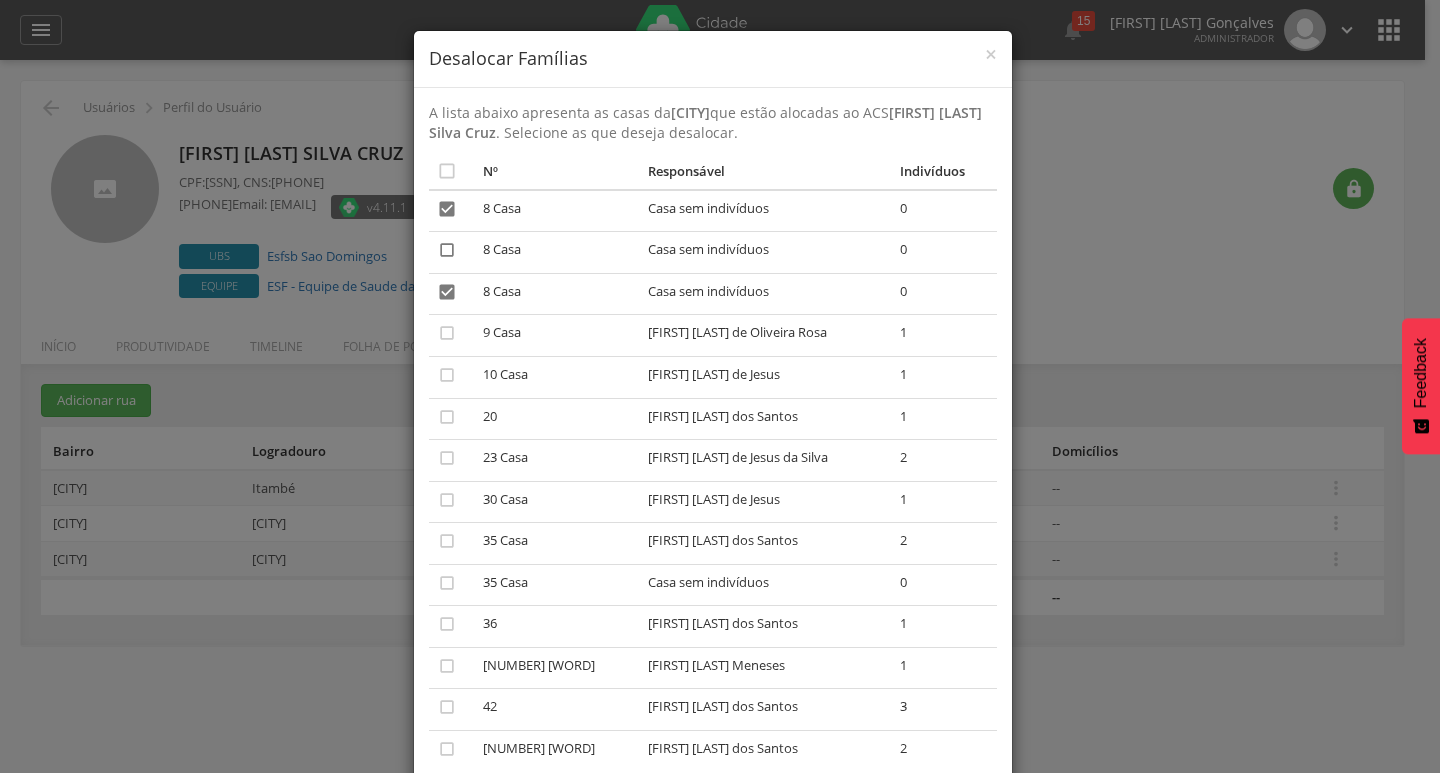 click on "" at bounding box center (452, 253) 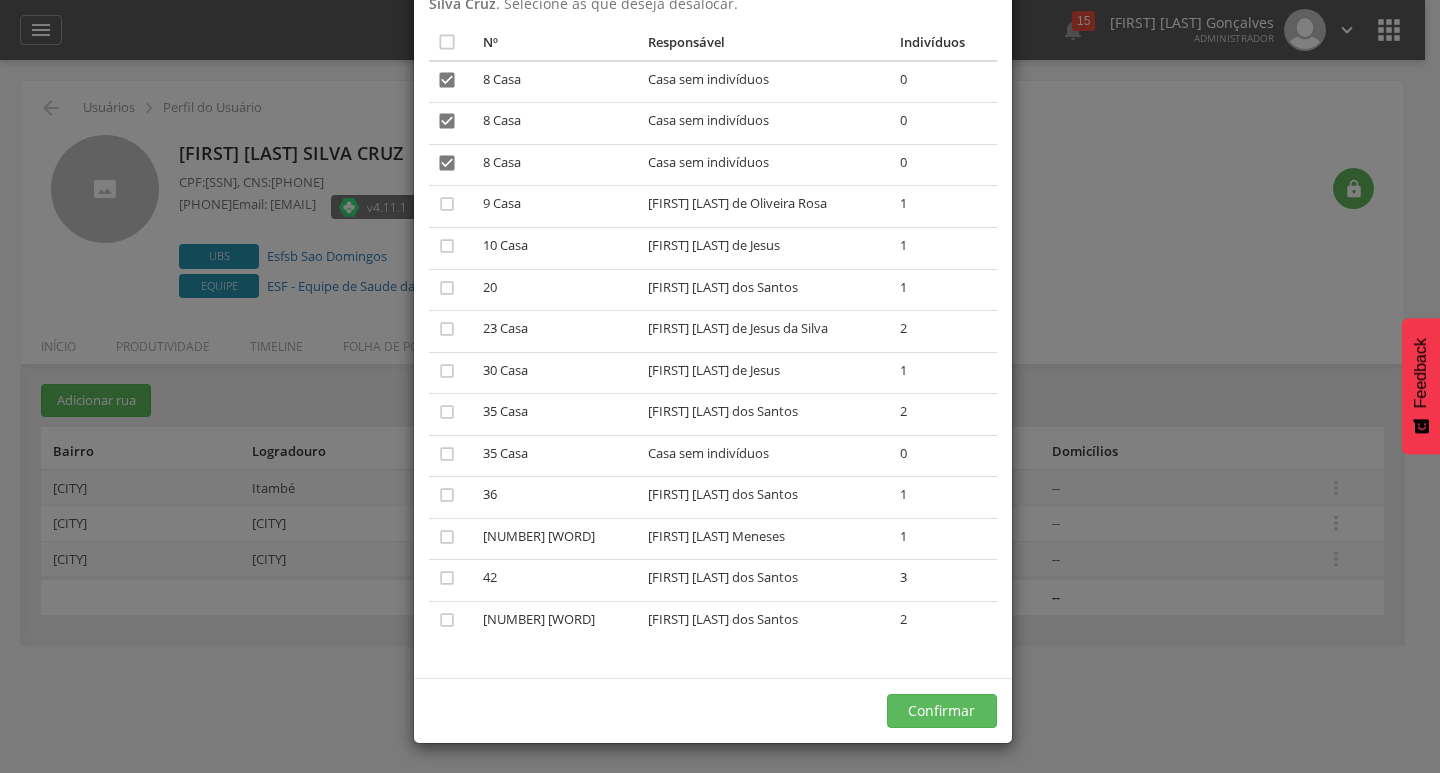 scroll, scrollTop: 130, scrollLeft: 0, axis: vertical 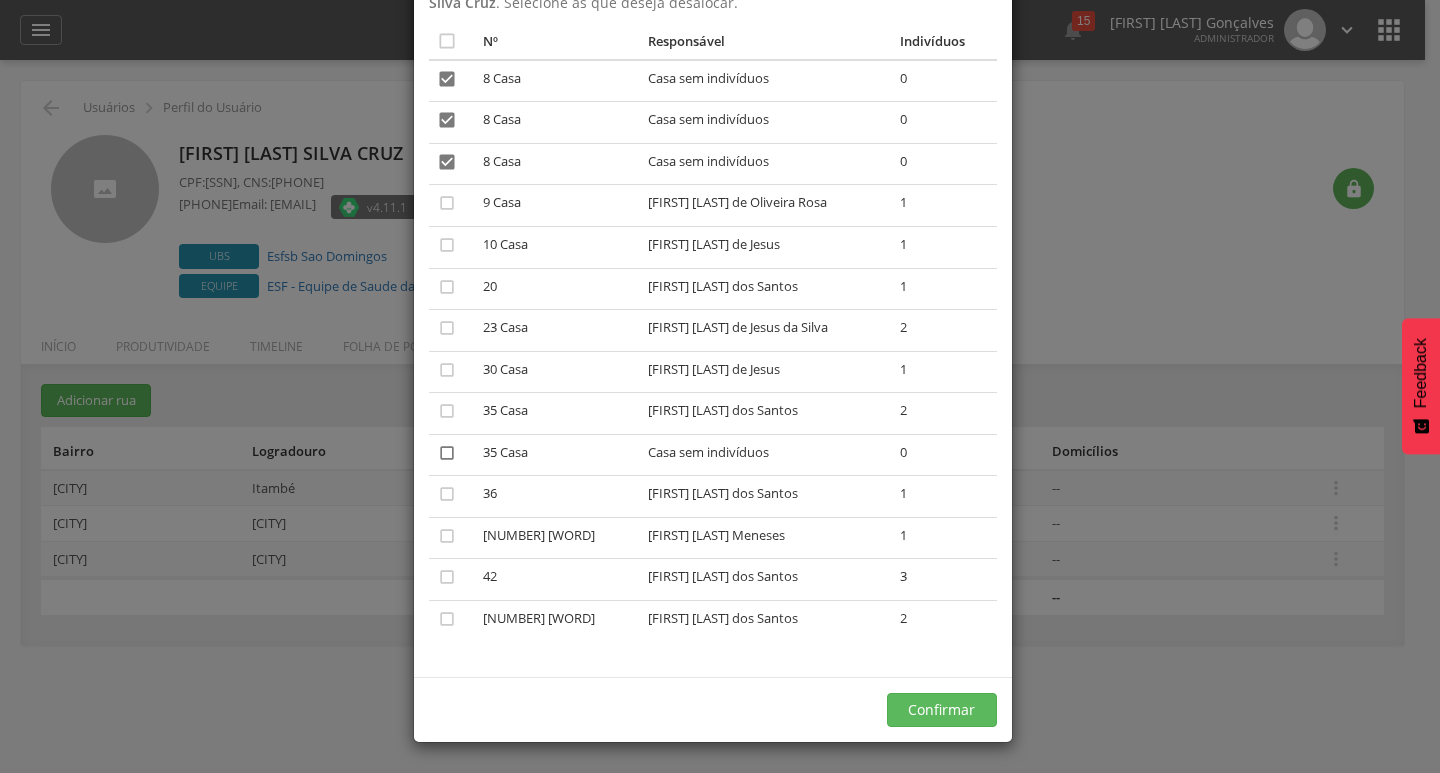 click on "" at bounding box center (447, 453) 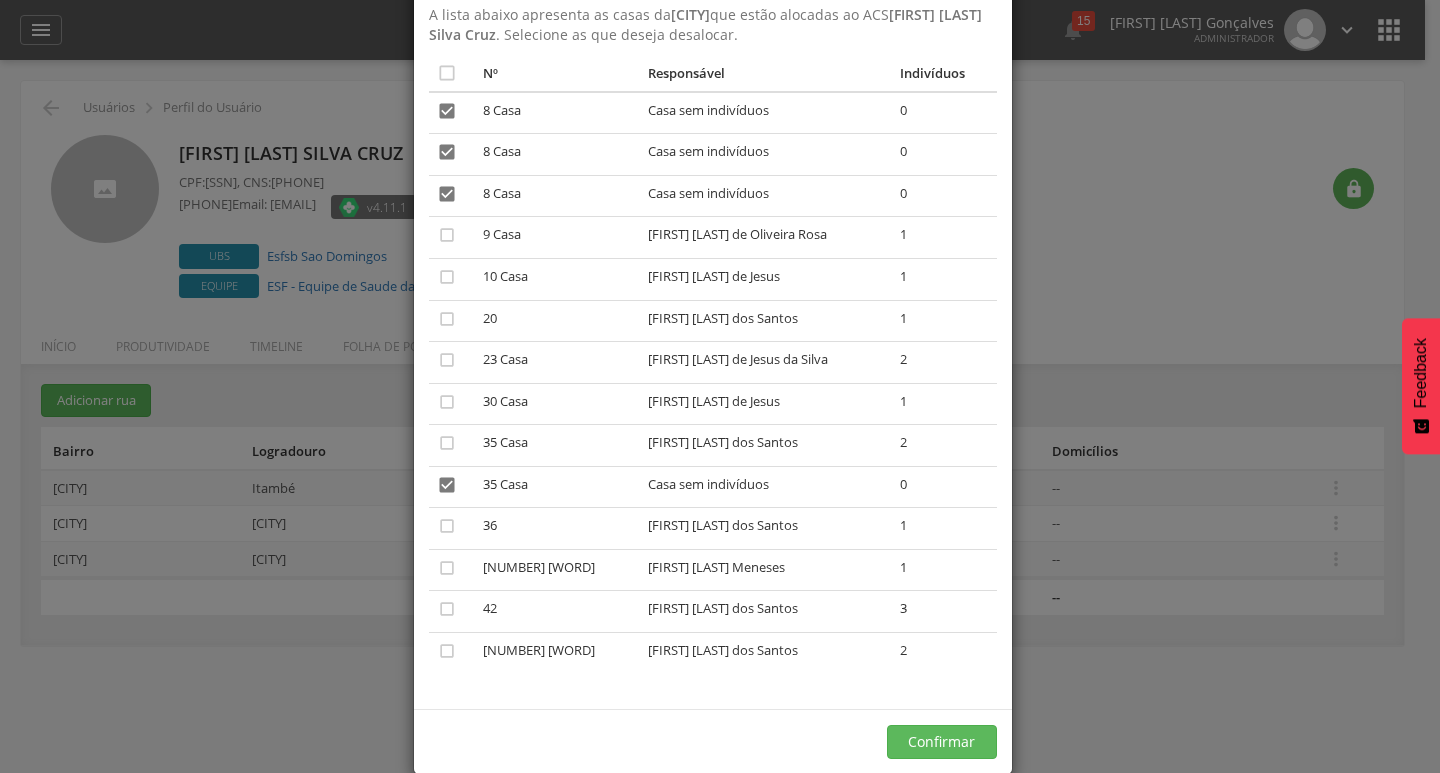 scroll, scrollTop: 130, scrollLeft: 0, axis: vertical 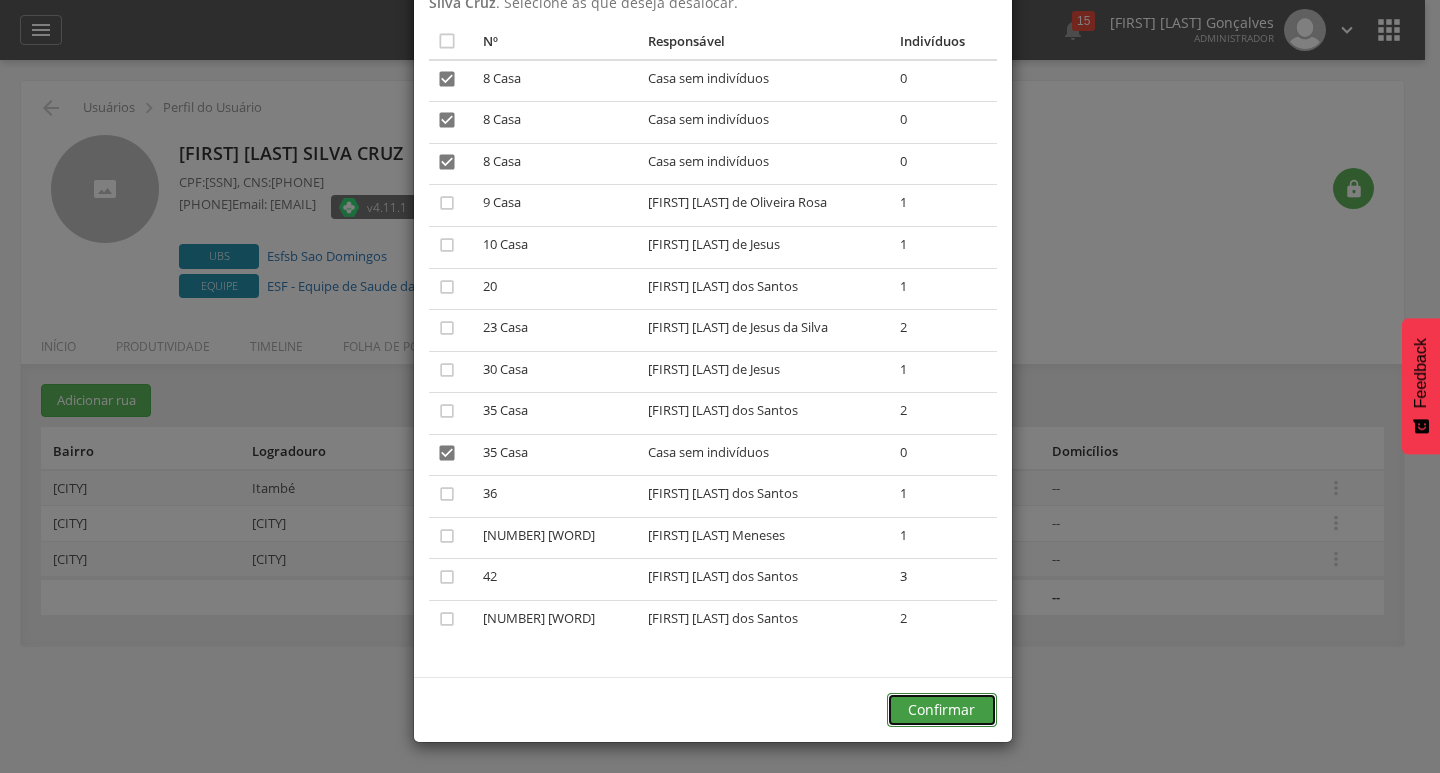 click on "Confirmar" at bounding box center [942, 710] 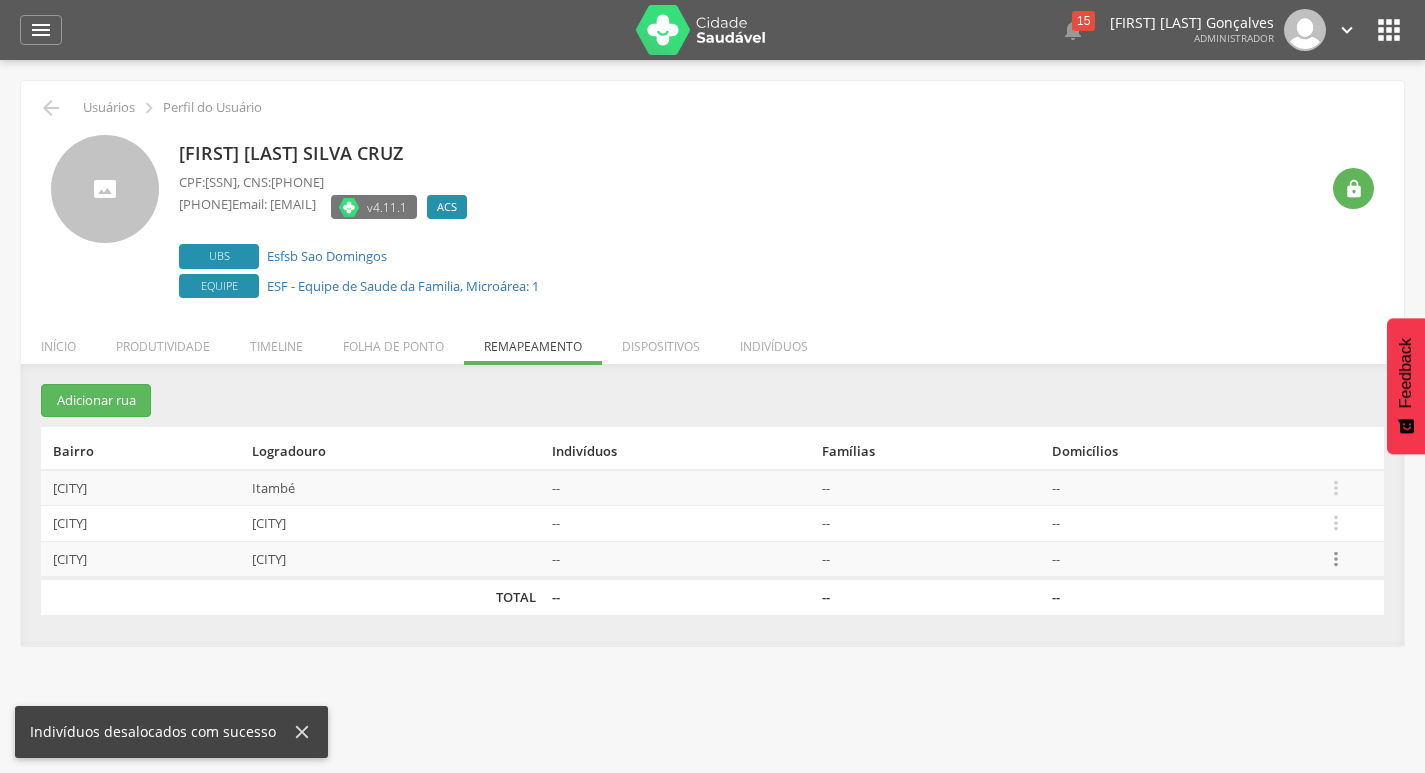 click on "" at bounding box center [1336, 559] 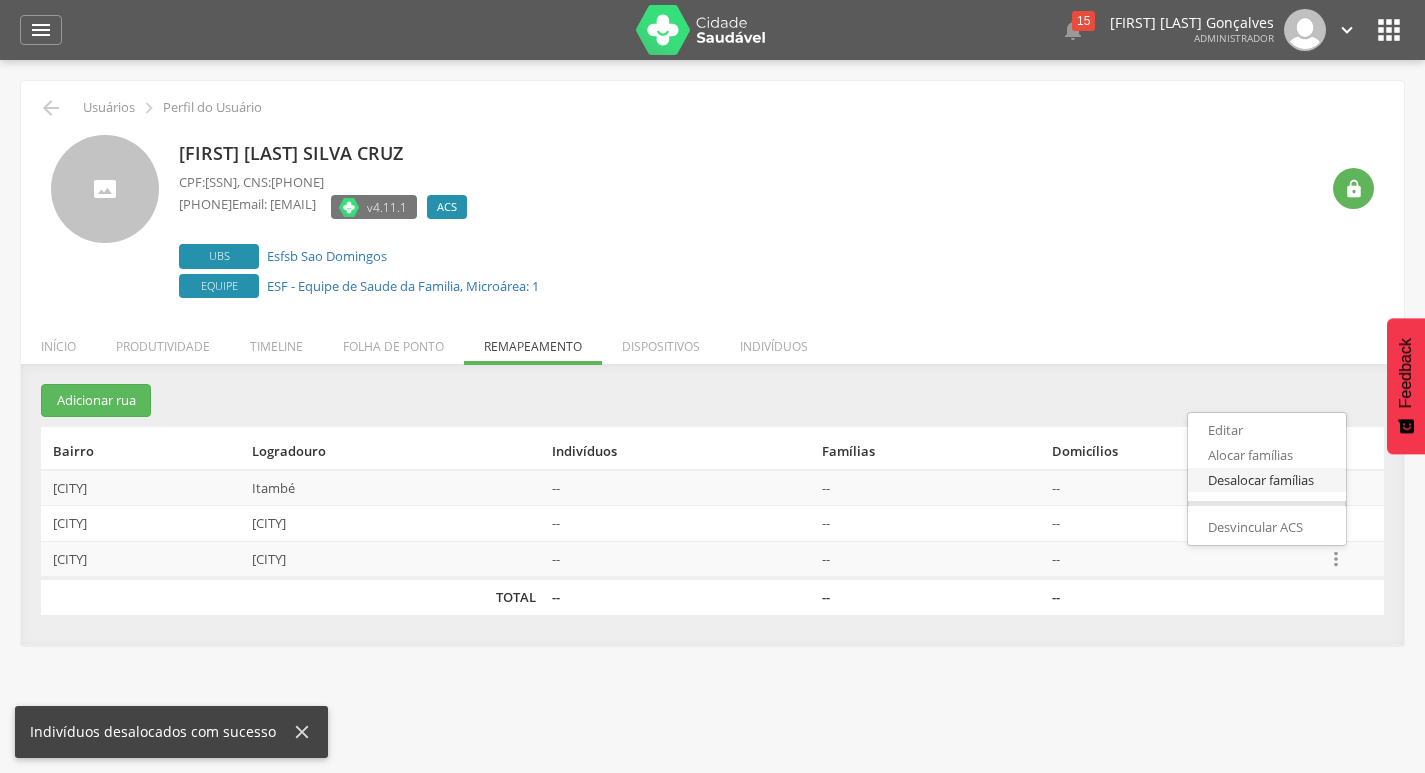 click on "Desalocar famílias" at bounding box center (1267, 480) 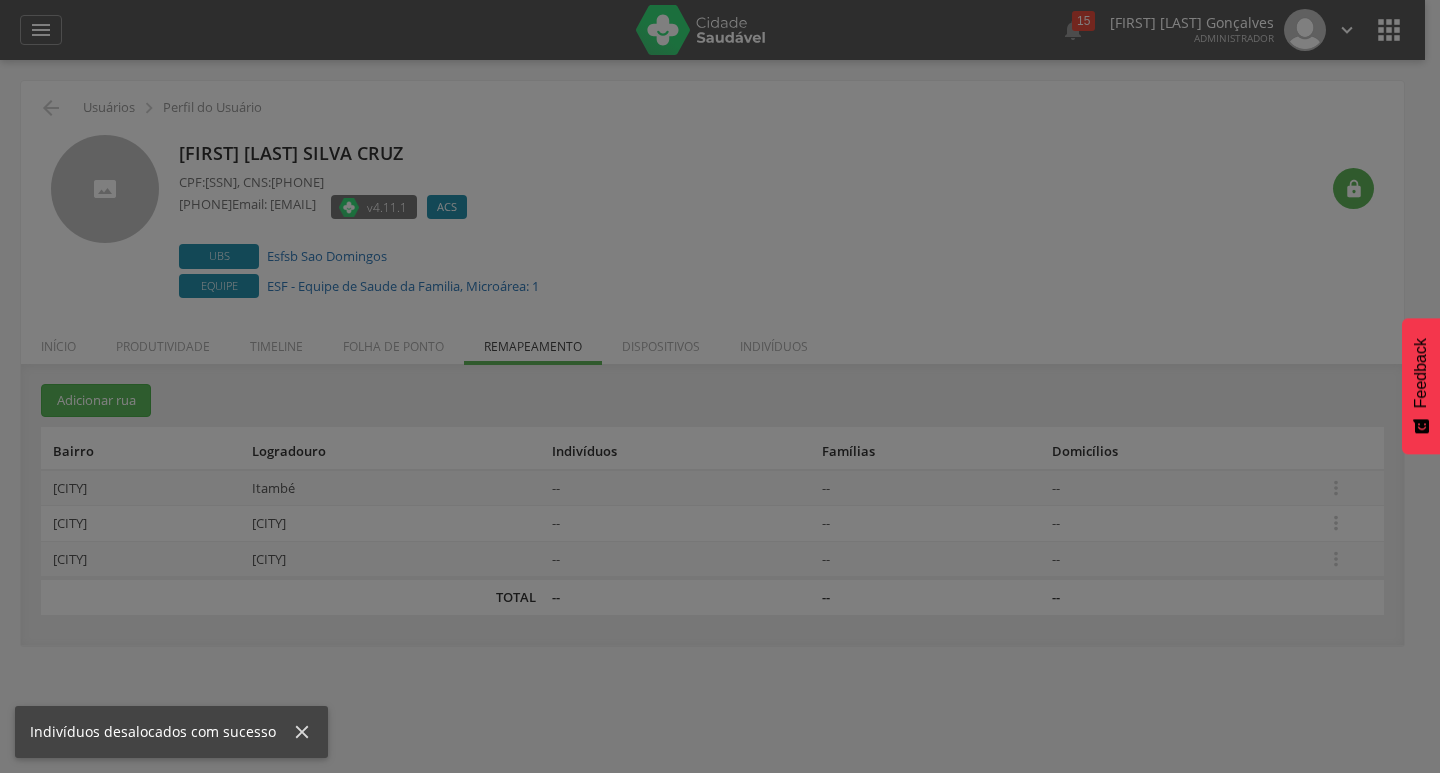 scroll, scrollTop: 0, scrollLeft: 0, axis: both 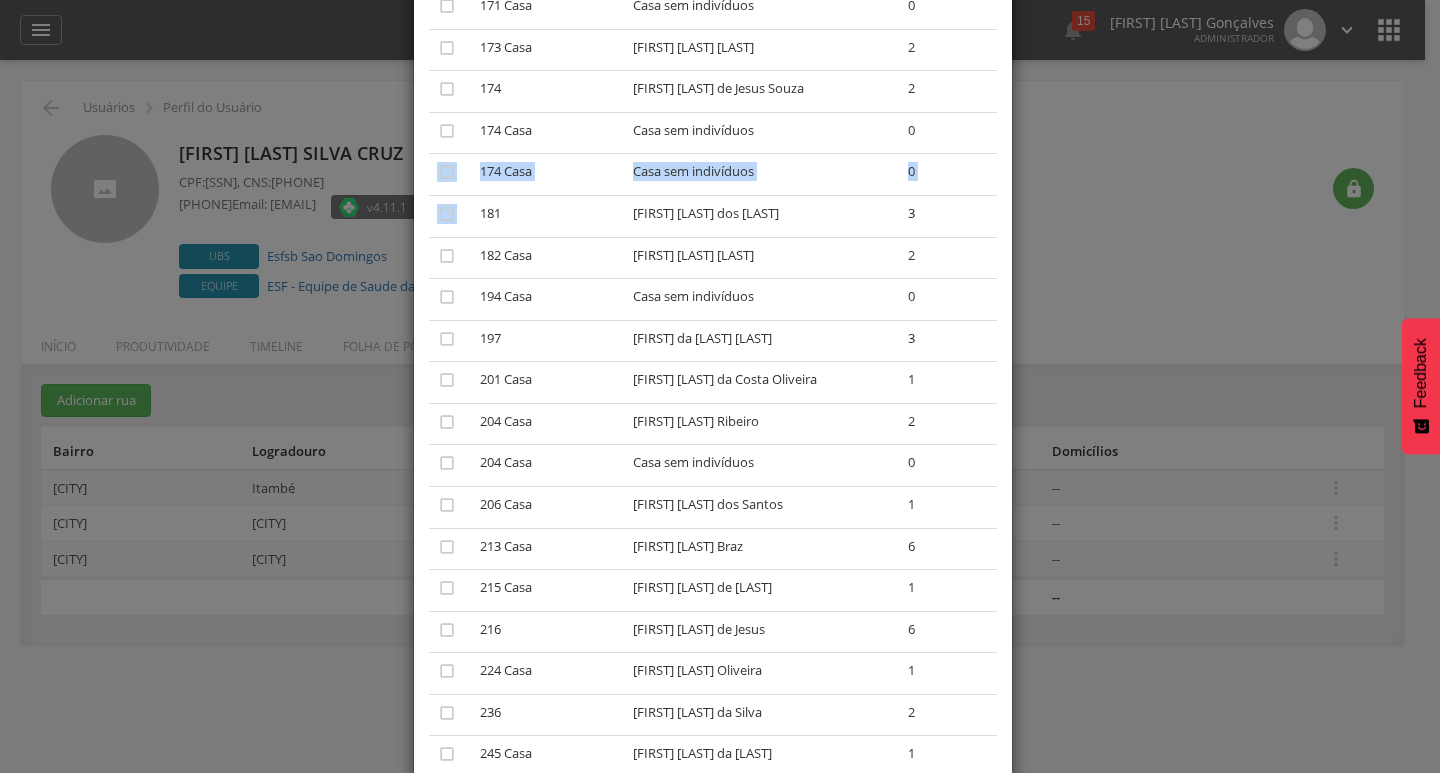 drag, startPoint x: 439, startPoint y: 169, endPoint x: 434, endPoint y: 229, distance: 60.207973 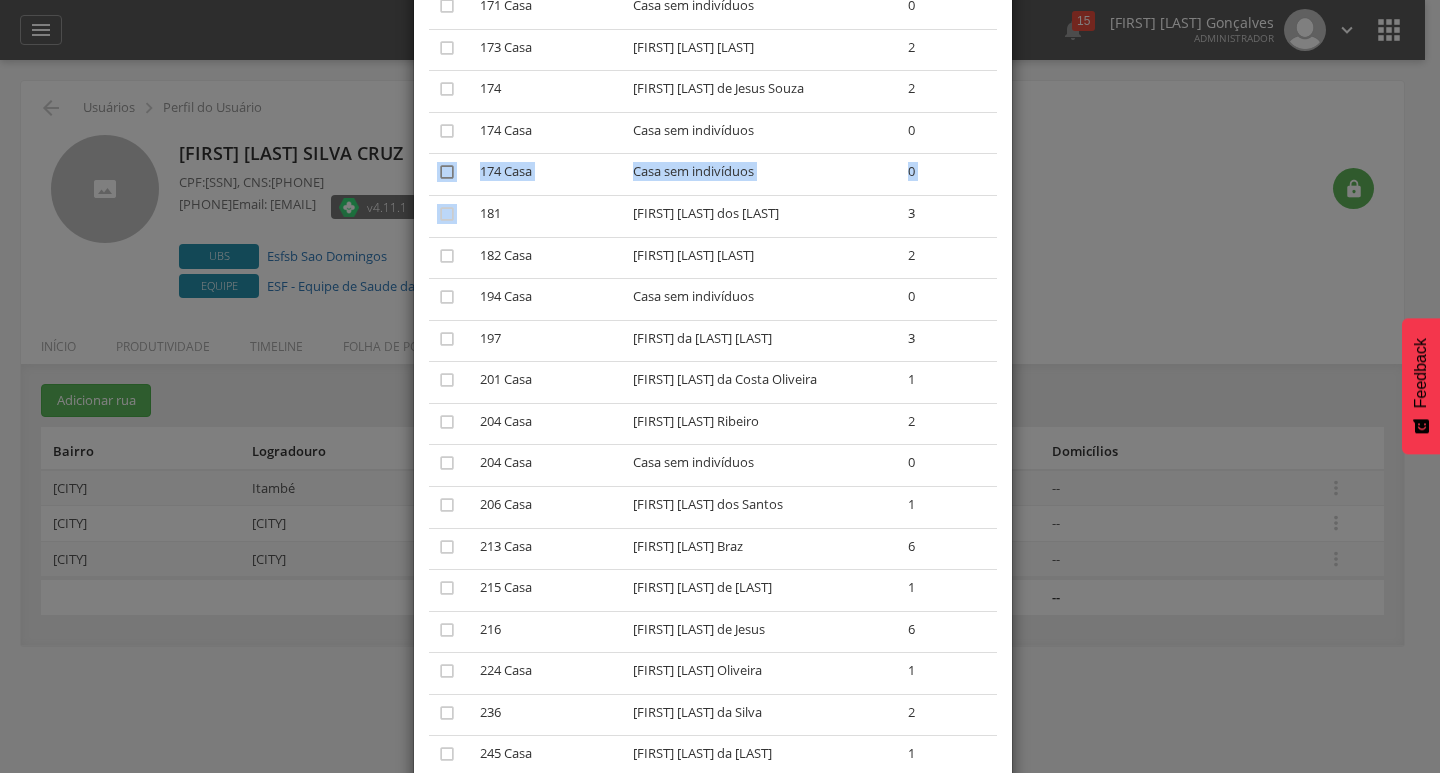 click on "" at bounding box center [447, 172] 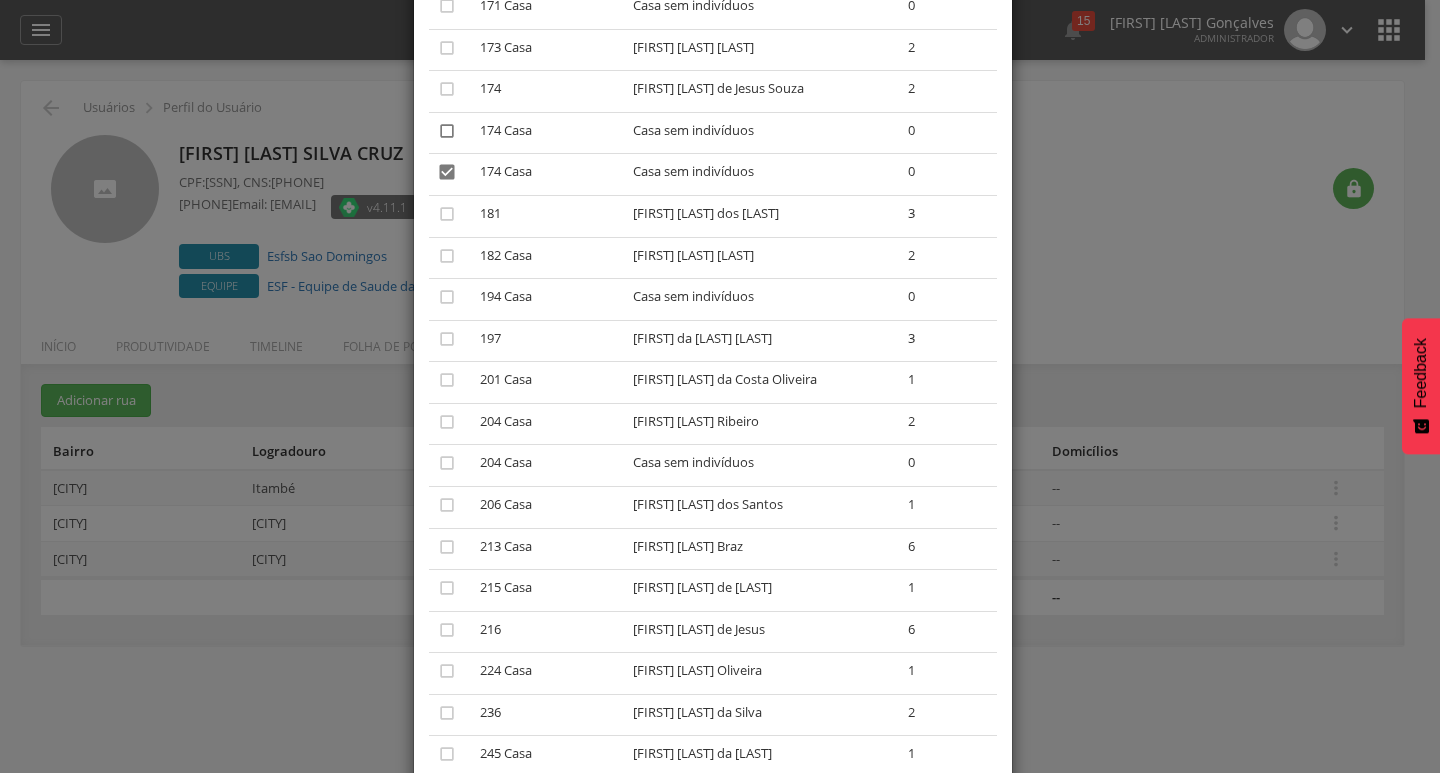 click on "" at bounding box center (447, 131) 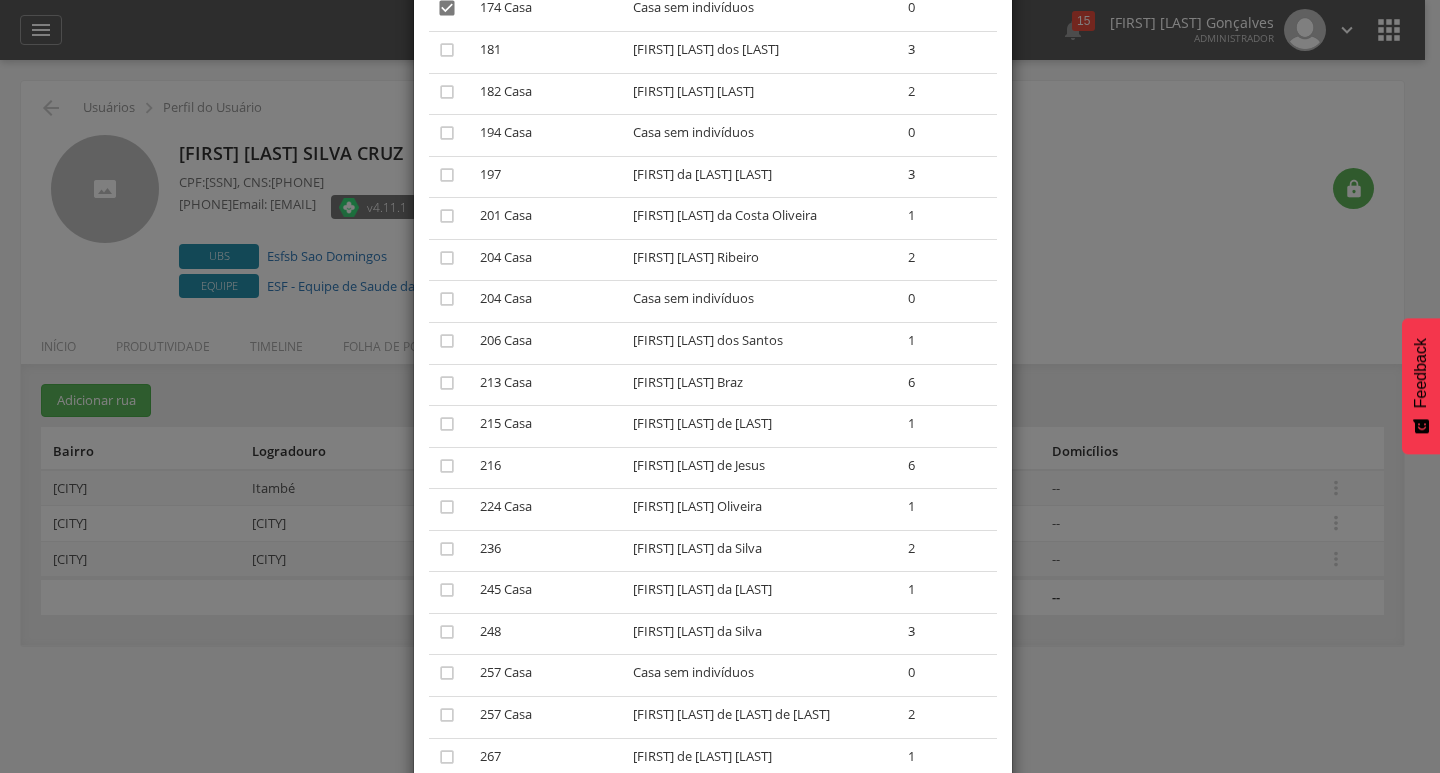 scroll, scrollTop: 1400, scrollLeft: 0, axis: vertical 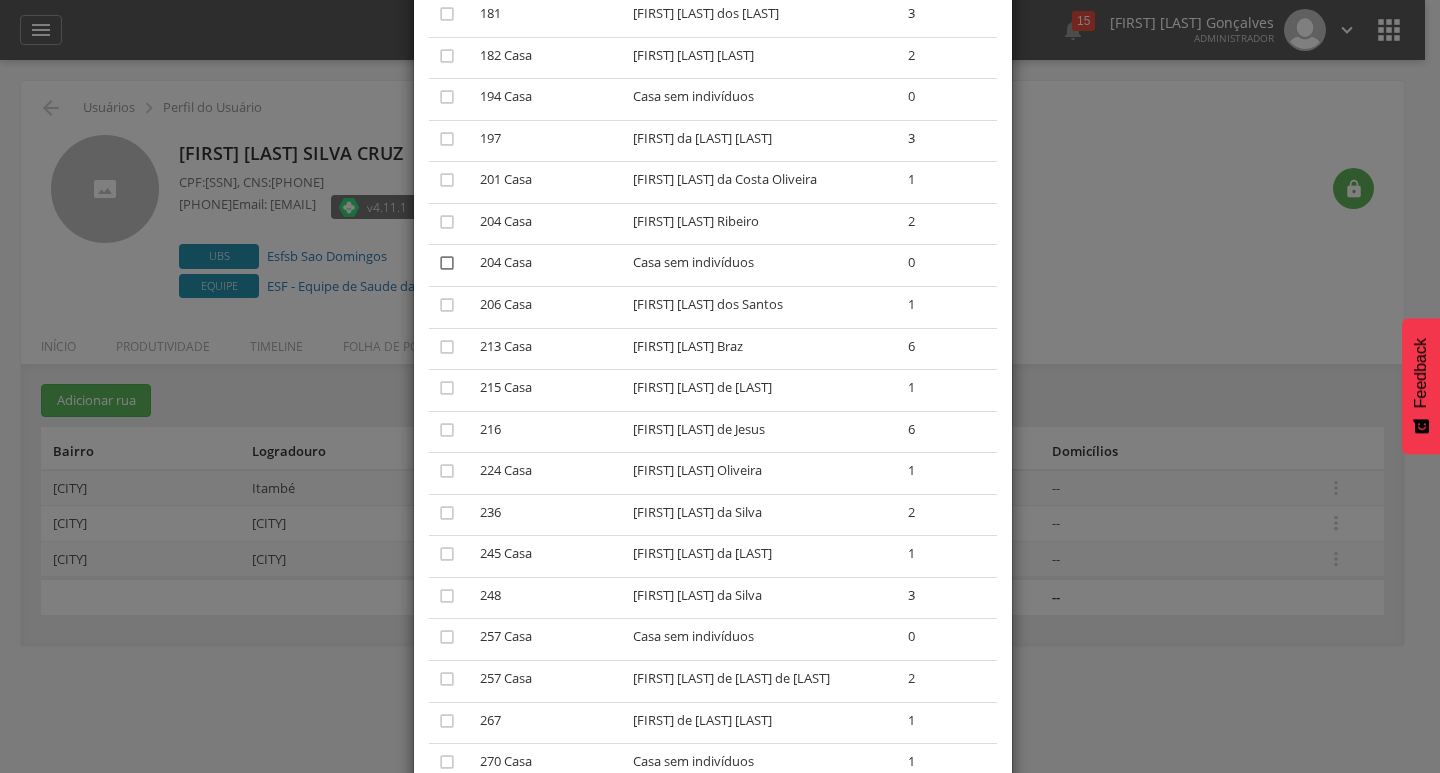 click on "" at bounding box center (447, 263) 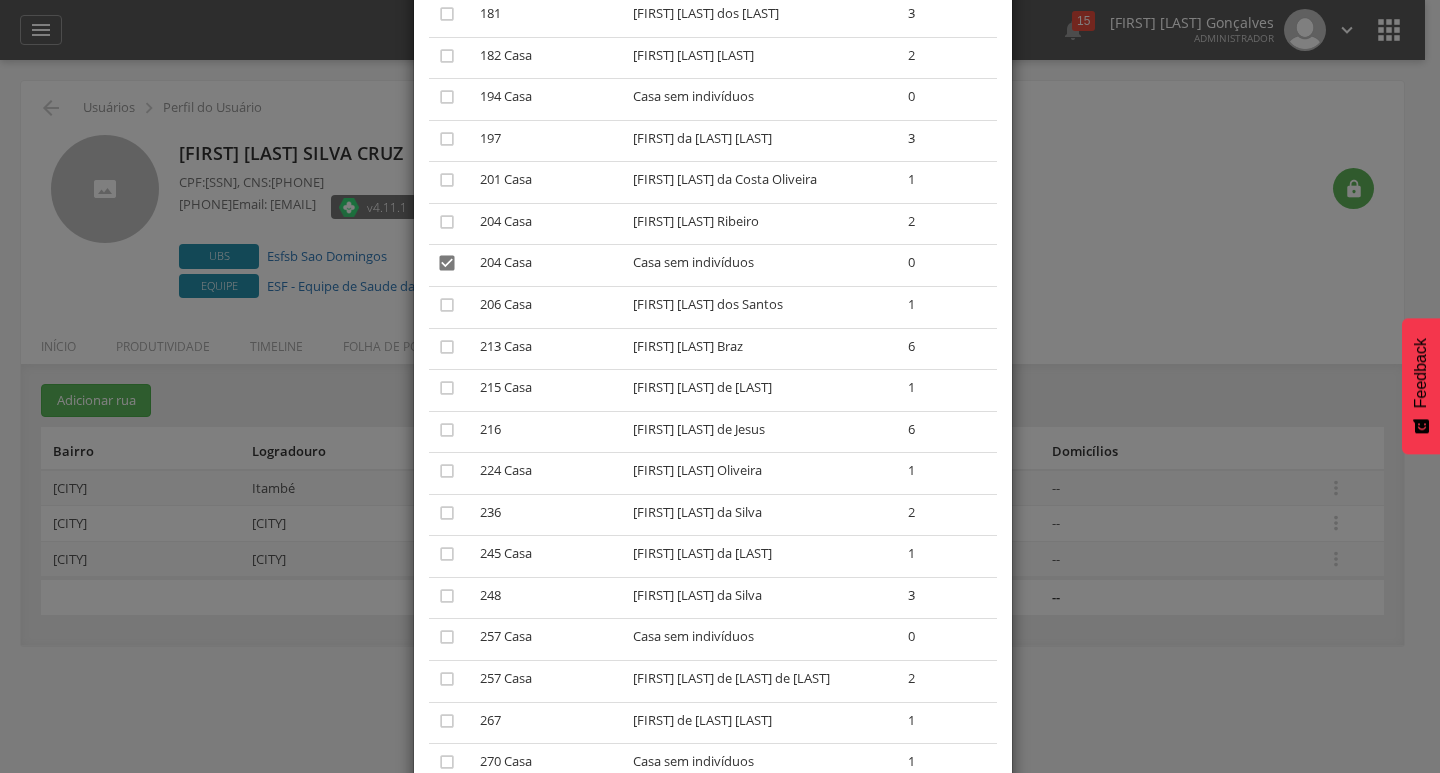 scroll, scrollTop: 1500, scrollLeft: 0, axis: vertical 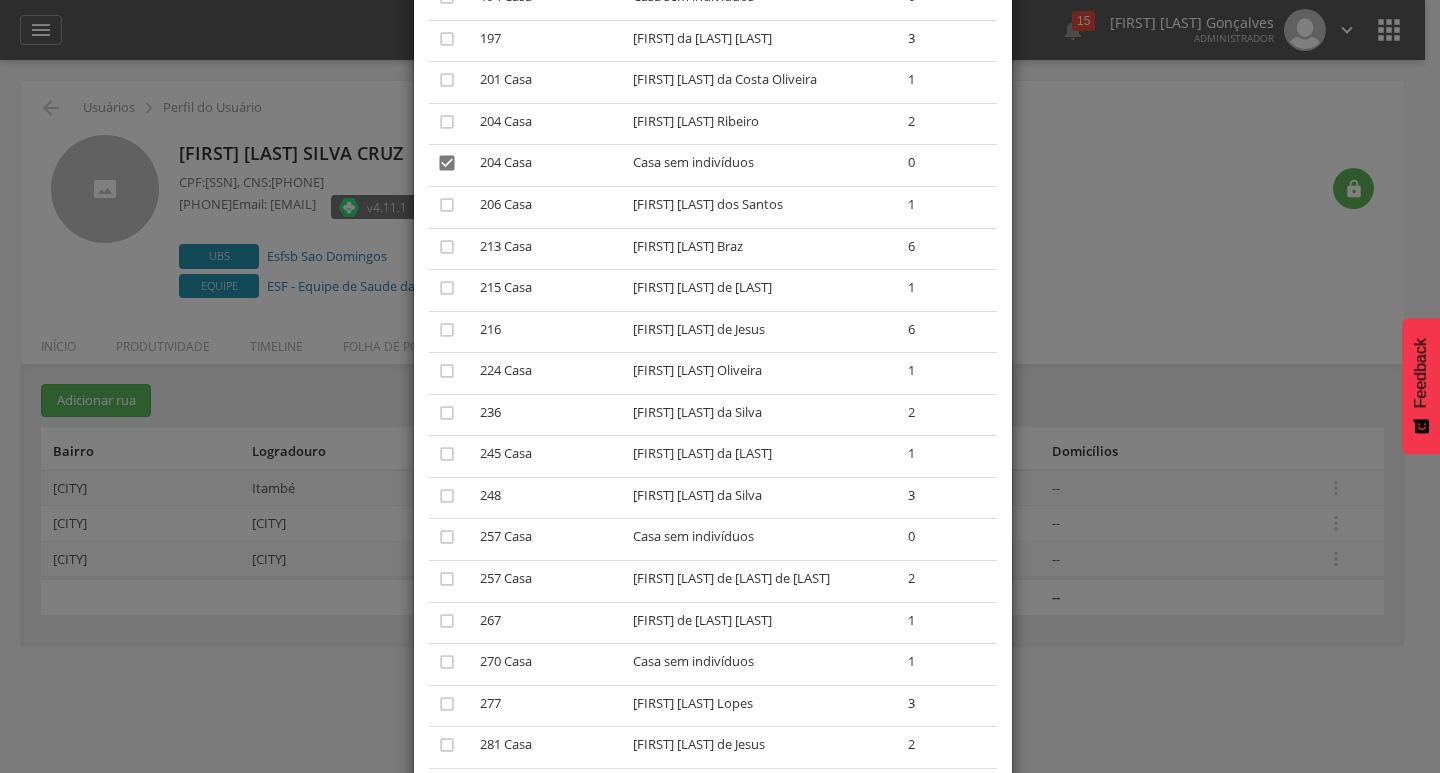 click on "" at bounding box center [450, 540] 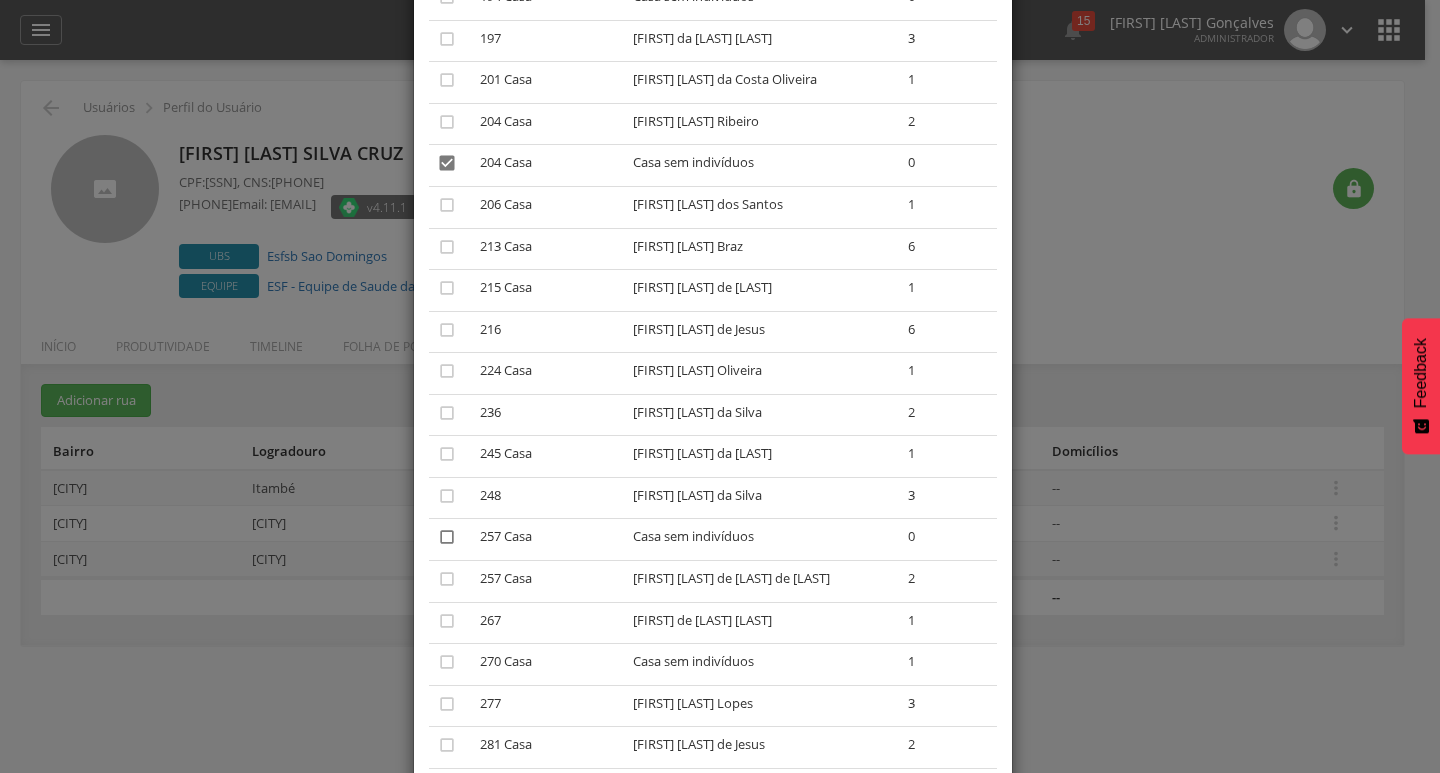 click on "" at bounding box center (447, 537) 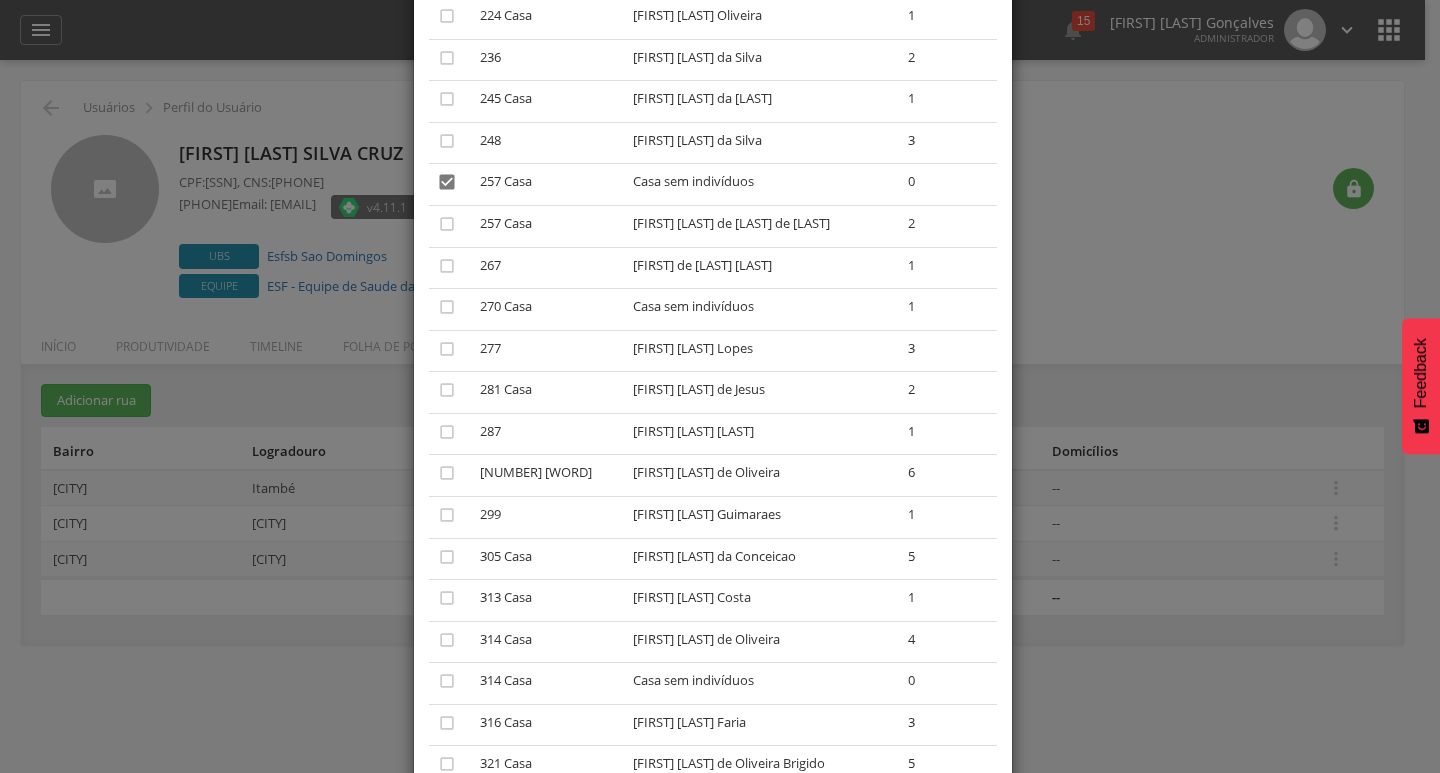 scroll, scrollTop: 1900, scrollLeft: 0, axis: vertical 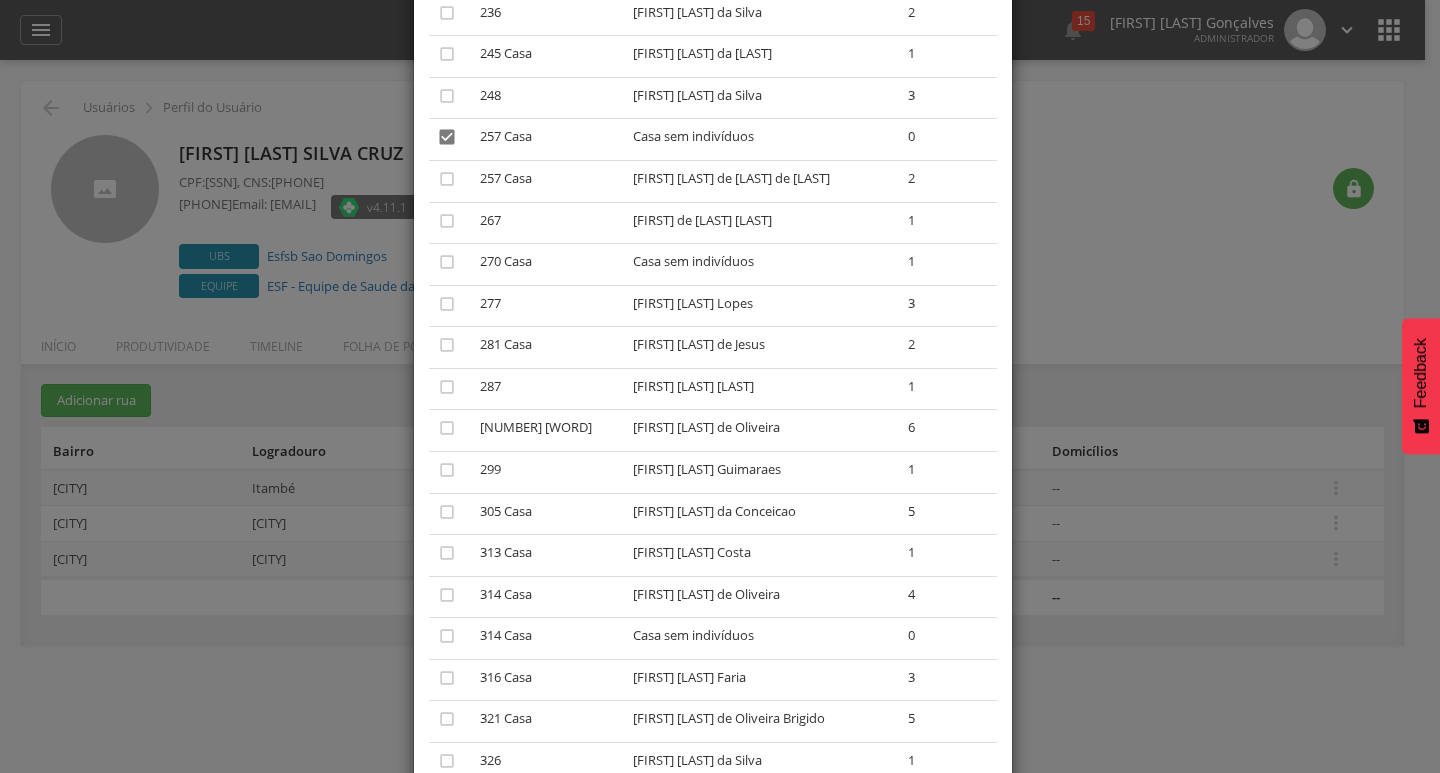 click on "" at bounding box center [450, 639] 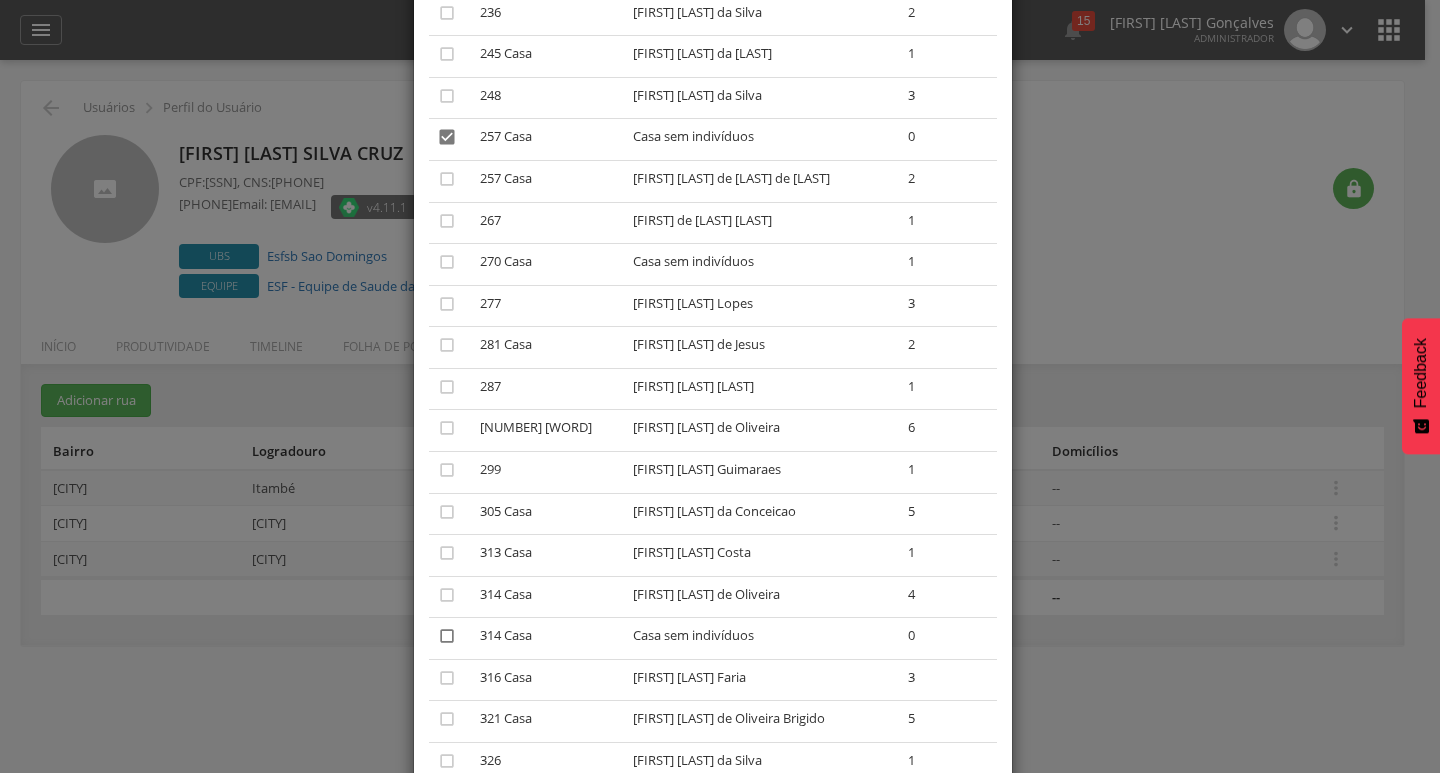 click on "" at bounding box center (447, 636) 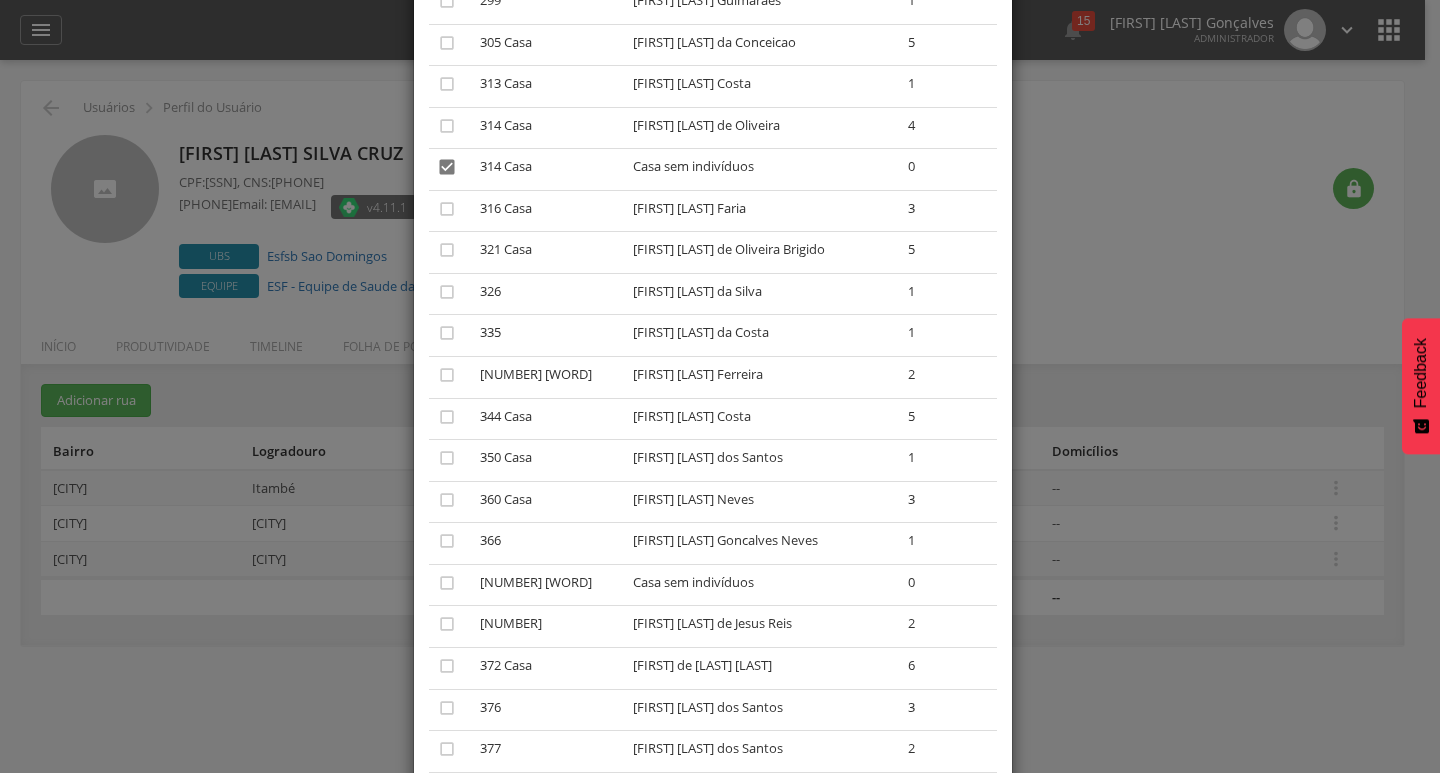 scroll, scrollTop: 2400, scrollLeft: 0, axis: vertical 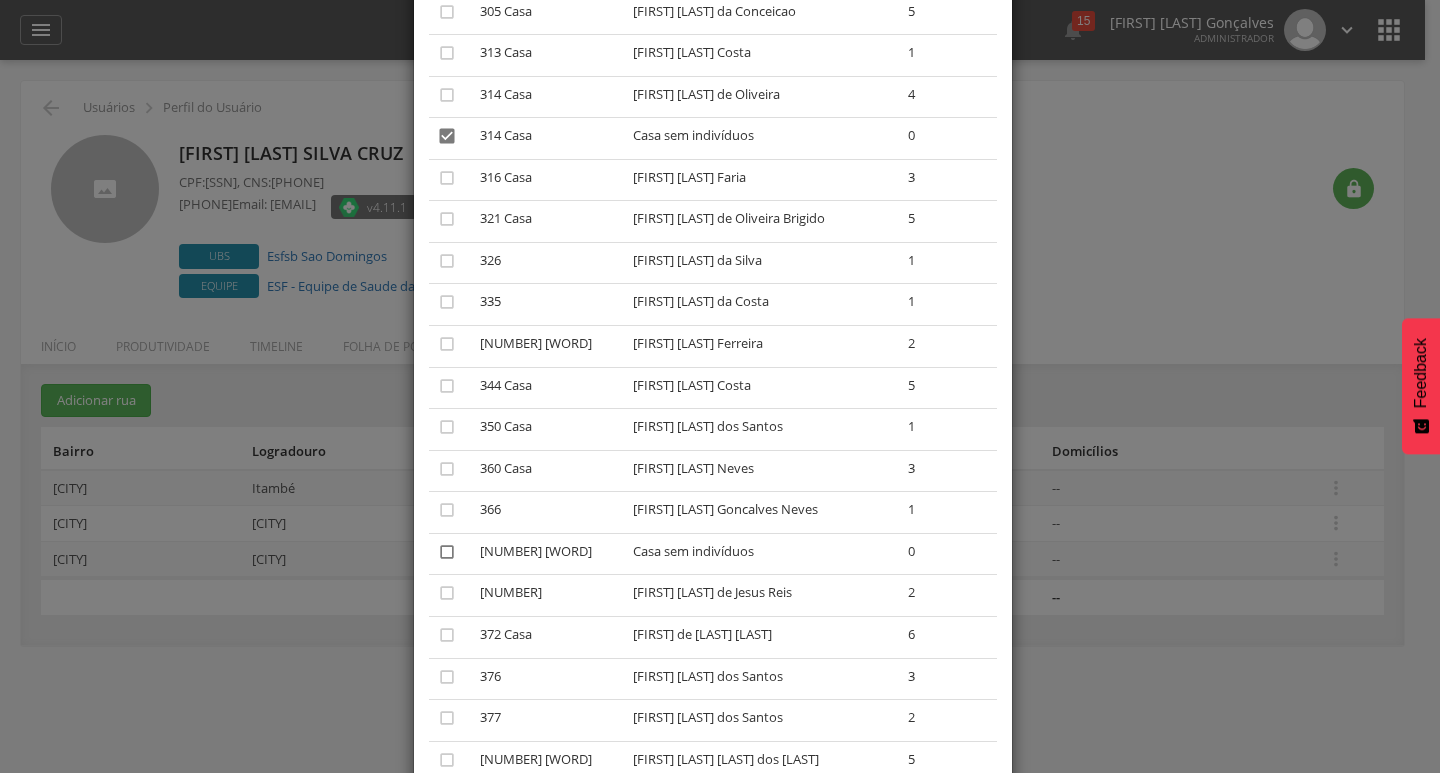 click on "" at bounding box center [447, 552] 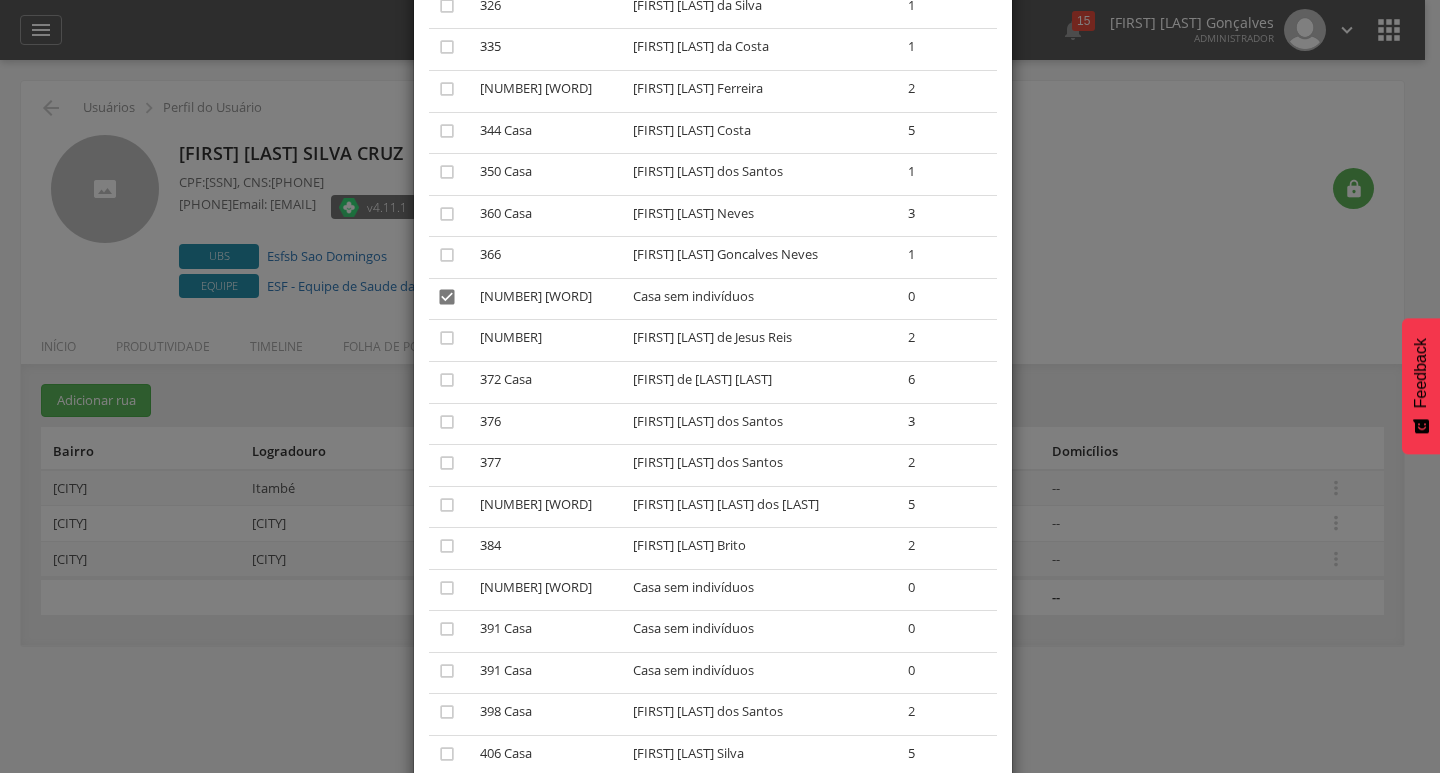 scroll, scrollTop: 2700, scrollLeft: 0, axis: vertical 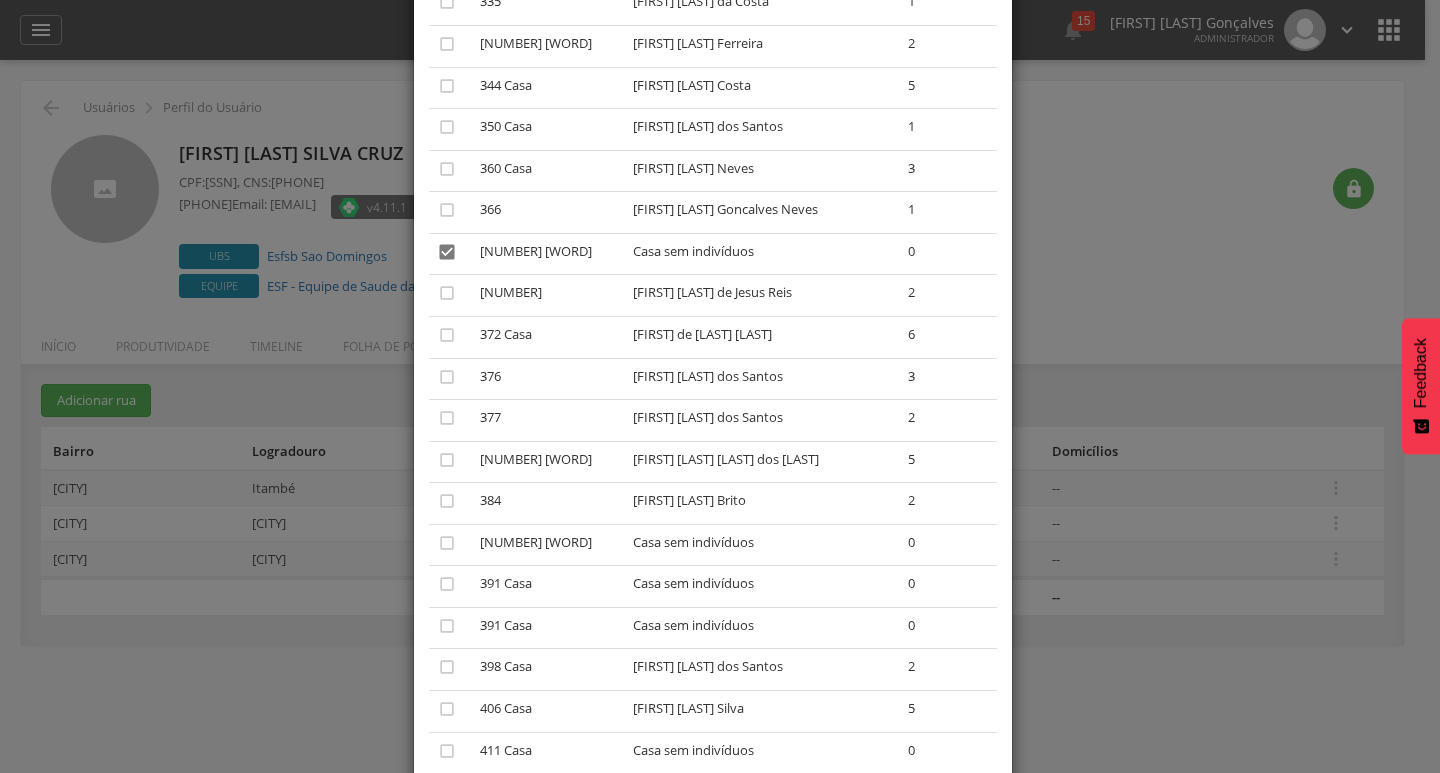 click on "" at bounding box center [450, 628] 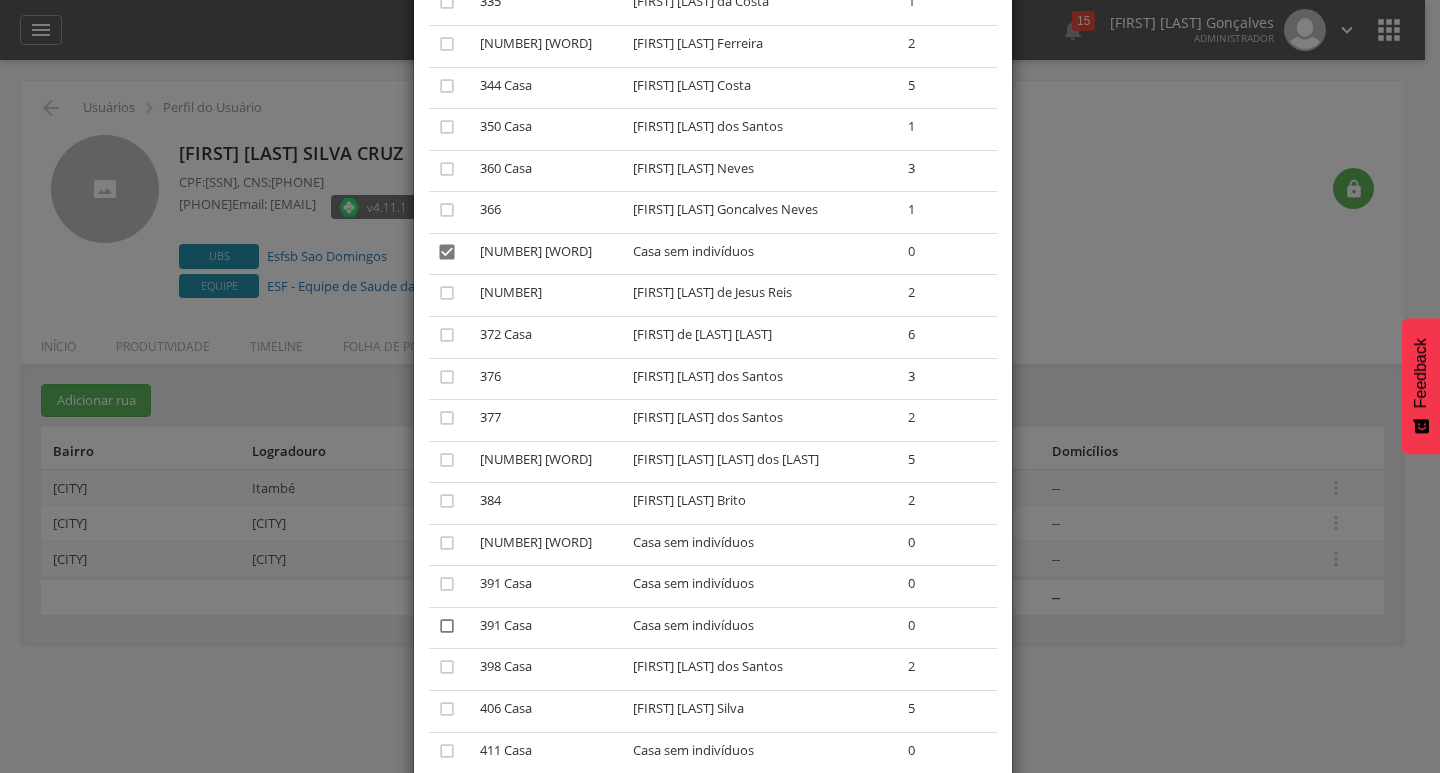 click on "" at bounding box center (447, 626) 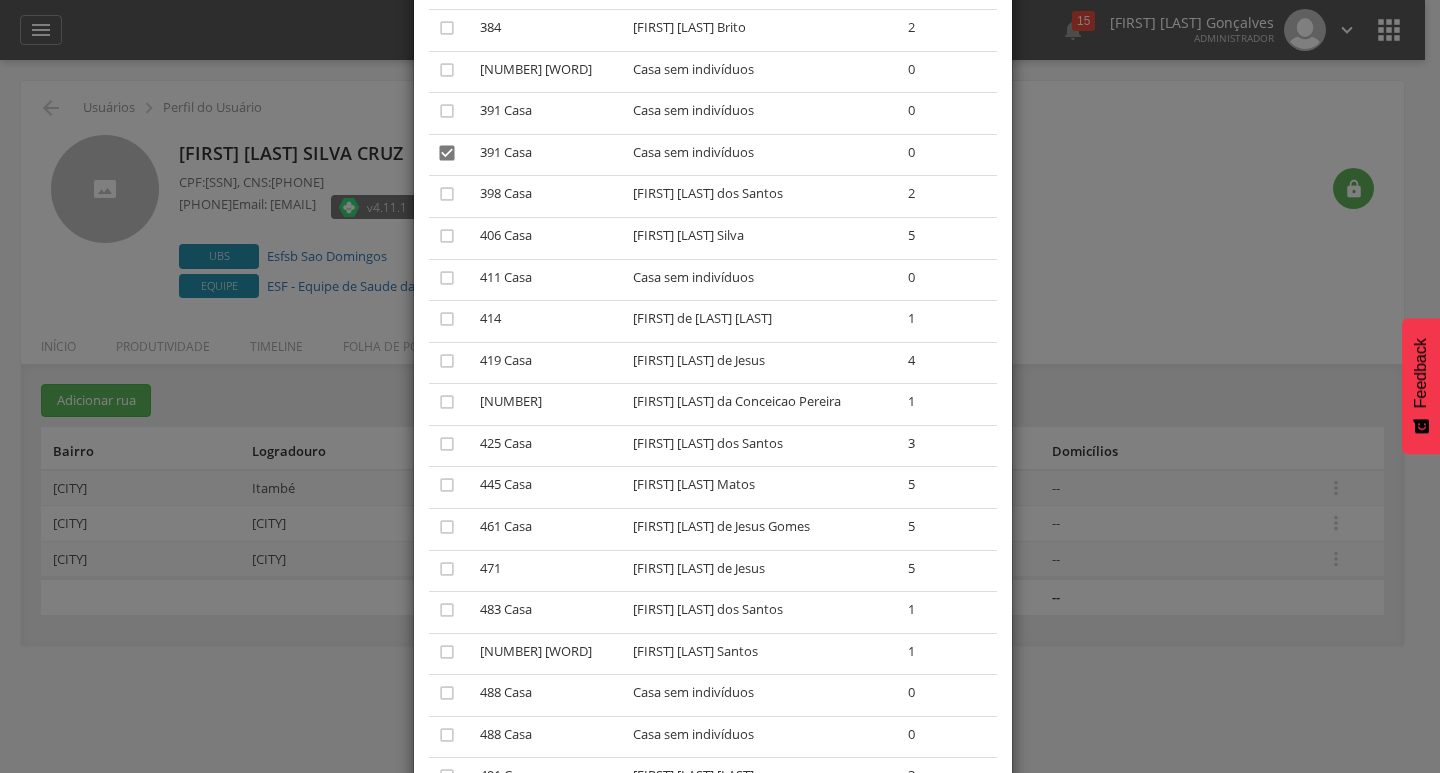 scroll, scrollTop: 3200, scrollLeft: 0, axis: vertical 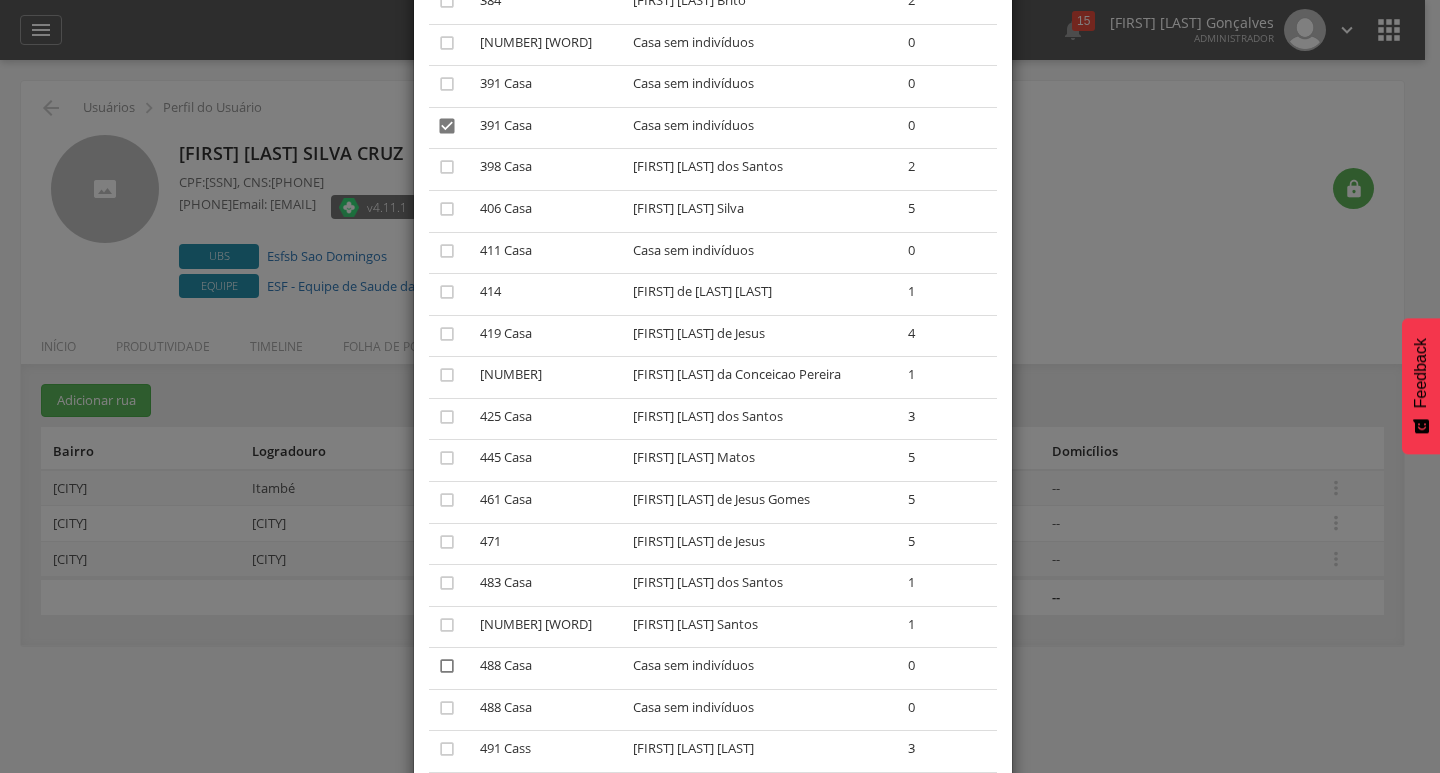 click on "" at bounding box center [447, 666] 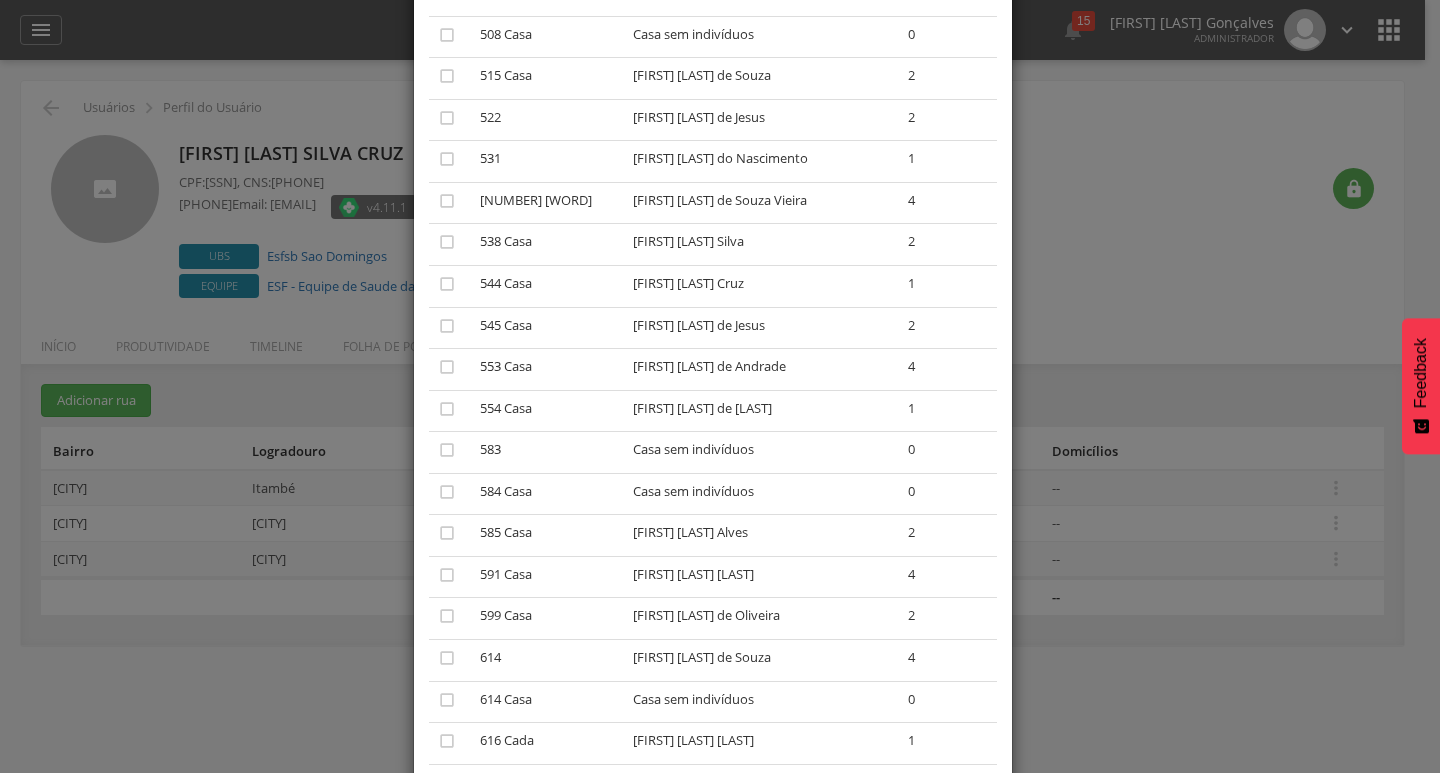 scroll, scrollTop: 4200, scrollLeft: 0, axis: vertical 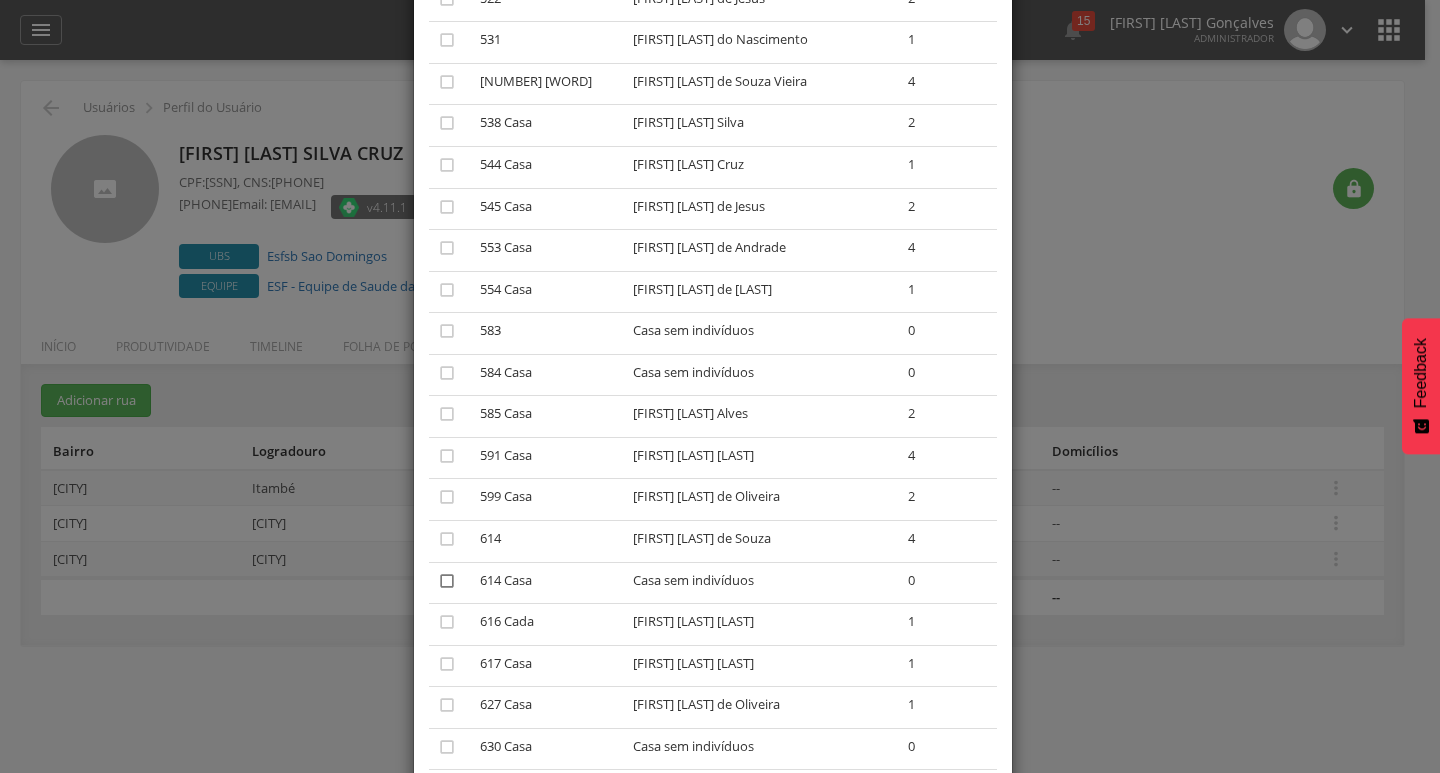 click on "" at bounding box center (447, 581) 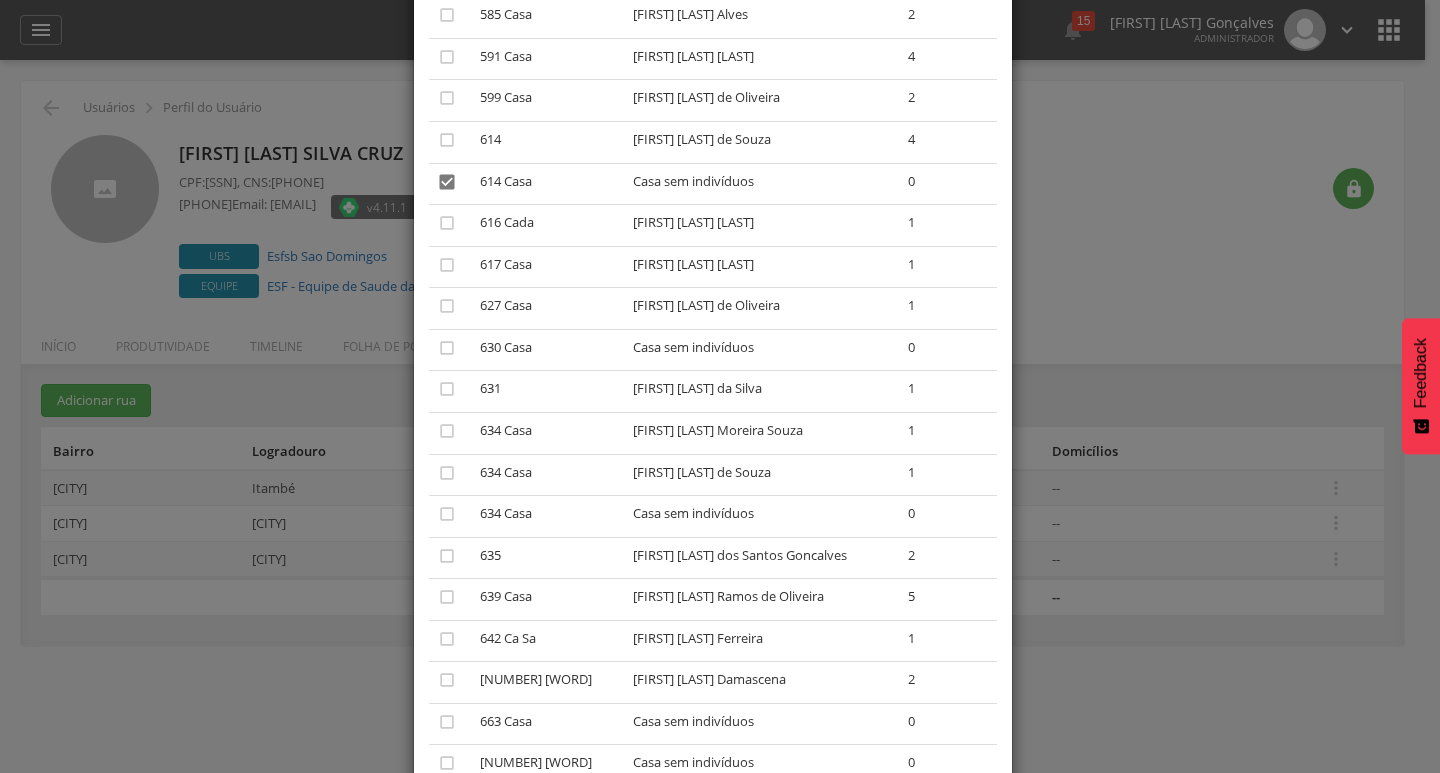 scroll, scrollTop: 4600, scrollLeft: 0, axis: vertical 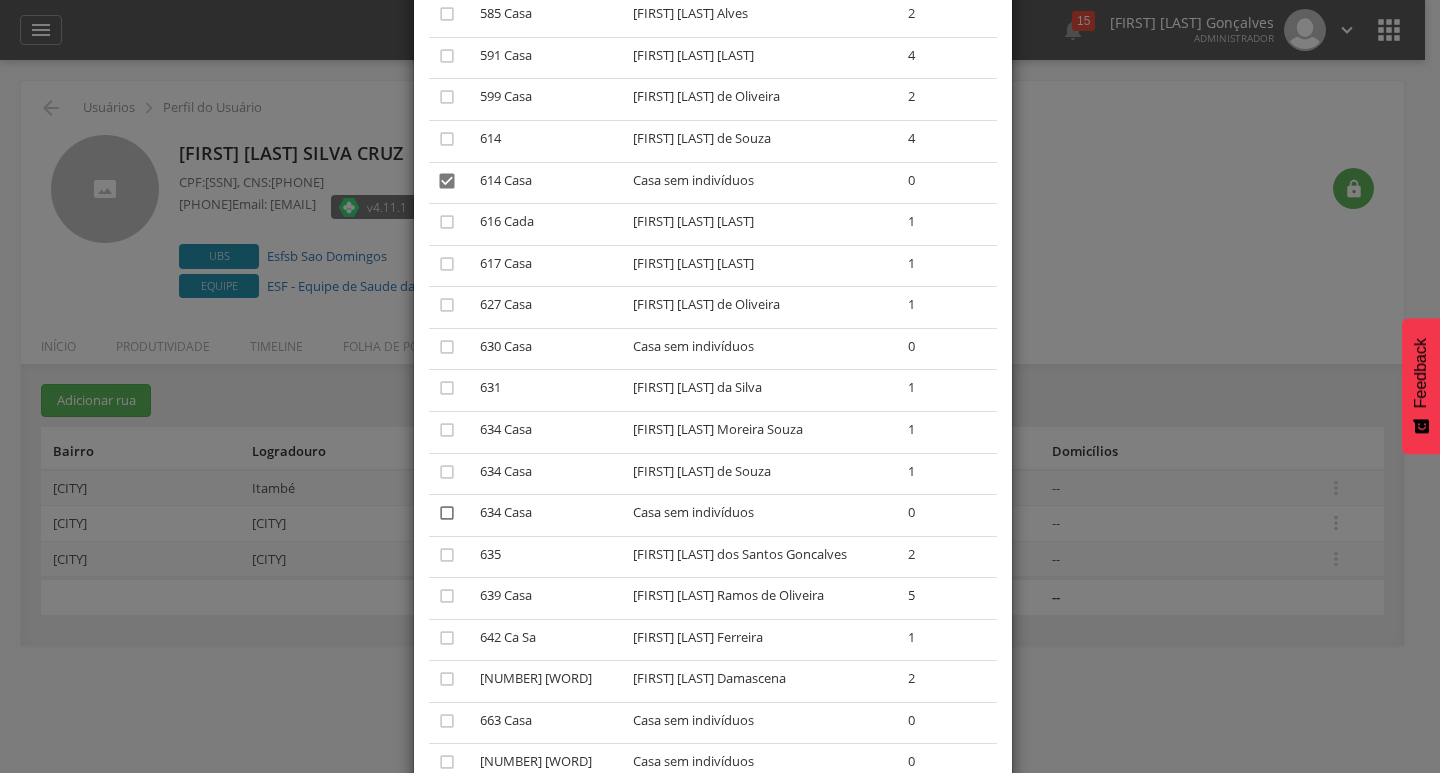 click on "" at bounding box center (447, 513) 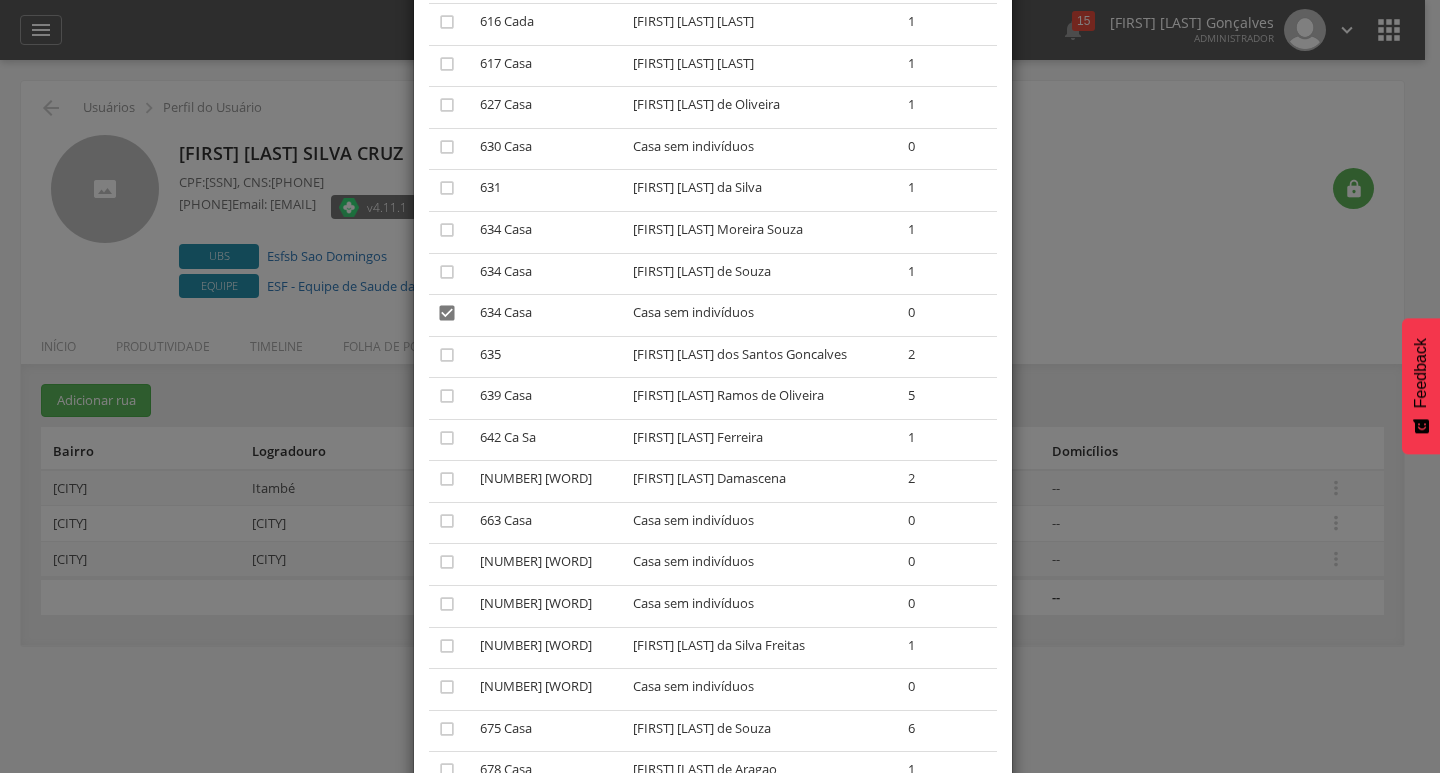 scroll, scrollTop: 4900, scrollLeft: 0, axis: vertical 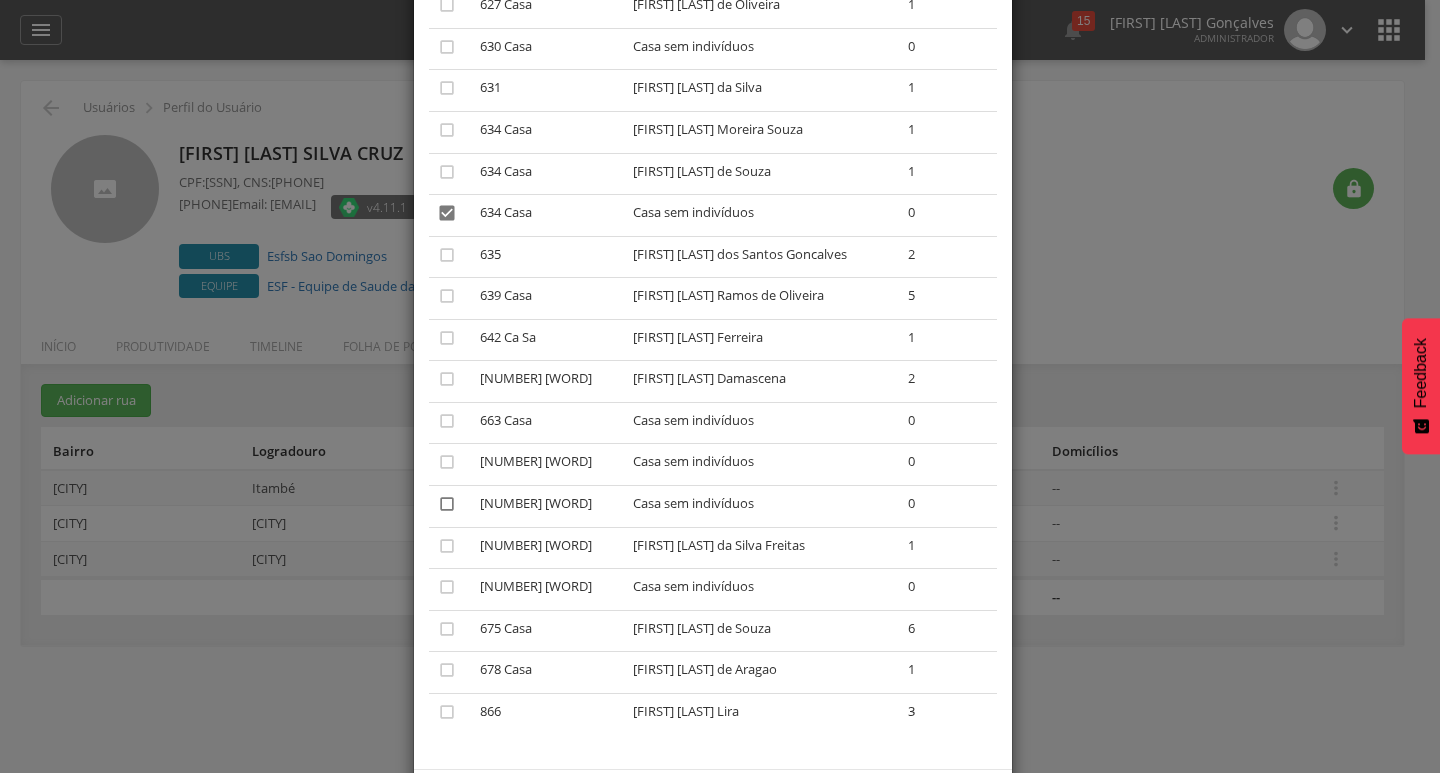 click on "" at bounding box center [447, 504] 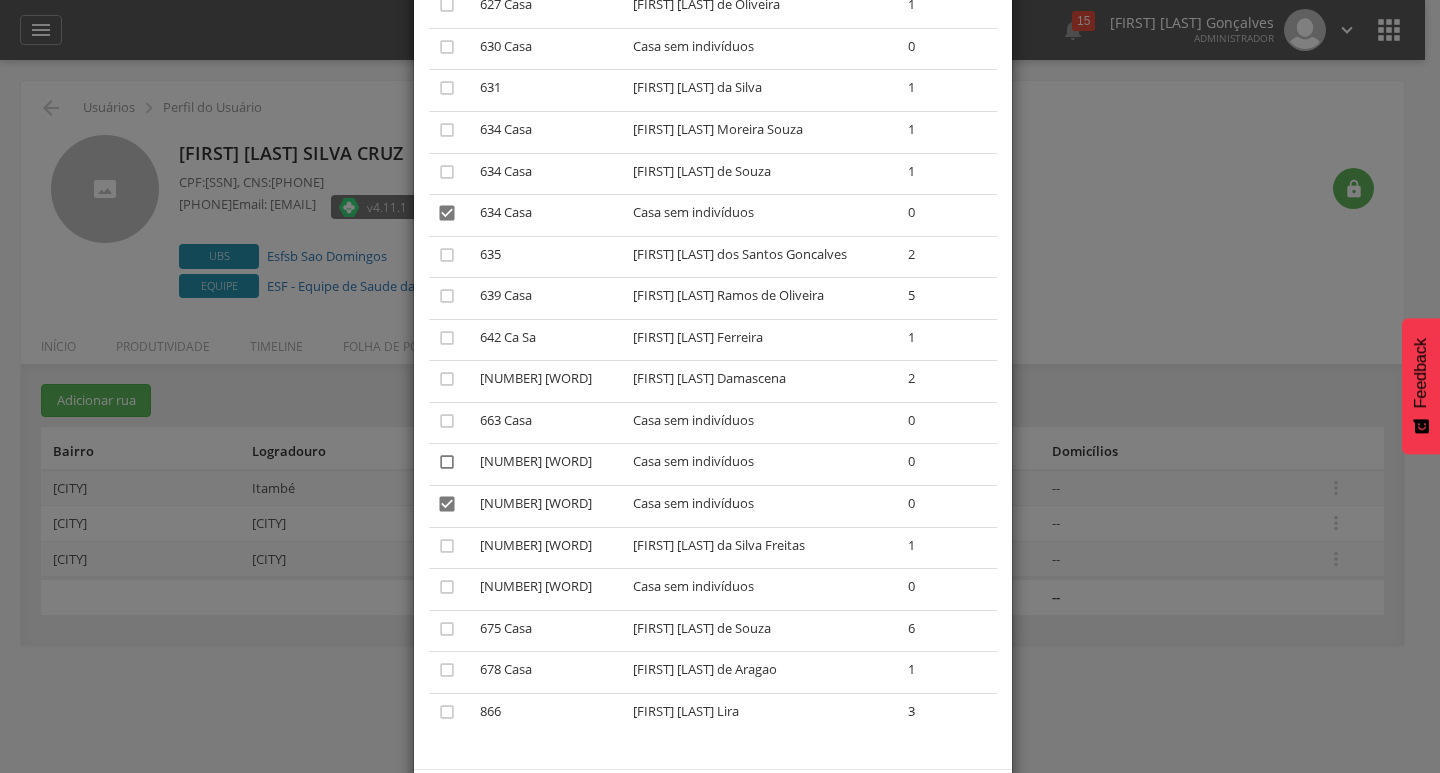 click on "" at bounding box center [447, 462] 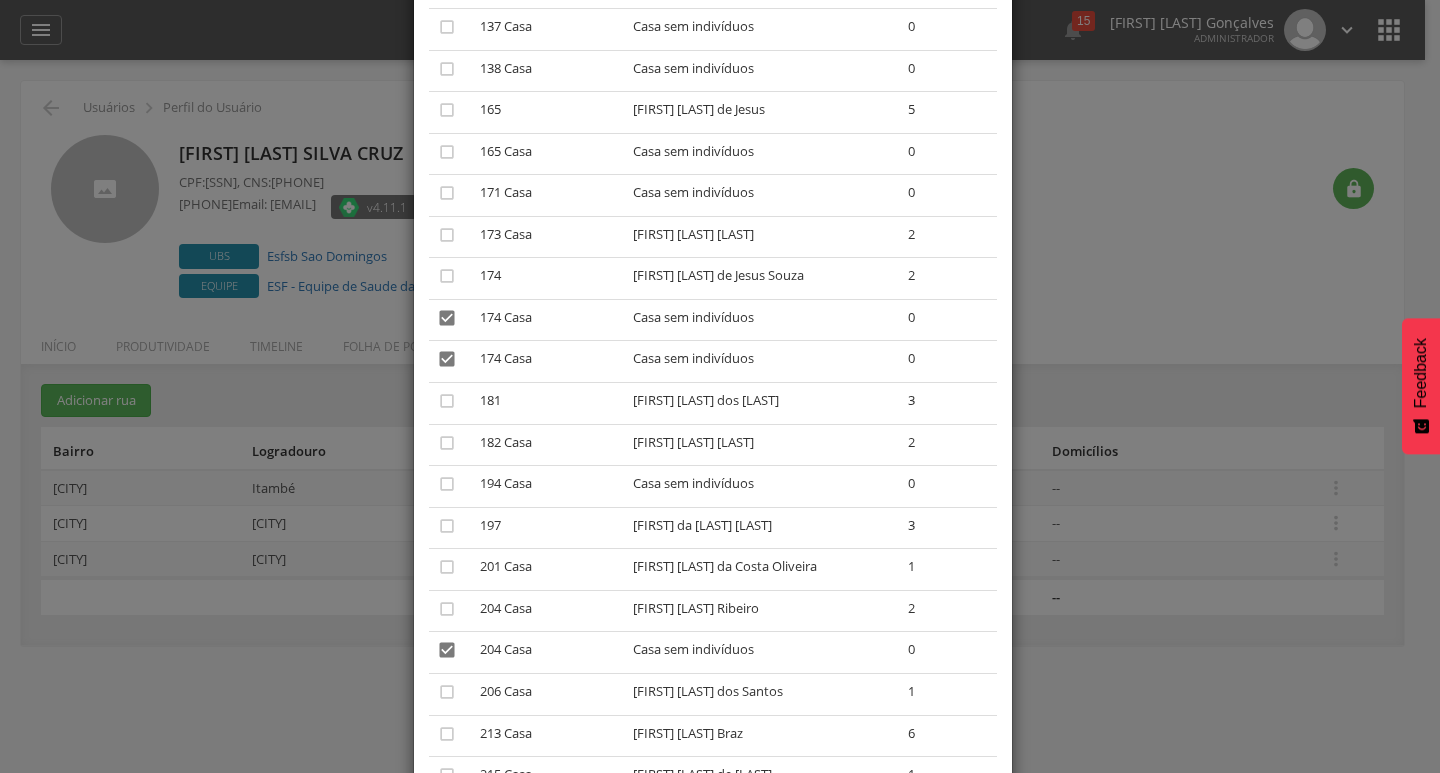 scroll, scrollTop: 992, scrollLeft: 0, axis: vertical 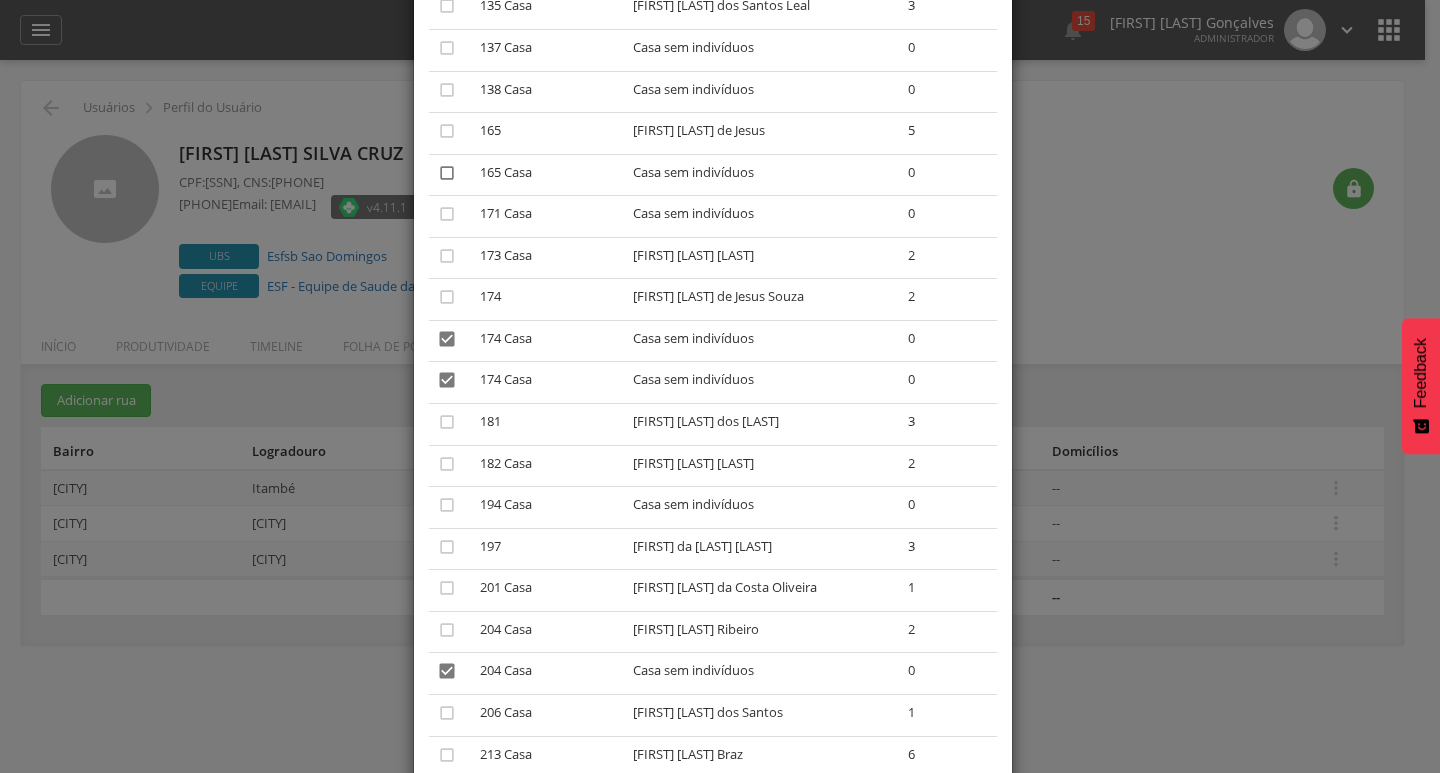 click on "" at bounding box center (447, 173) 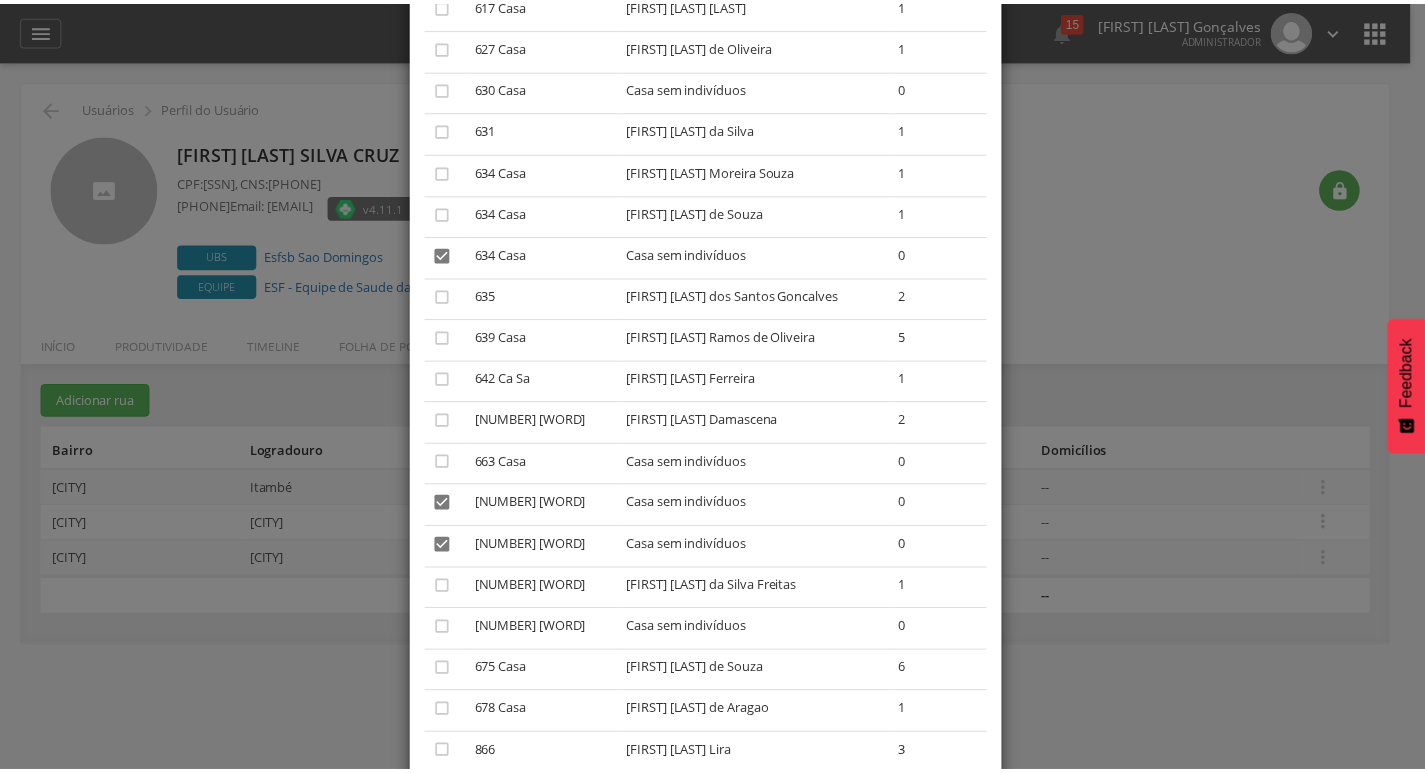 scroll, scrollTop: 4992, scrollLeft: 0, axis: vertical 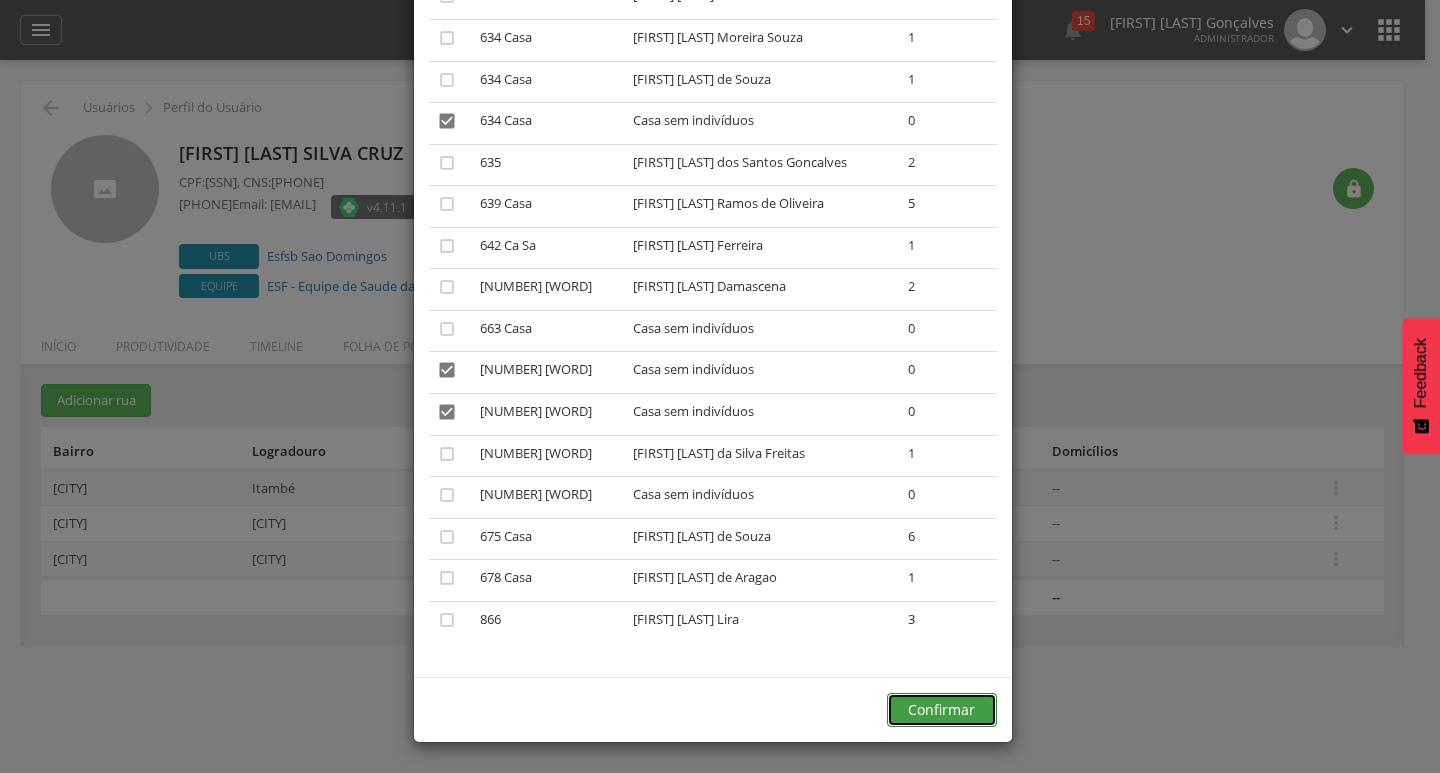 click on "Confirmar" at bounding box center (942, 710) 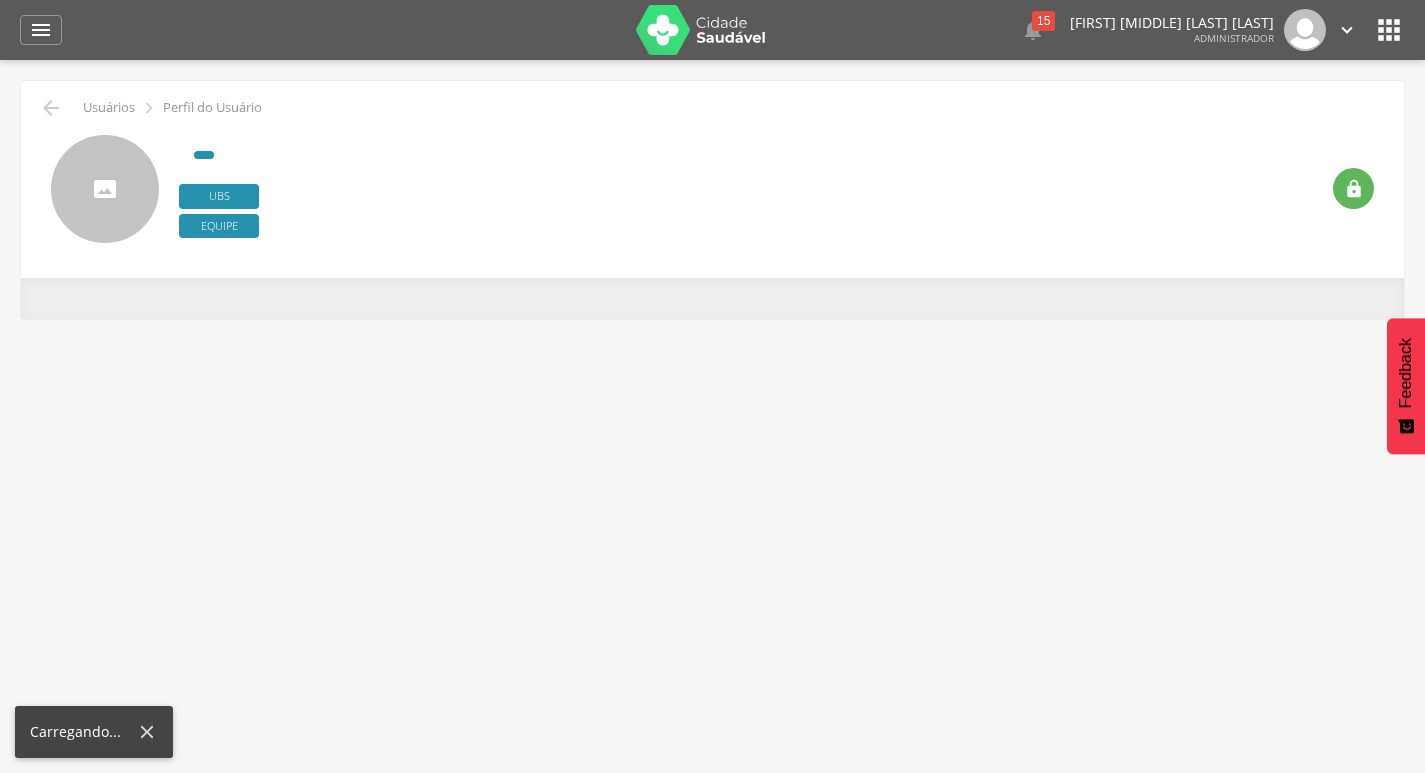scroll, scrollTop: 0, scrollLeft: 0, axis: both 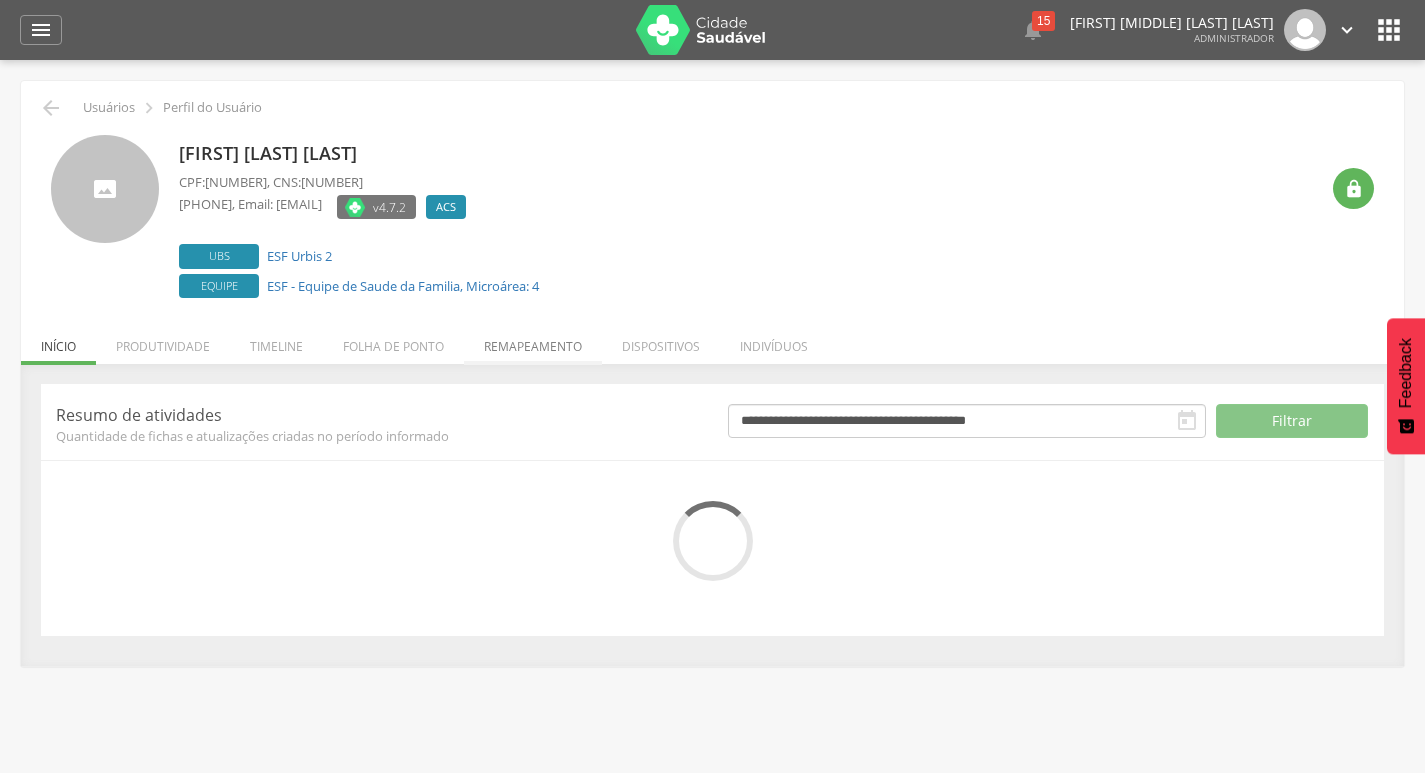 click on "Remapeamento" at bounding box center [533, 341] 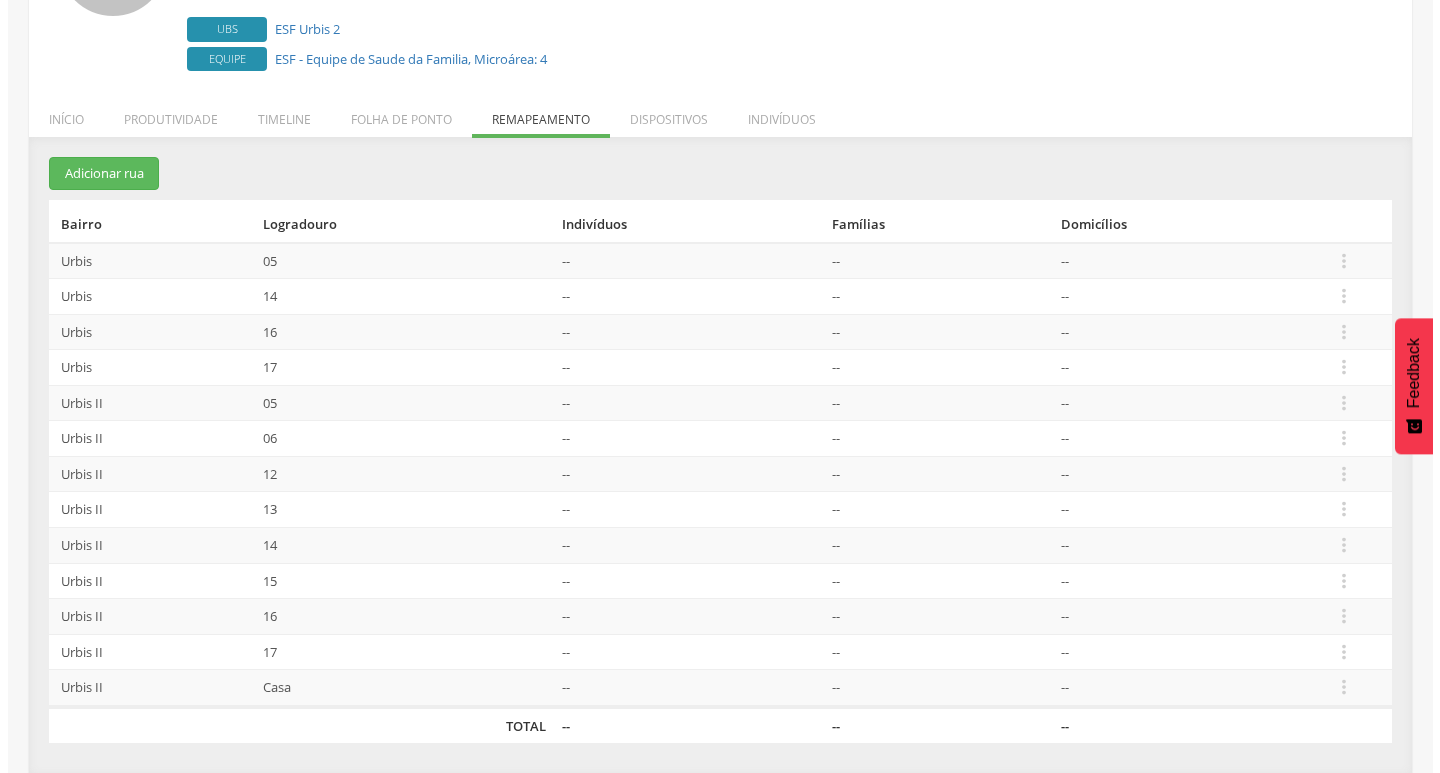 scroll, scrollTop: 228, scrollLeft: 0, axis: vertical 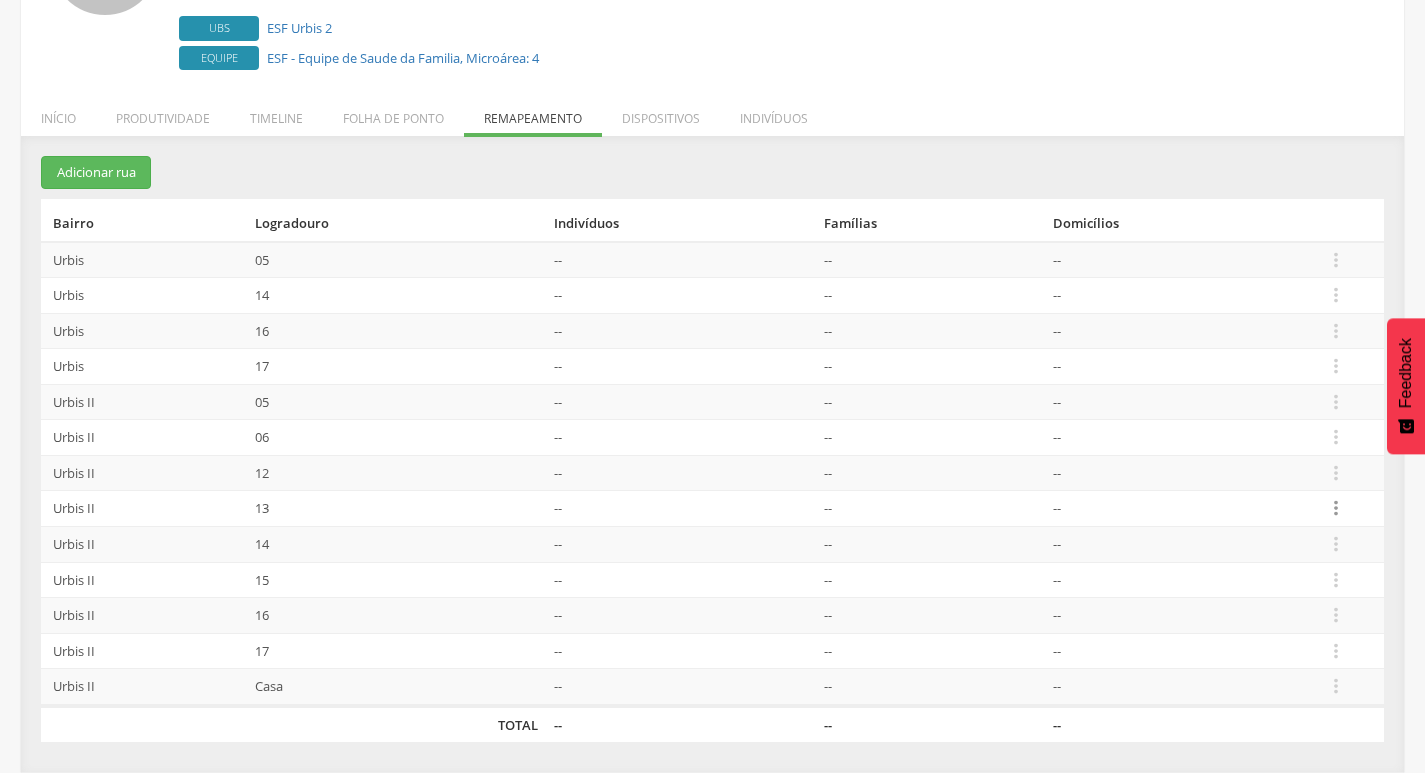 click on "" at bounding box center [1336, 508] 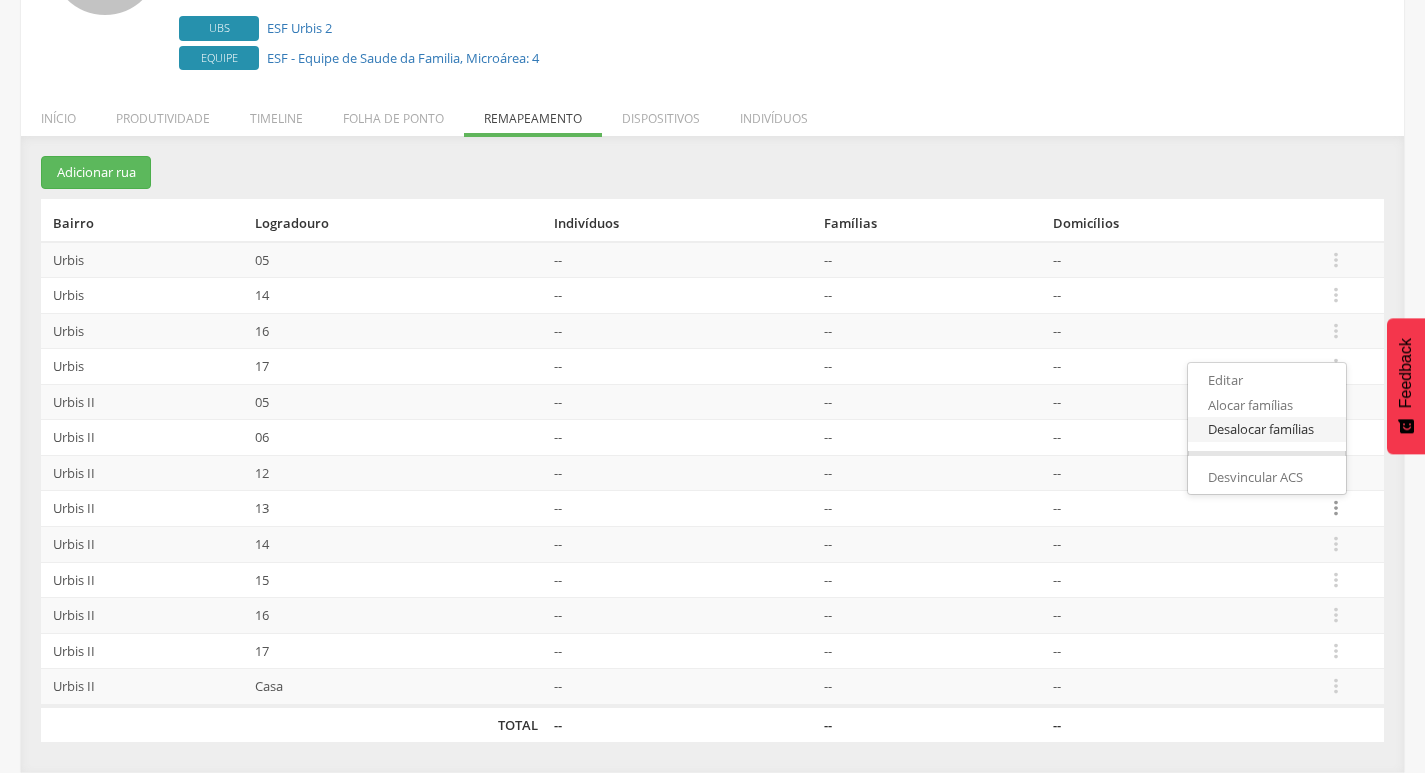 click on "Desalocar famílias" at bounding box center (1267, 429) 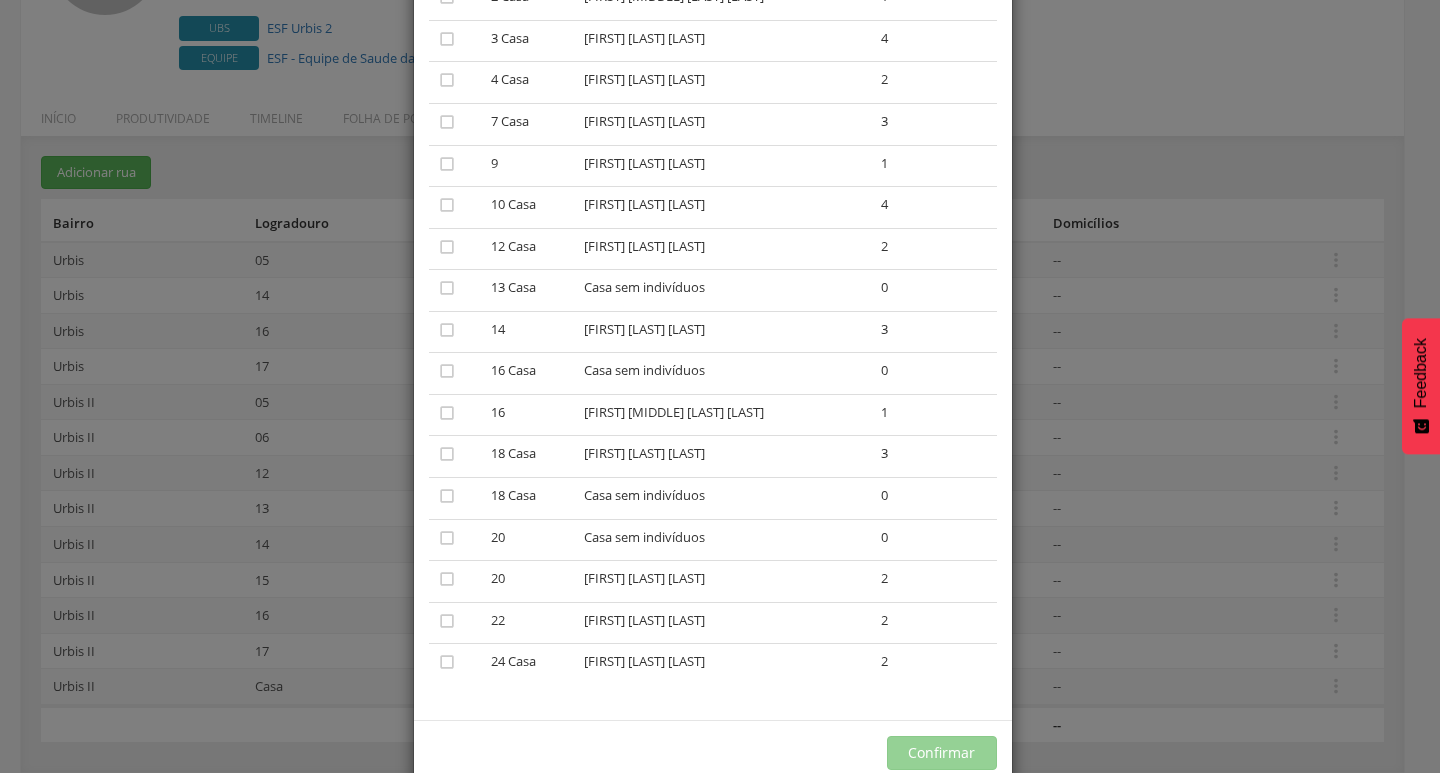 scroll, scrollTop: 296, scrollLeft: 0, axis: vertical 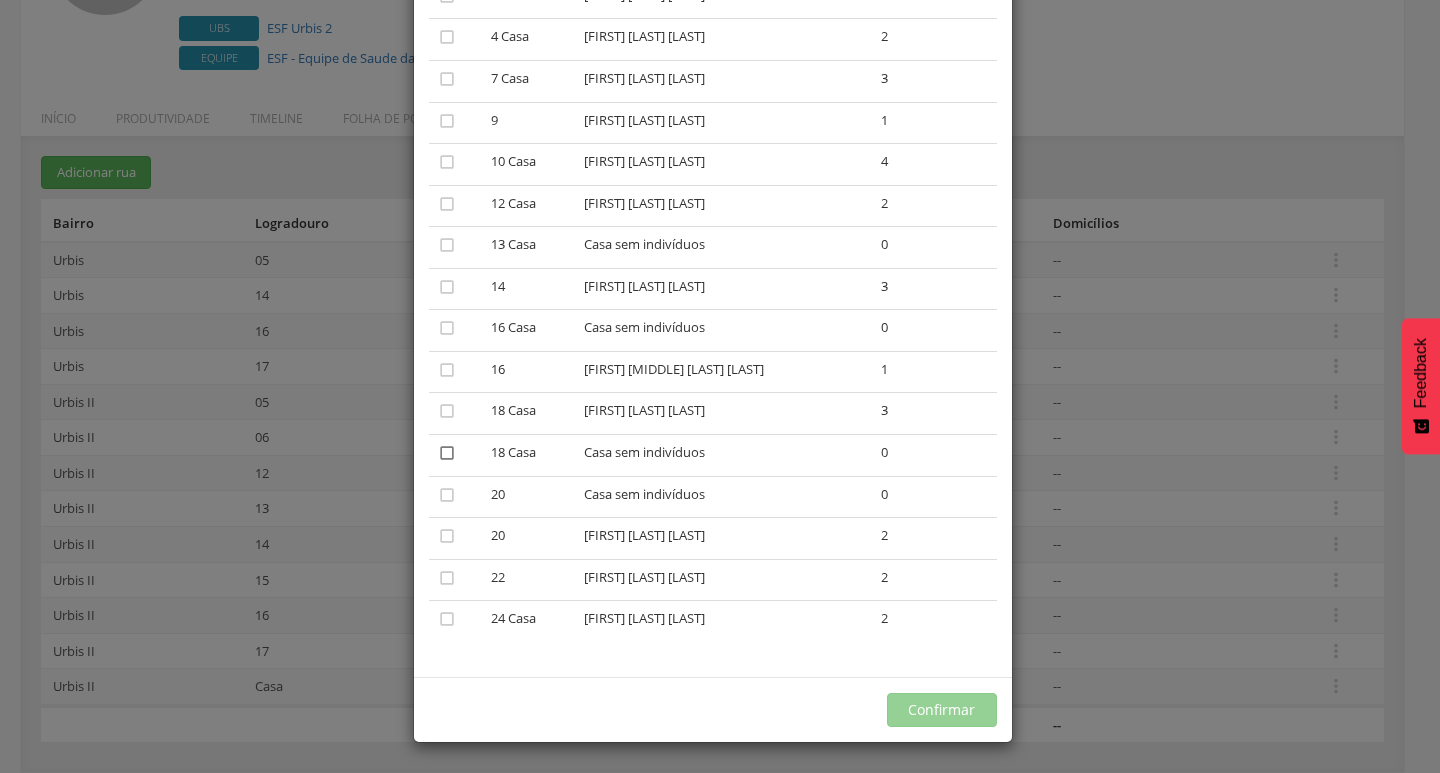 click on "" at bounding box center [447, 453] 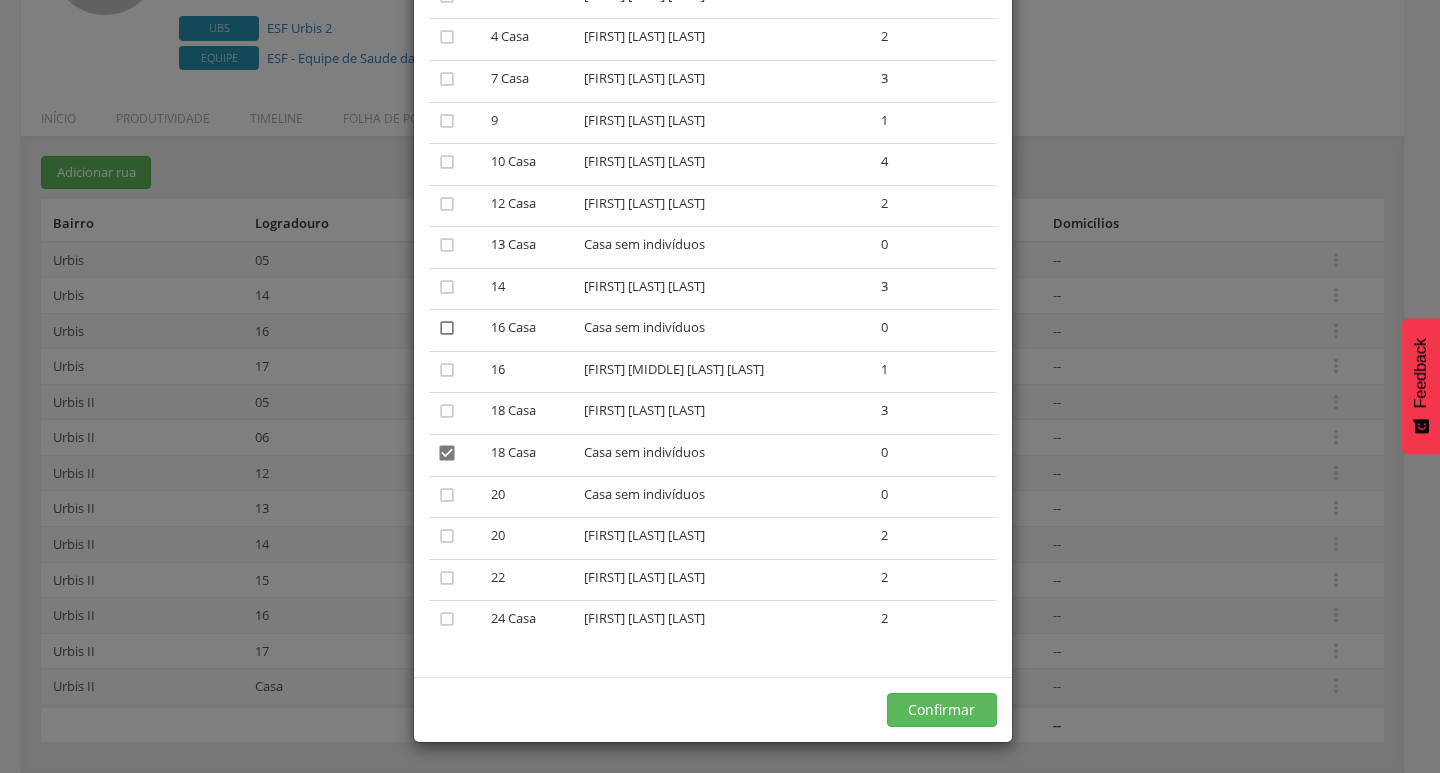 click on "" at bounding box center (447, 328) 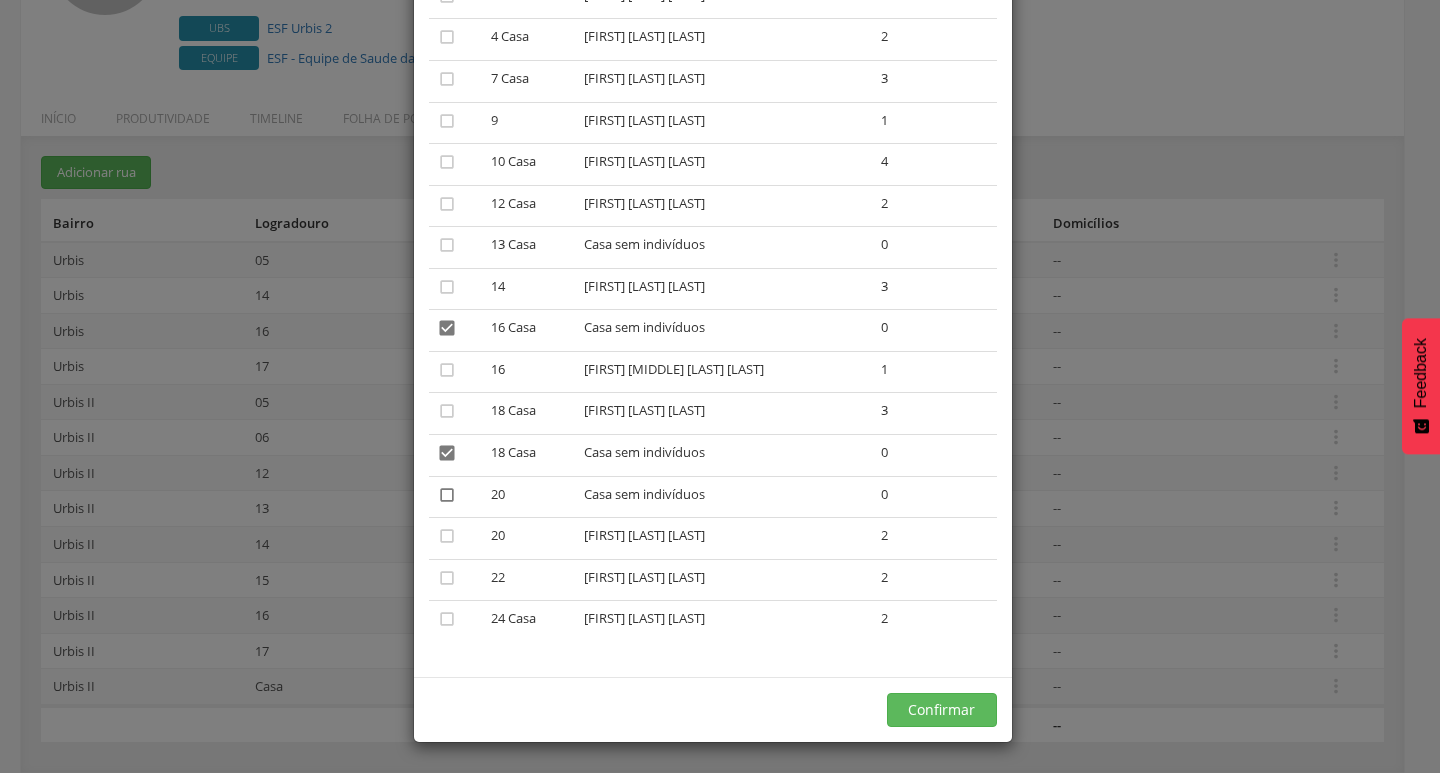 click on "" at bounding box center (447, 495) 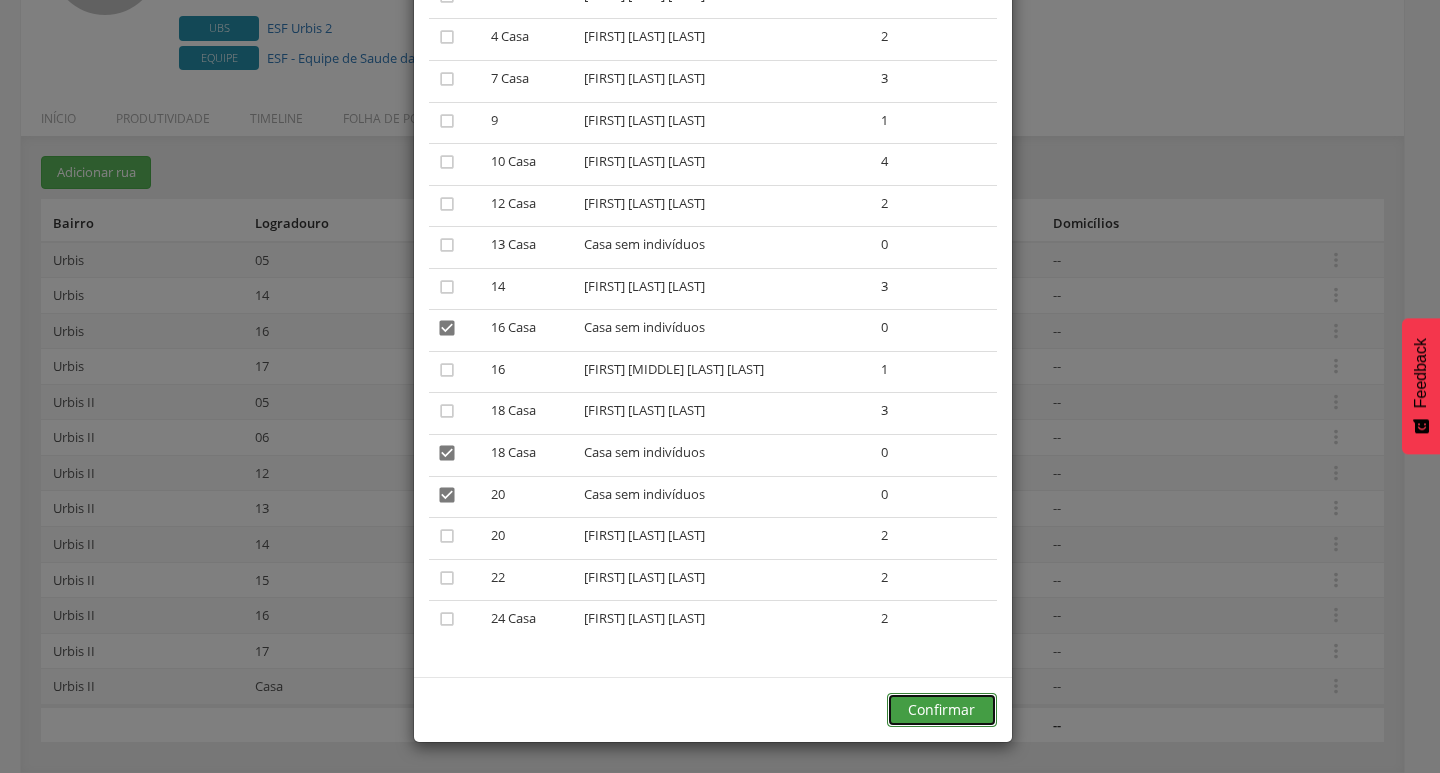 click on "Confirmar" at bounding box center [942, 710] 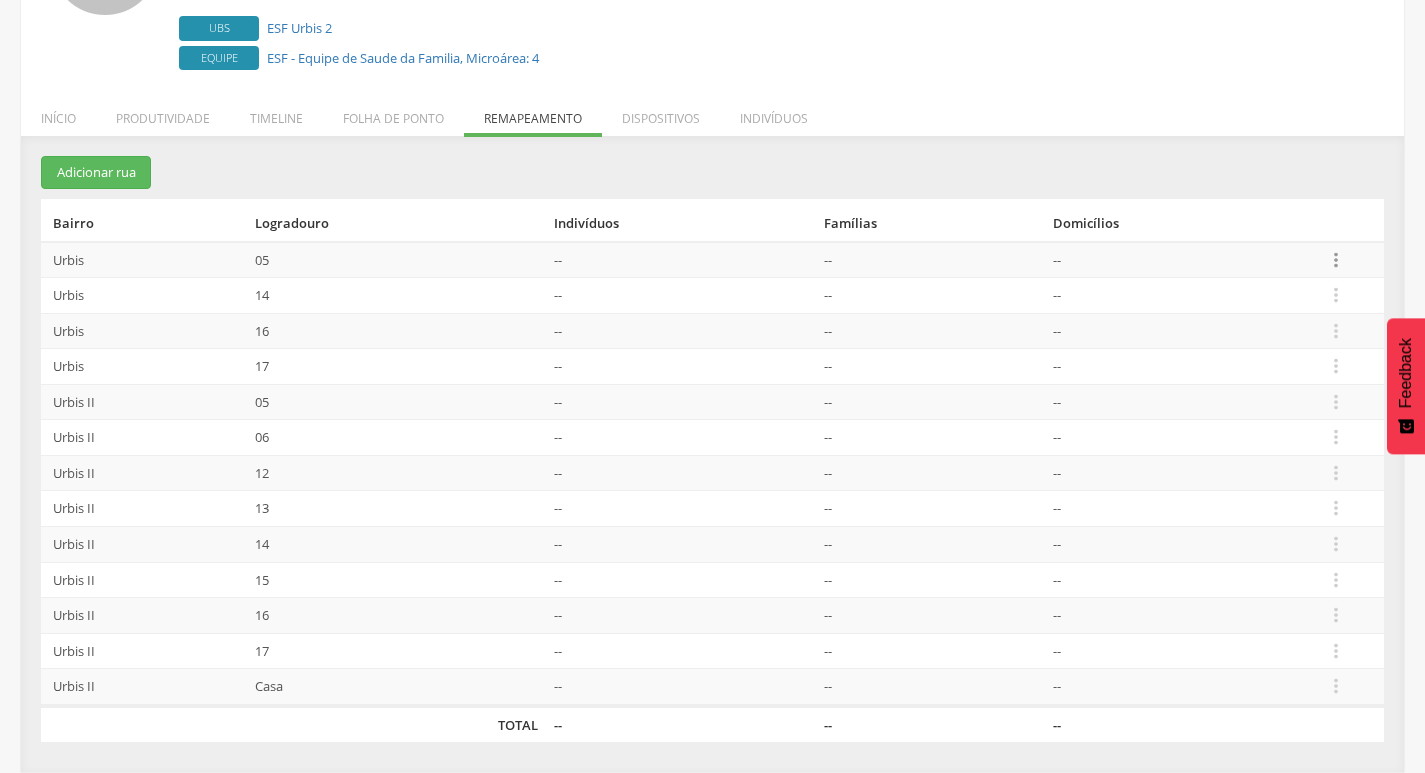 click on "" at bounding box center [1336, 260] 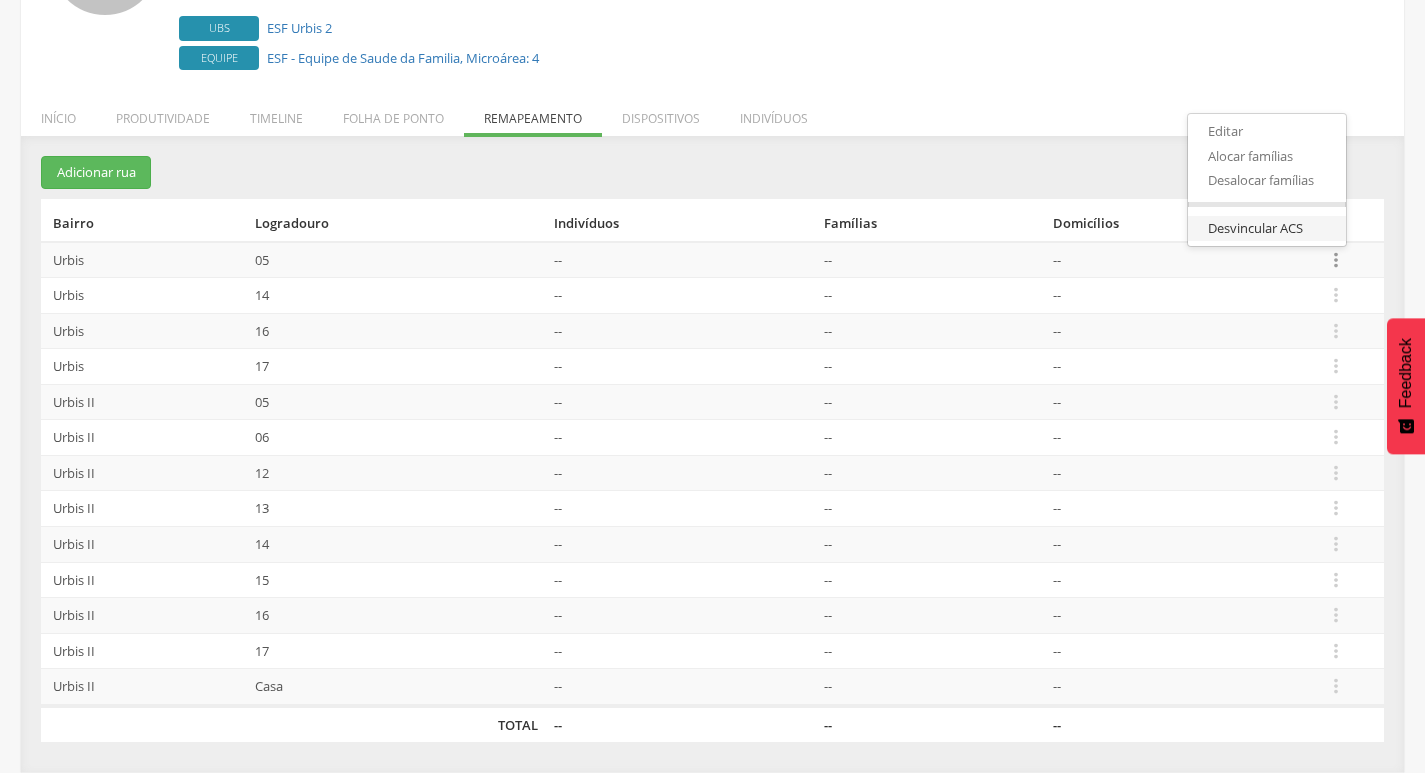 click on "Desvincular ACS" at bounding box center (1267, 228) 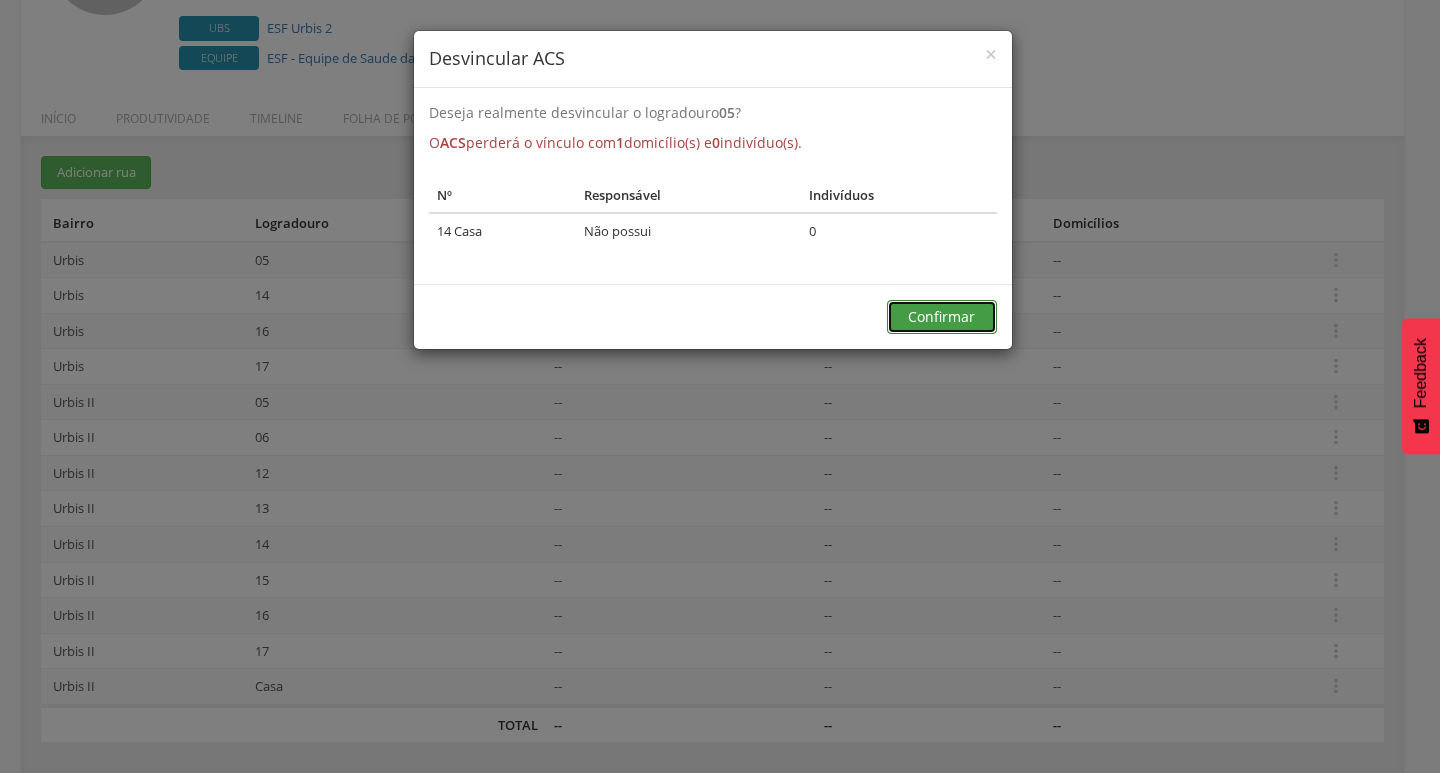 click on "Confirmar" at bounding box center [942, 317] 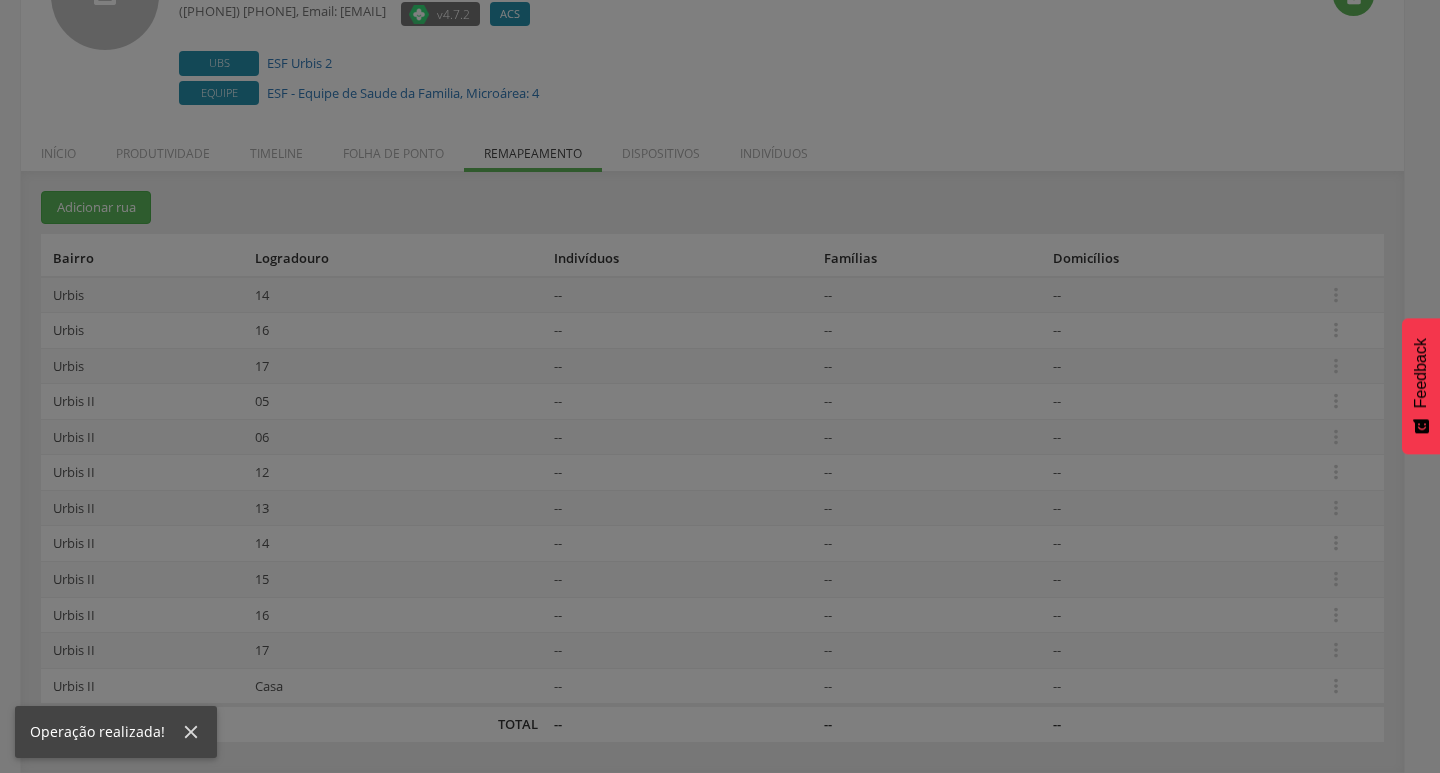scroll, scrollTop: 193, scrollLeft: 0, axis: vertical 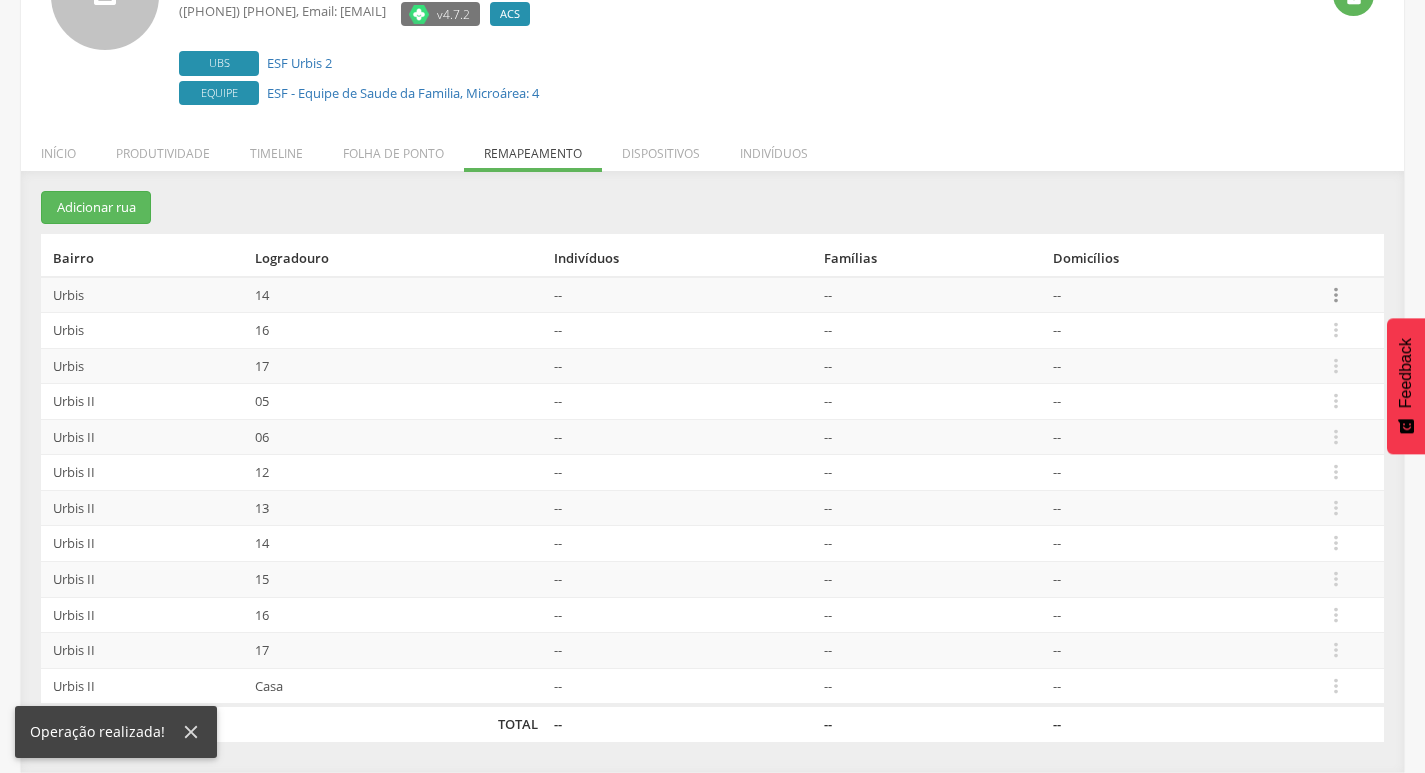 click on "" at bounding box center [1336, 295] 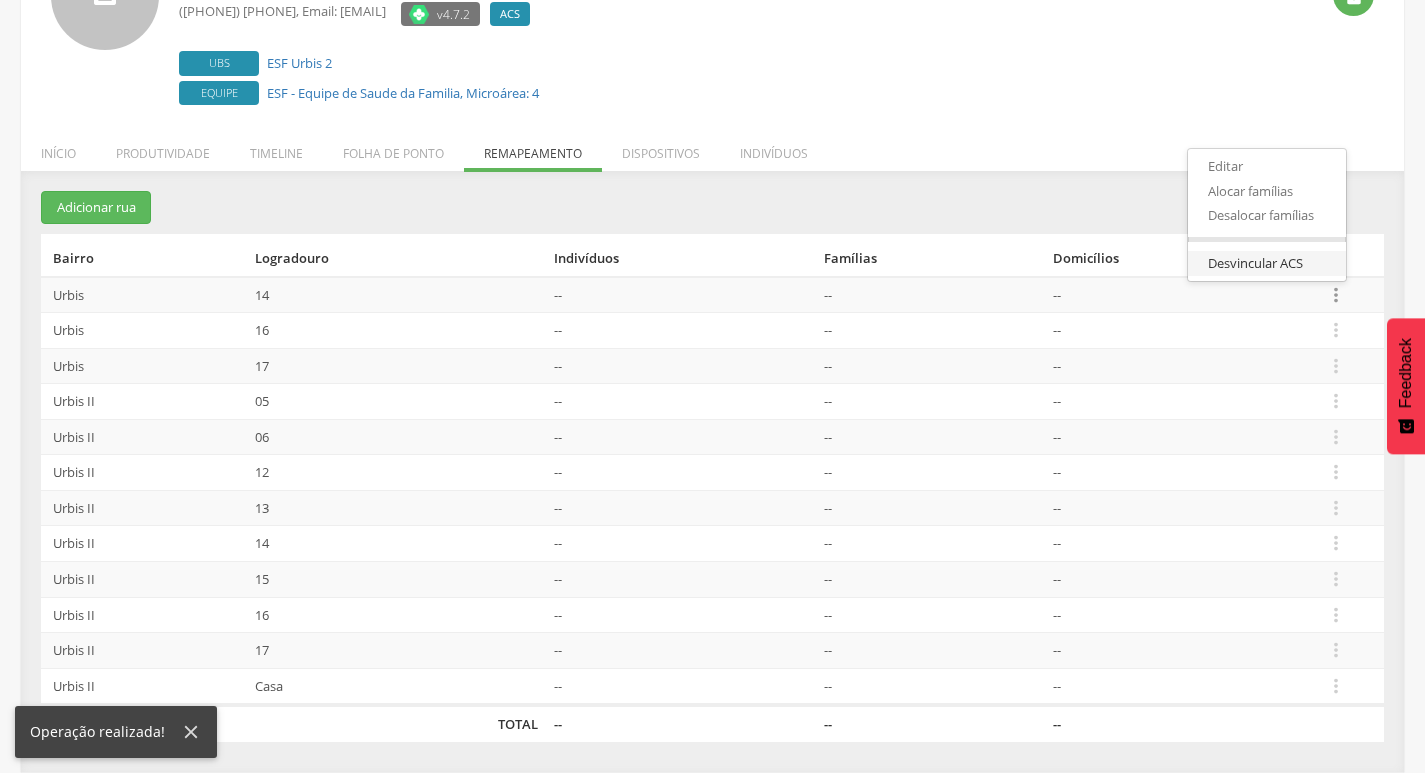 click on "Desvincular ACS" at bounding box center (1267, 263) 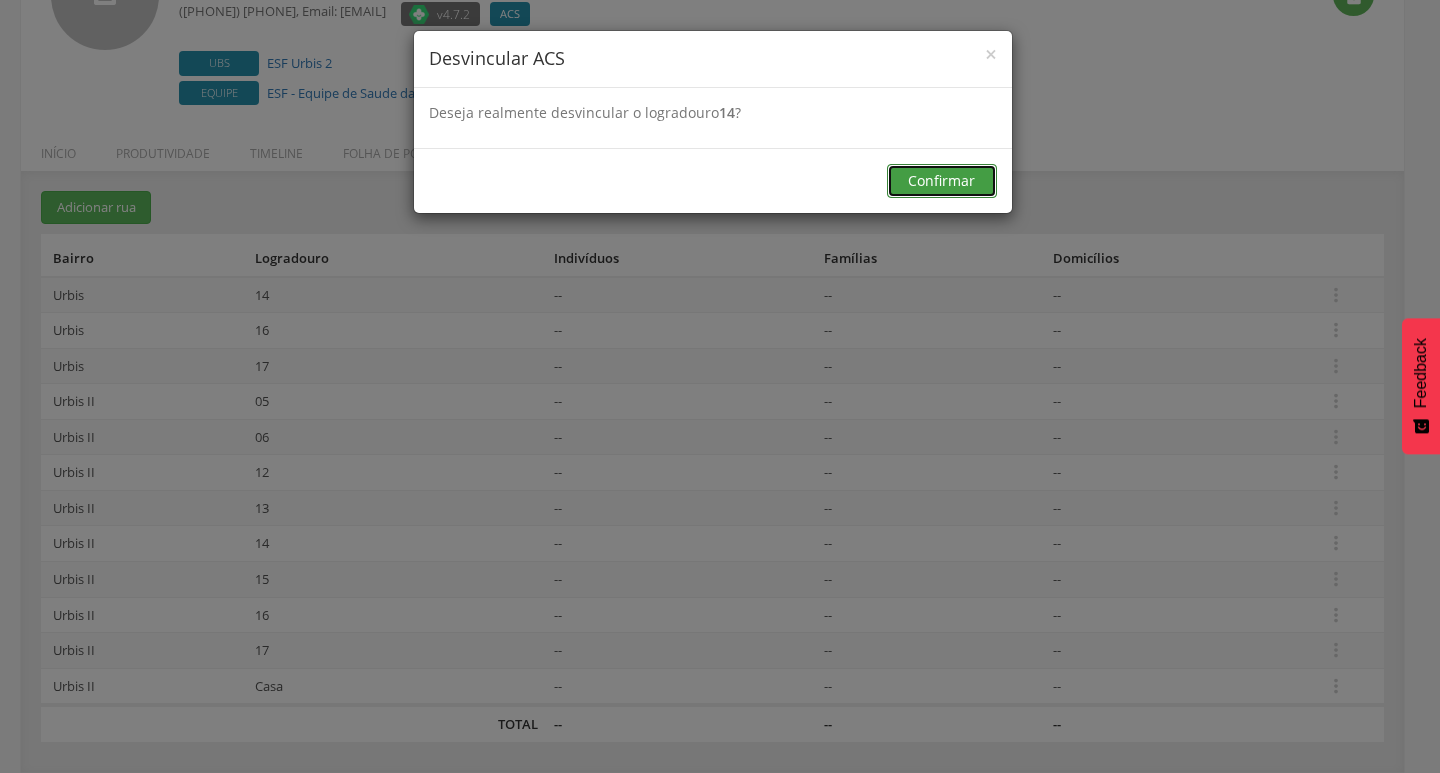 click on "Confirmar" at bounding box center (942, 181) 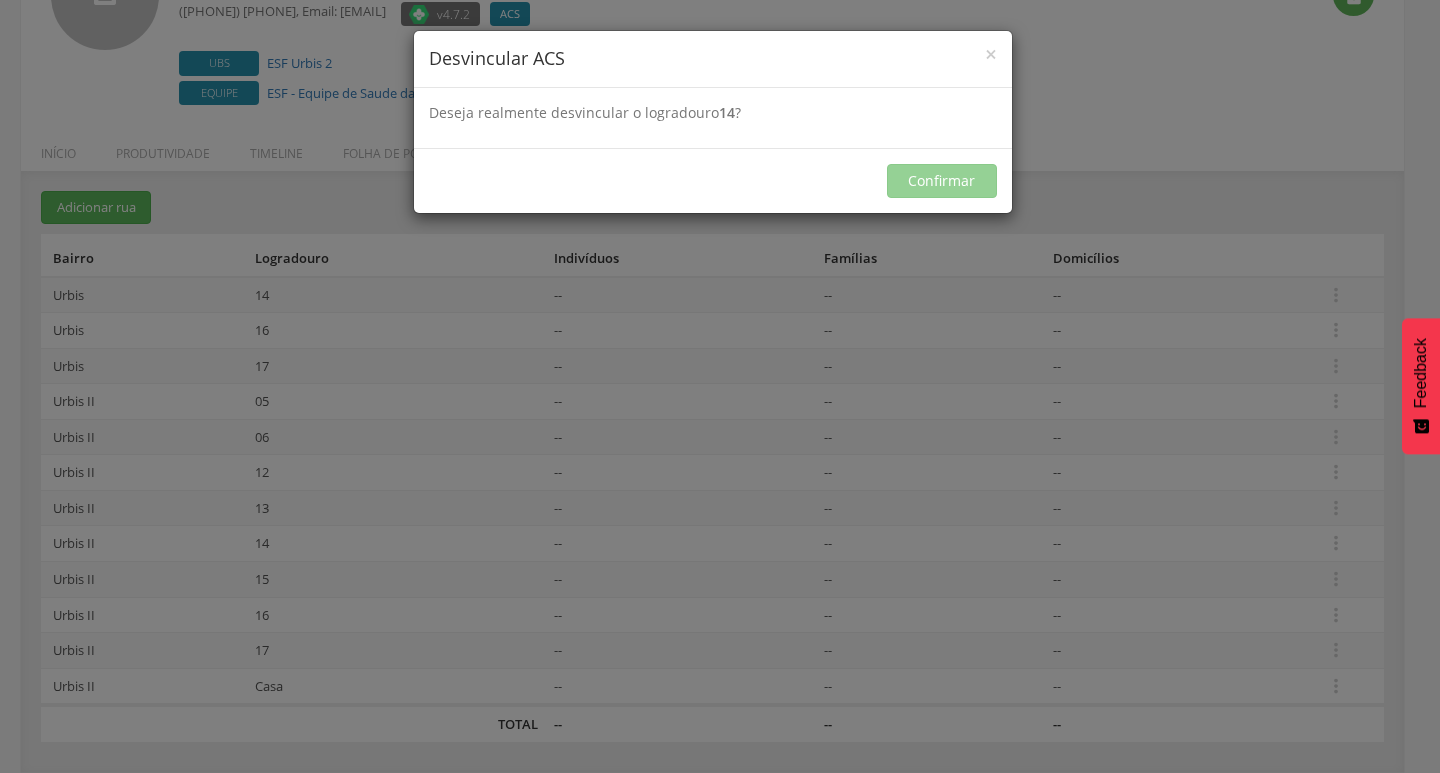 scroll, scrollTop: 157, scrollLeft: 0, axis: vertical 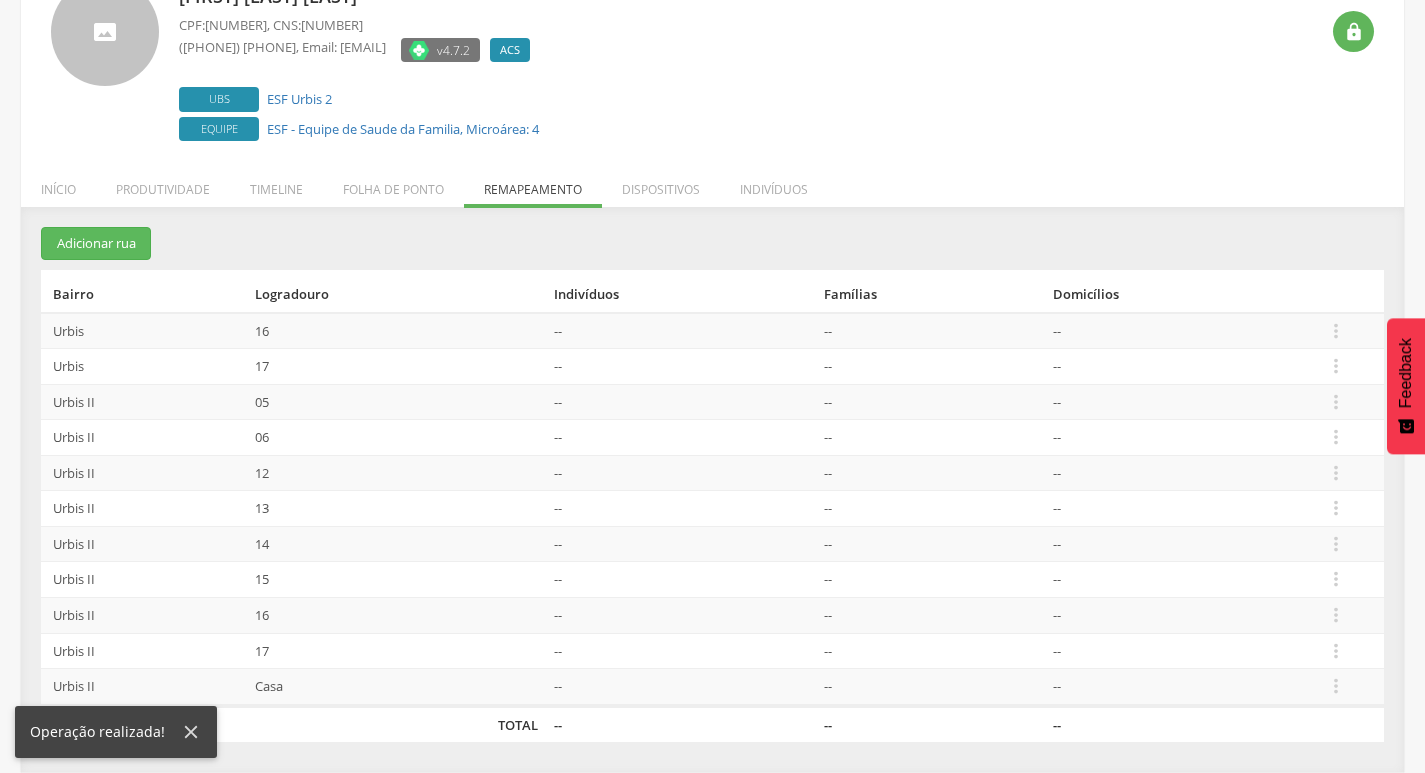 click on " Editar Alocar famílias Desalocar famílias Desvincular ACS" at bounding box center [1350, 331] 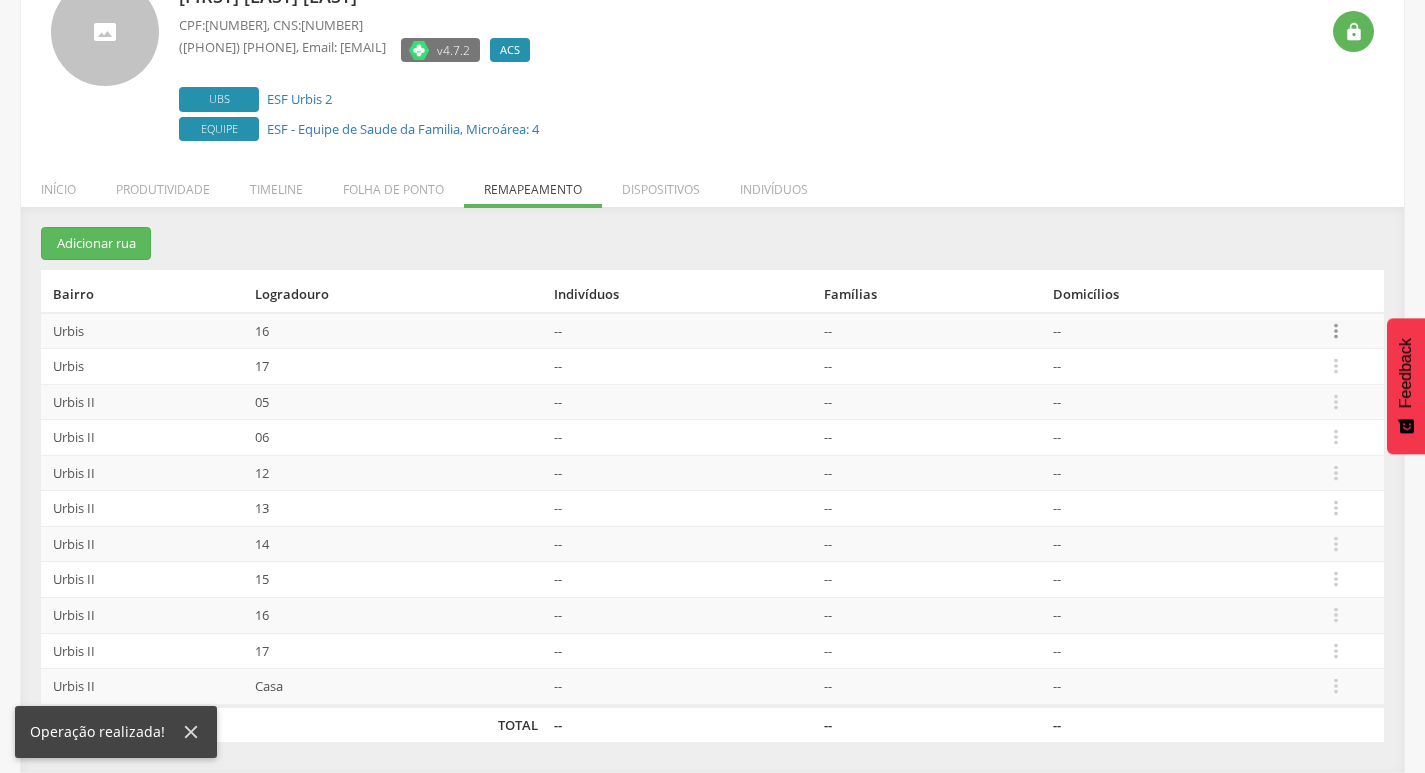 click on "" at bounding box center (1336, 331) 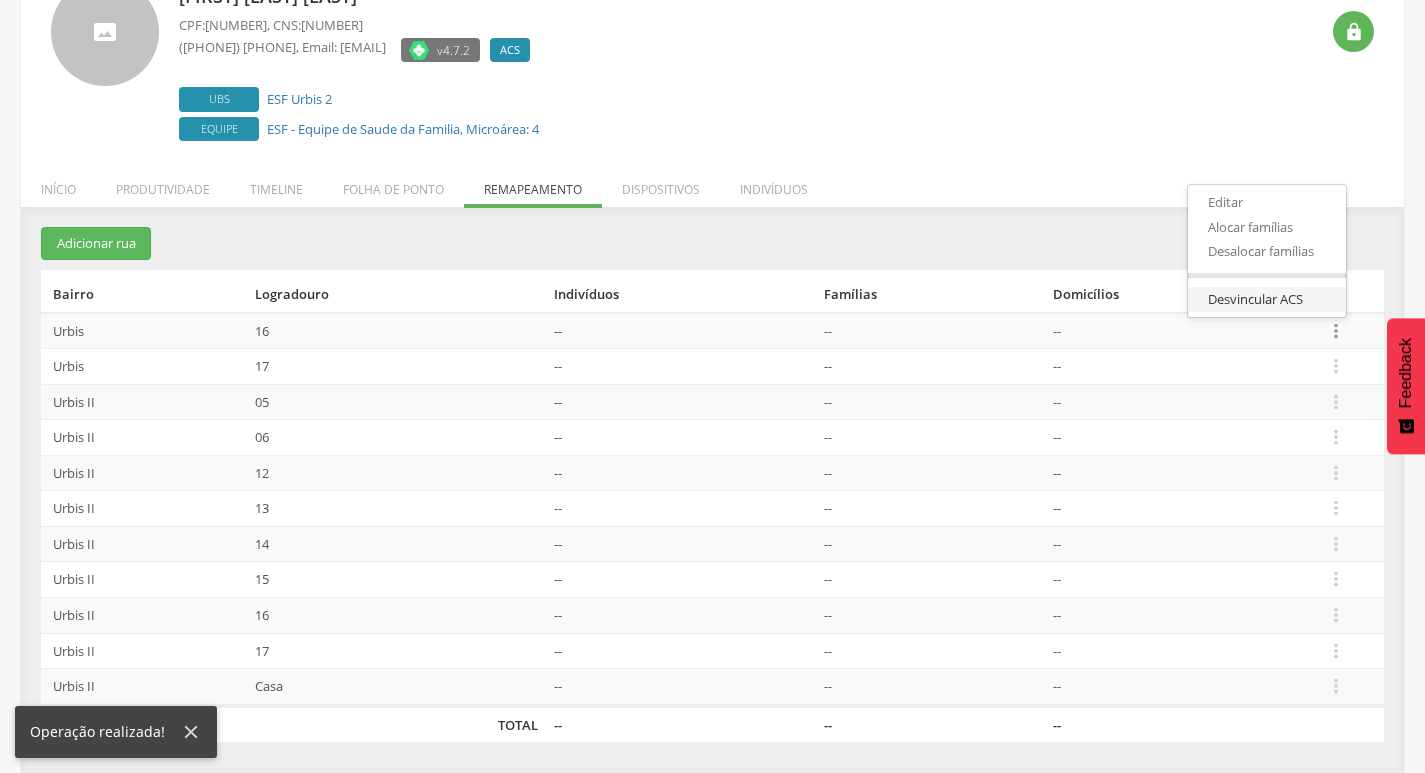 click on "Desvincular ACS" at bounding box center (1267, 299) 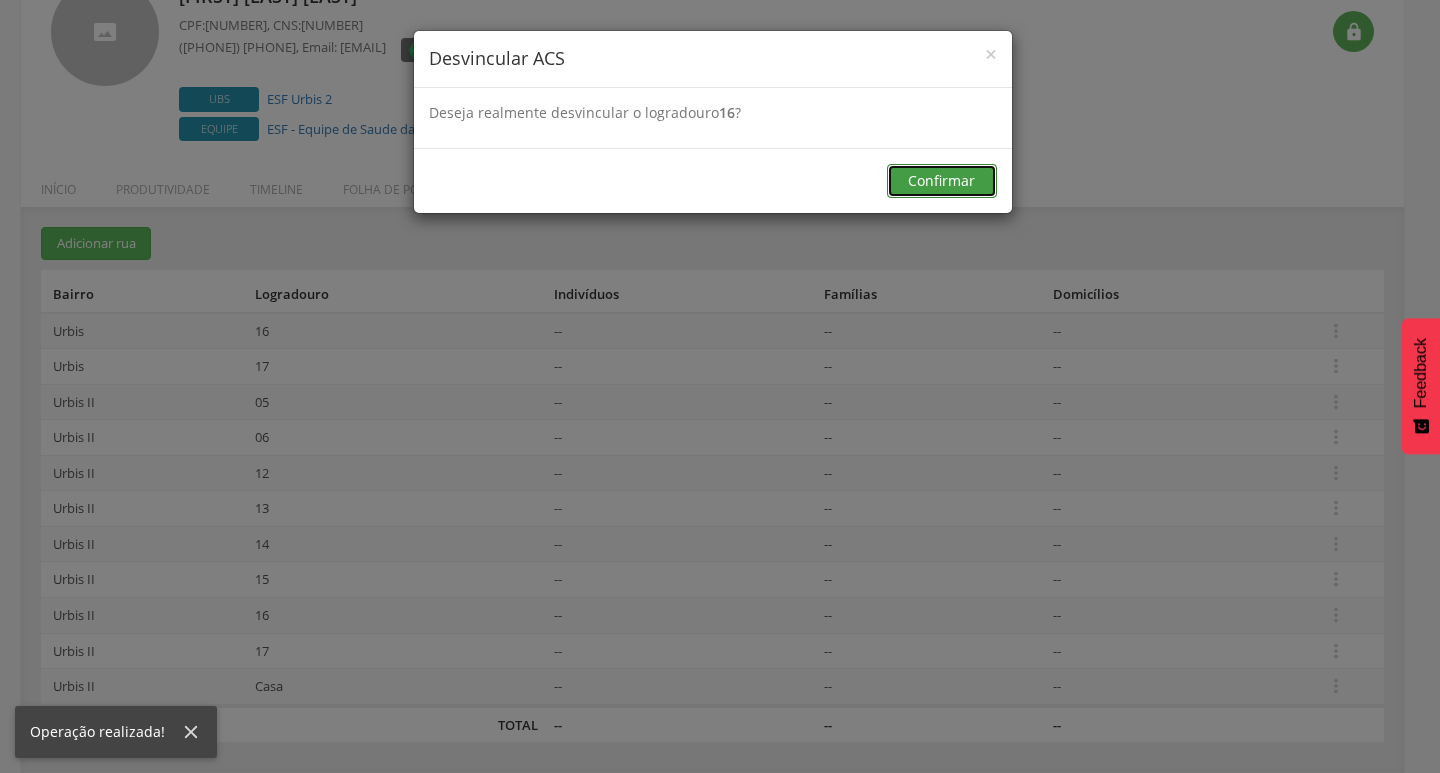 click on "Confirmar" at bounding box center [942, 181] 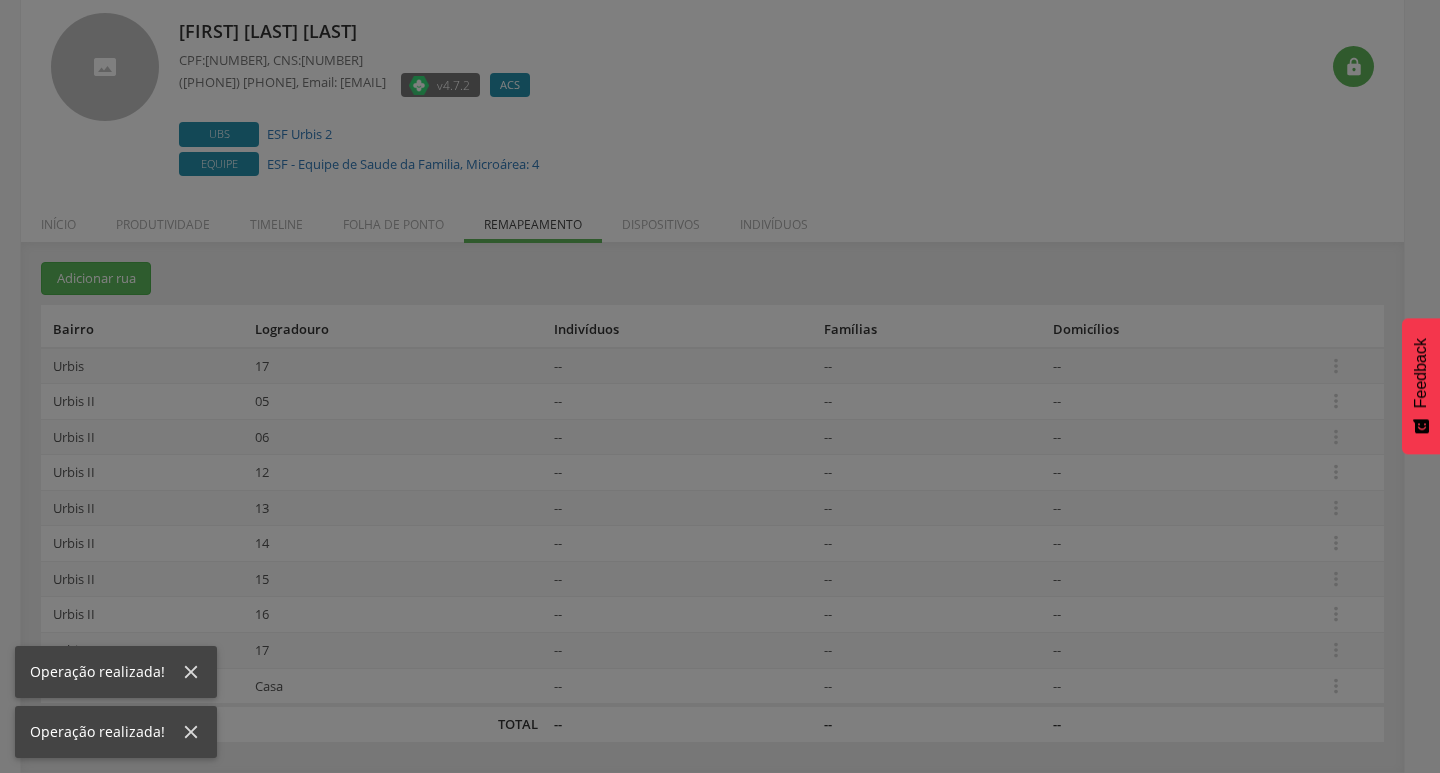 scroll, scrollTop: 122, scrollLeft: 0, axis: vertical 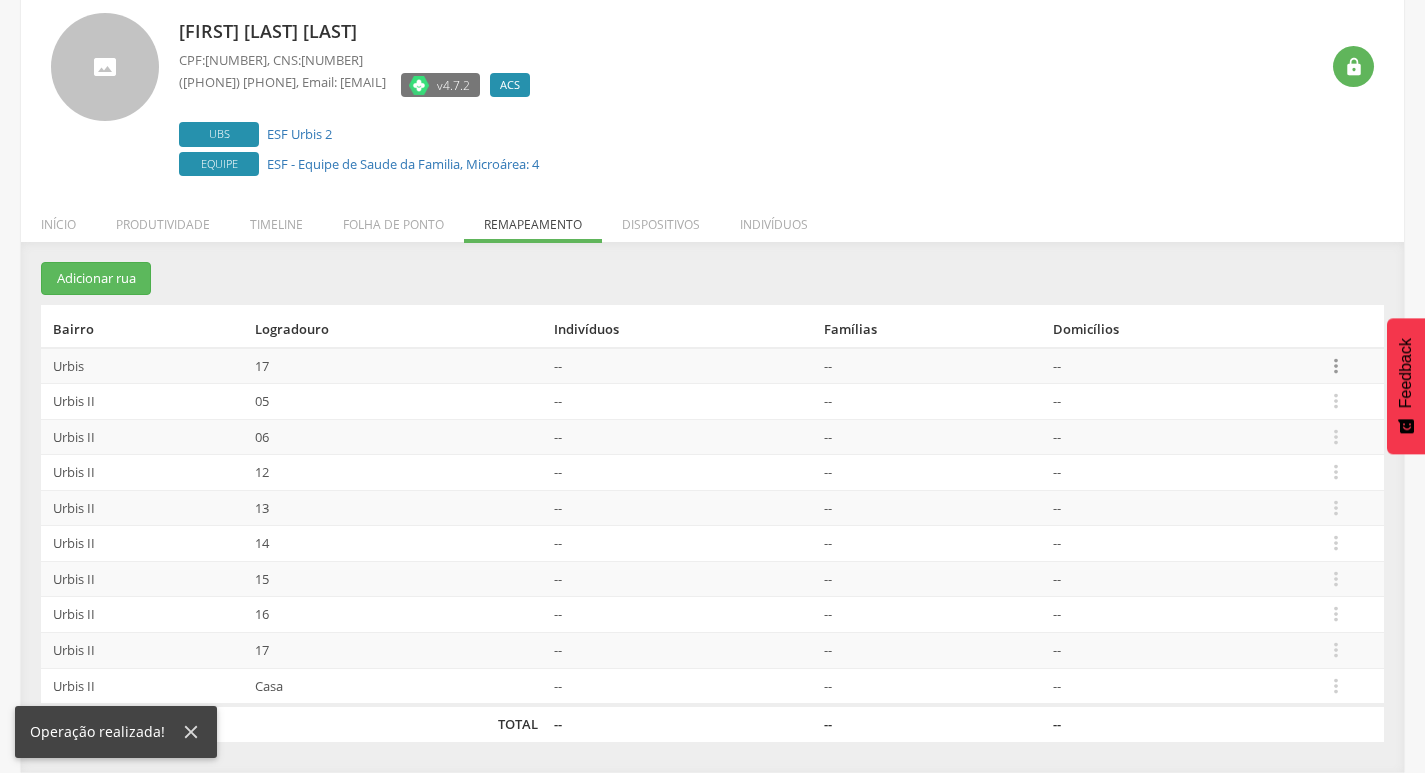 click on "" at bounding box center [1336, 366] 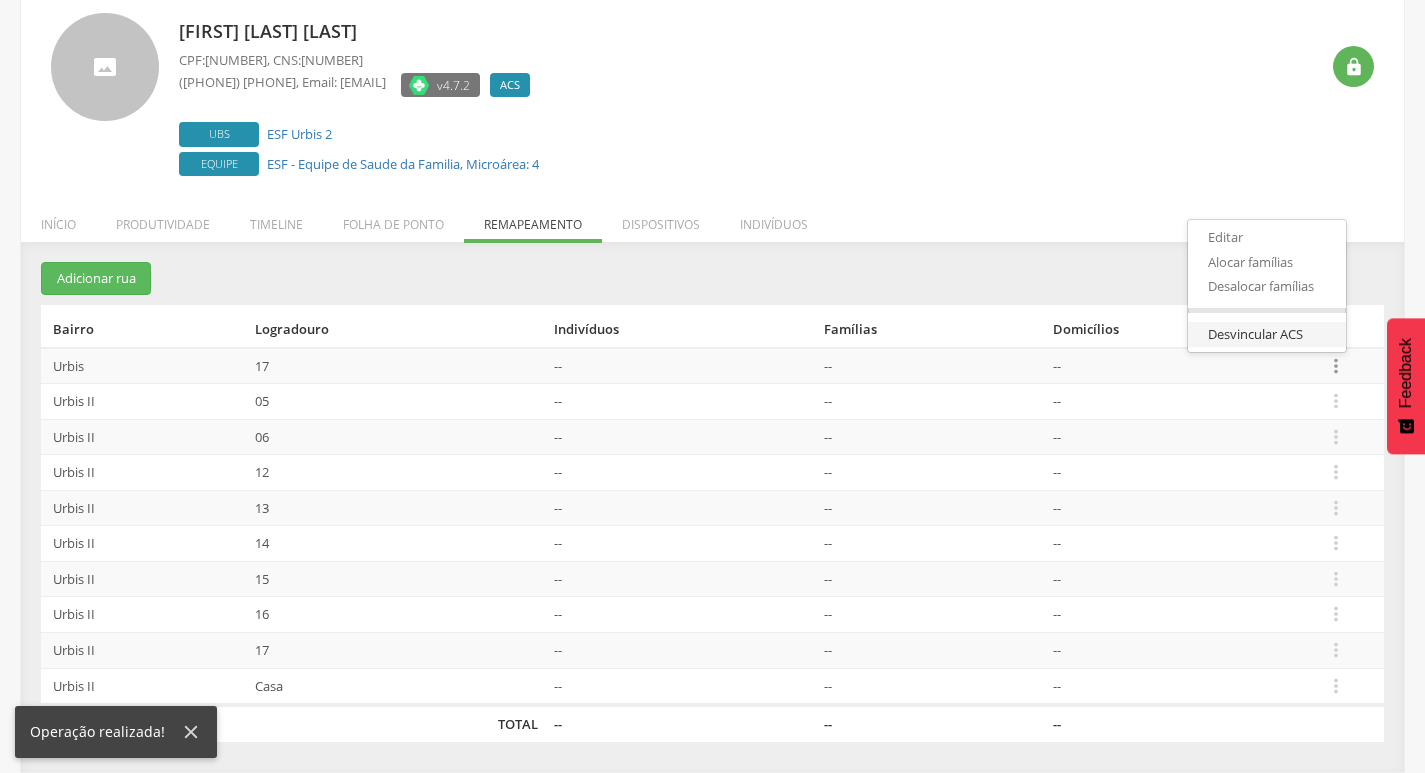 click on "Desvincular ACS" at bounding box center (1267, 334) 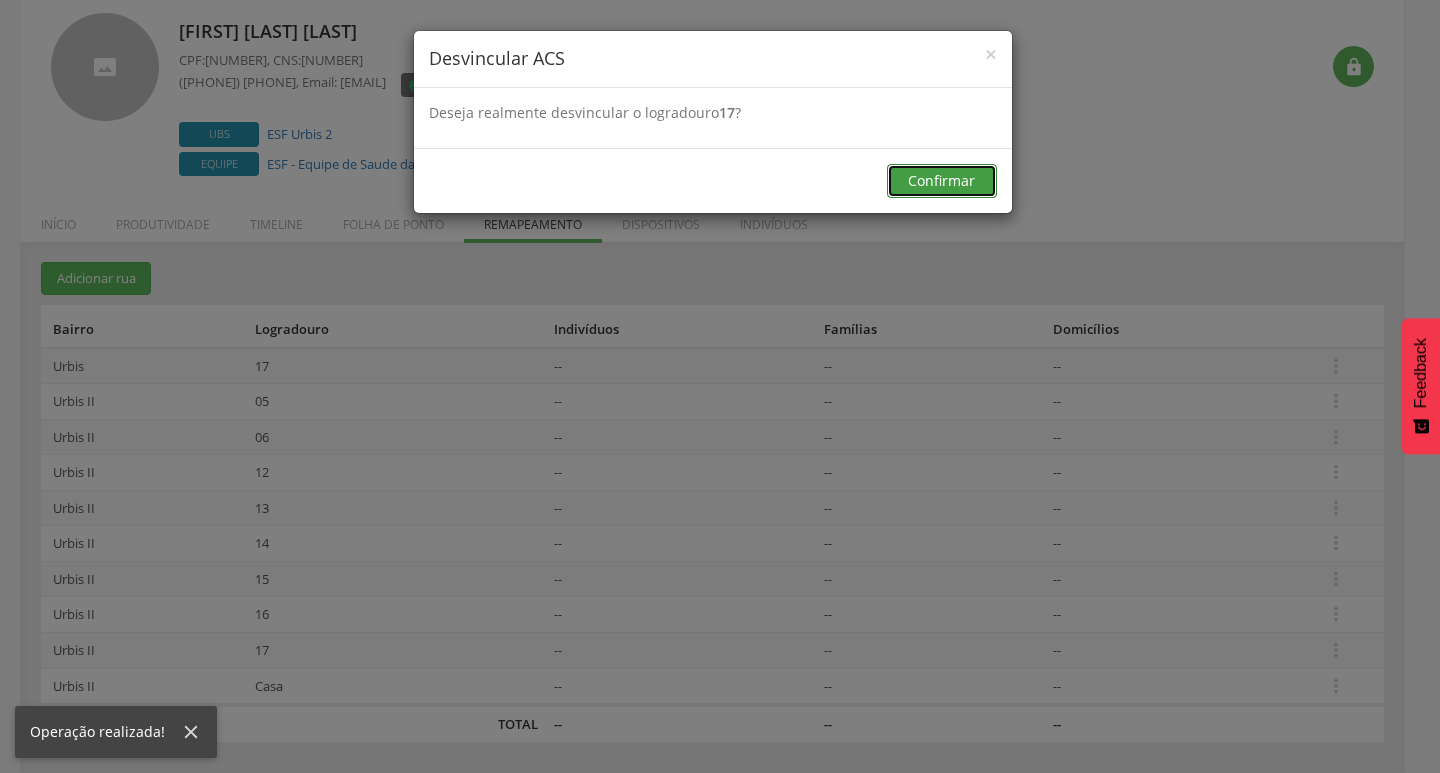 click on "Confirmar" at bounding box center [942, 181] 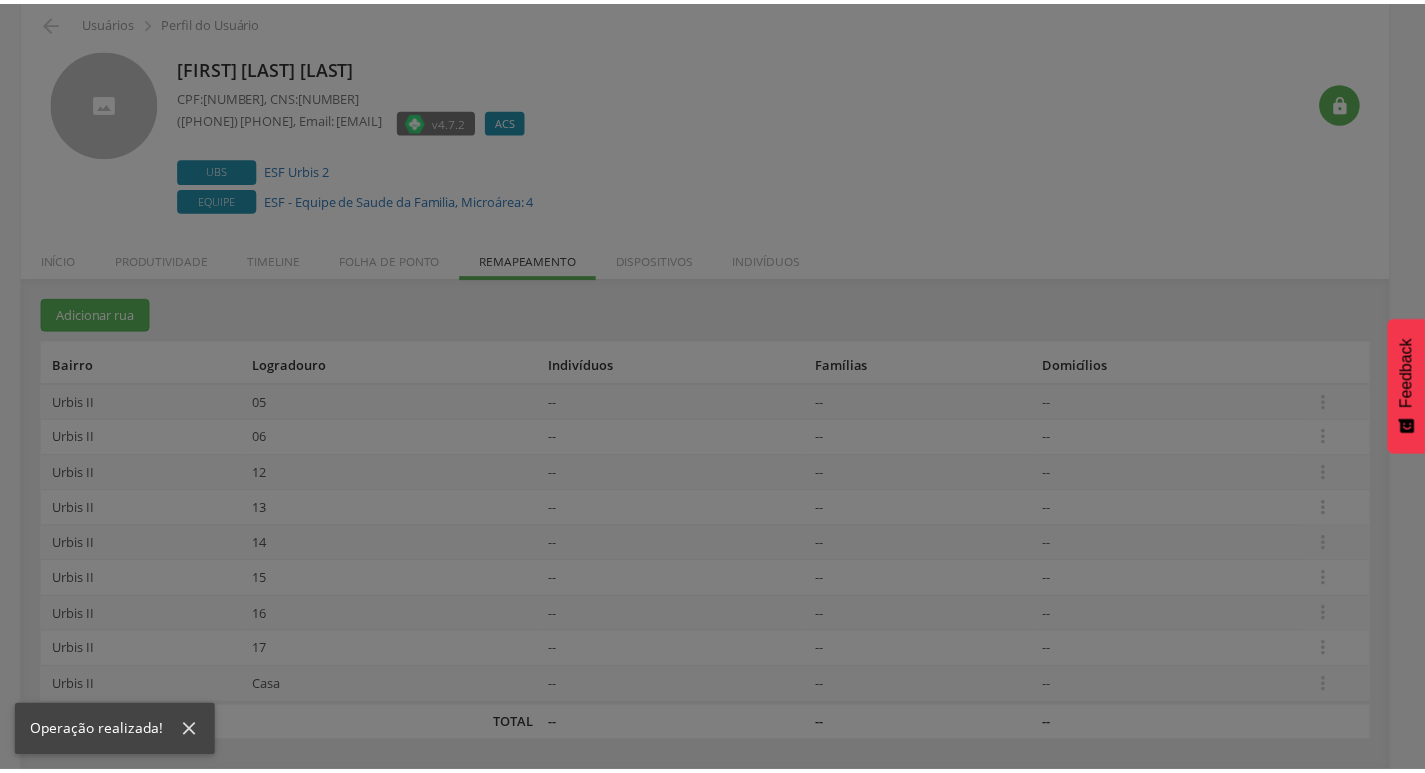 scroll, scrollTop: 86, scrollLeft: 0, axis: vertical 